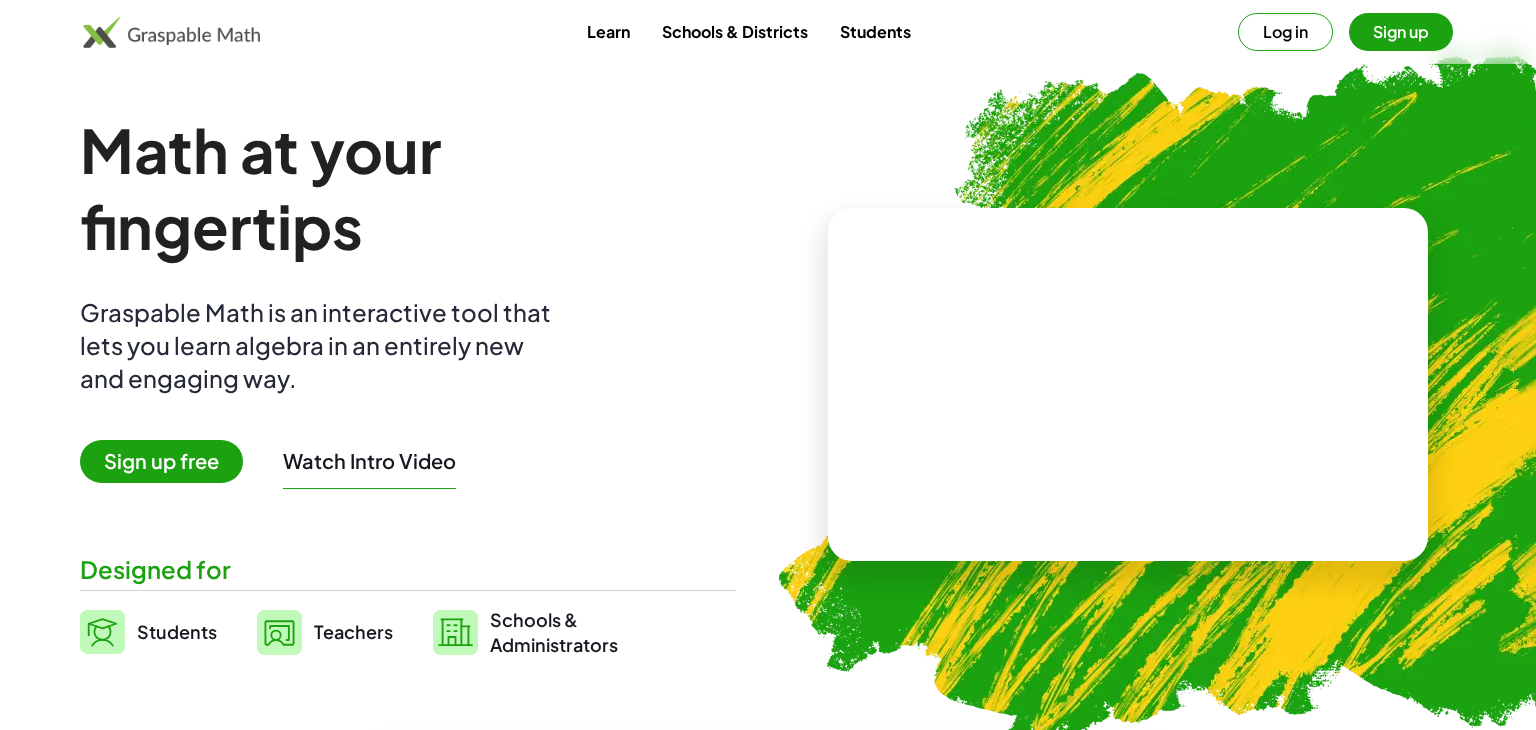 scroll, scrollTop: 0, scrollLeft: 0, axis: both 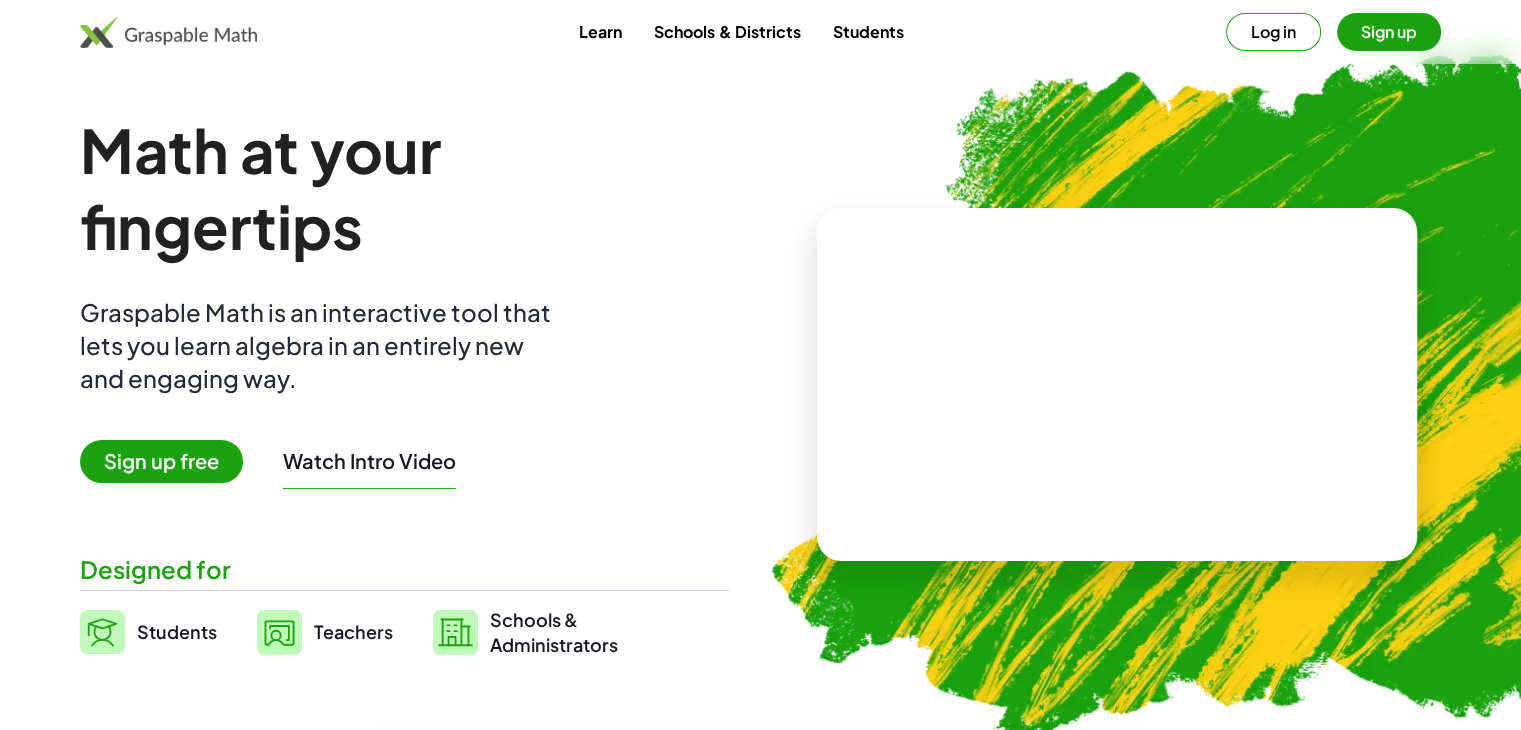 click on "Sign up free" at bounding box center (161, 461) 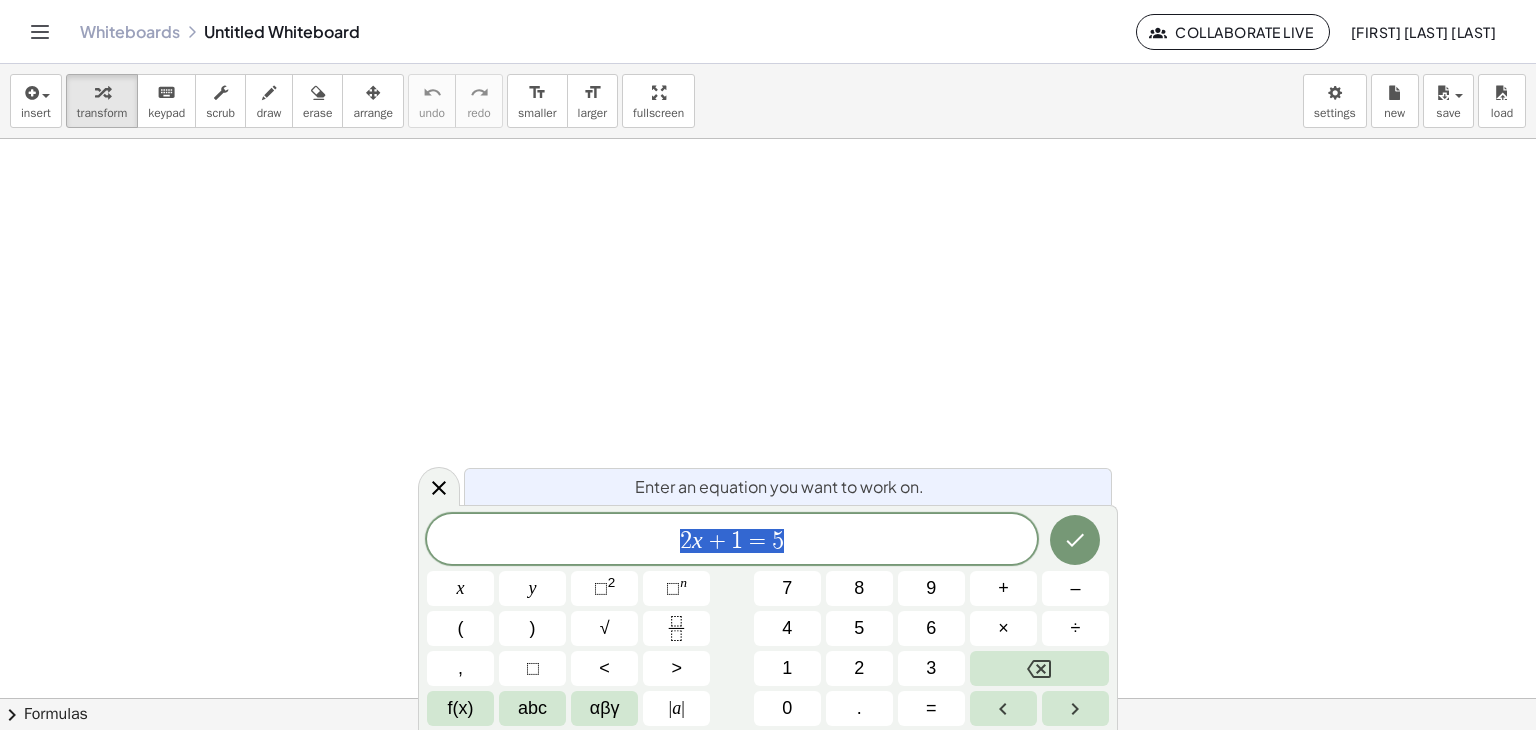 click at bounding box center (768, 698) 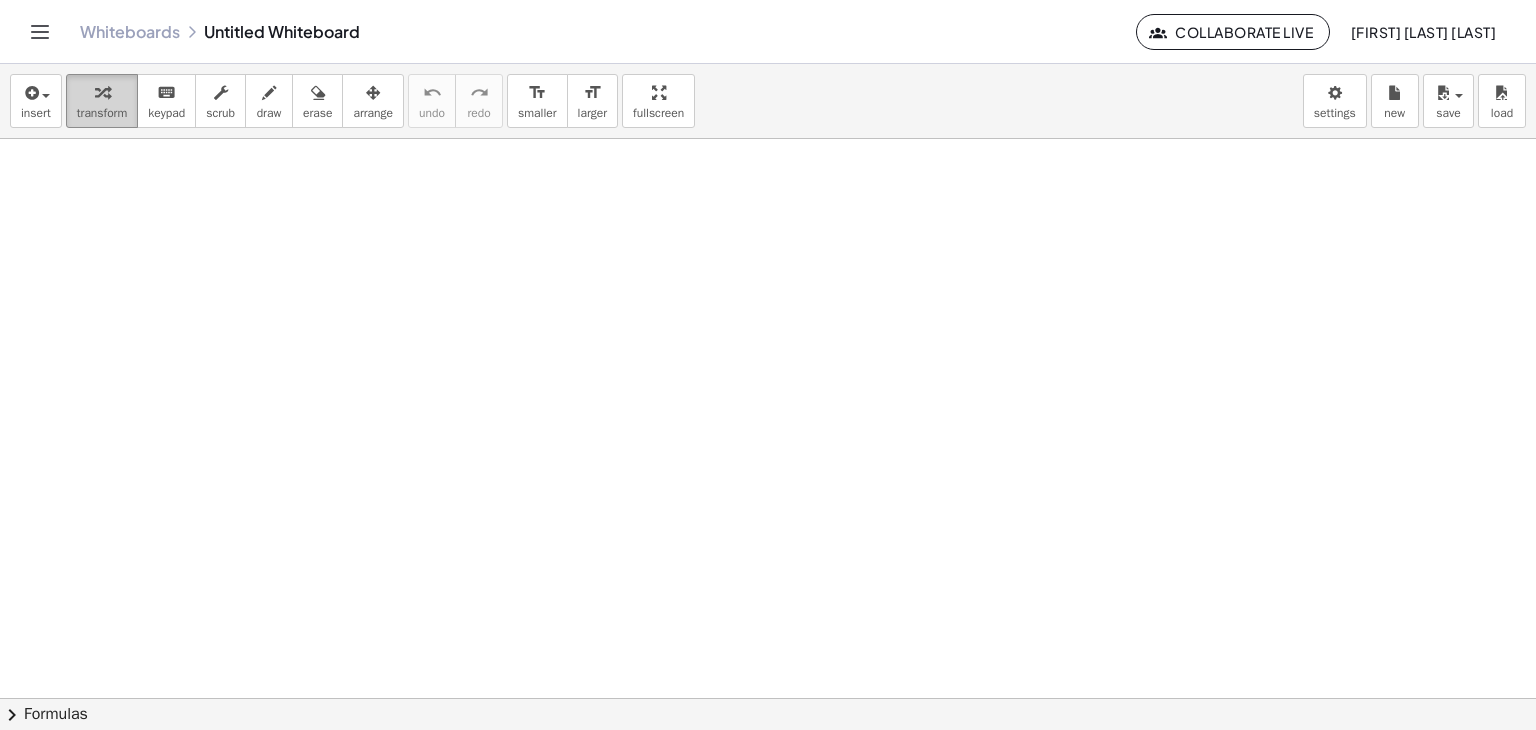 click on "transform" at bounding box center (102, 113) 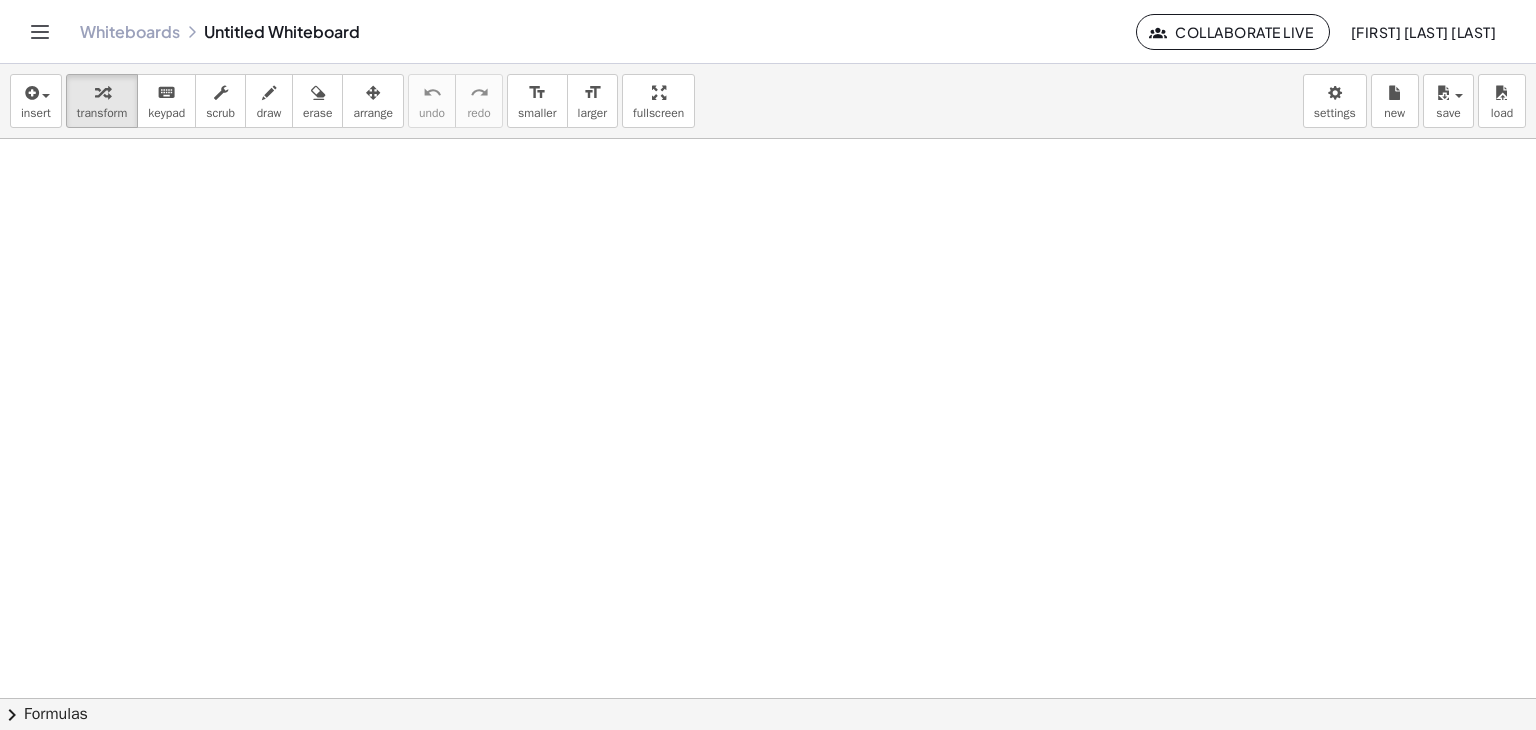 drag, startPoint x: 332, startPoint y: 385, endPoint x: 509, endPoint y: 408, distance: 178.4881 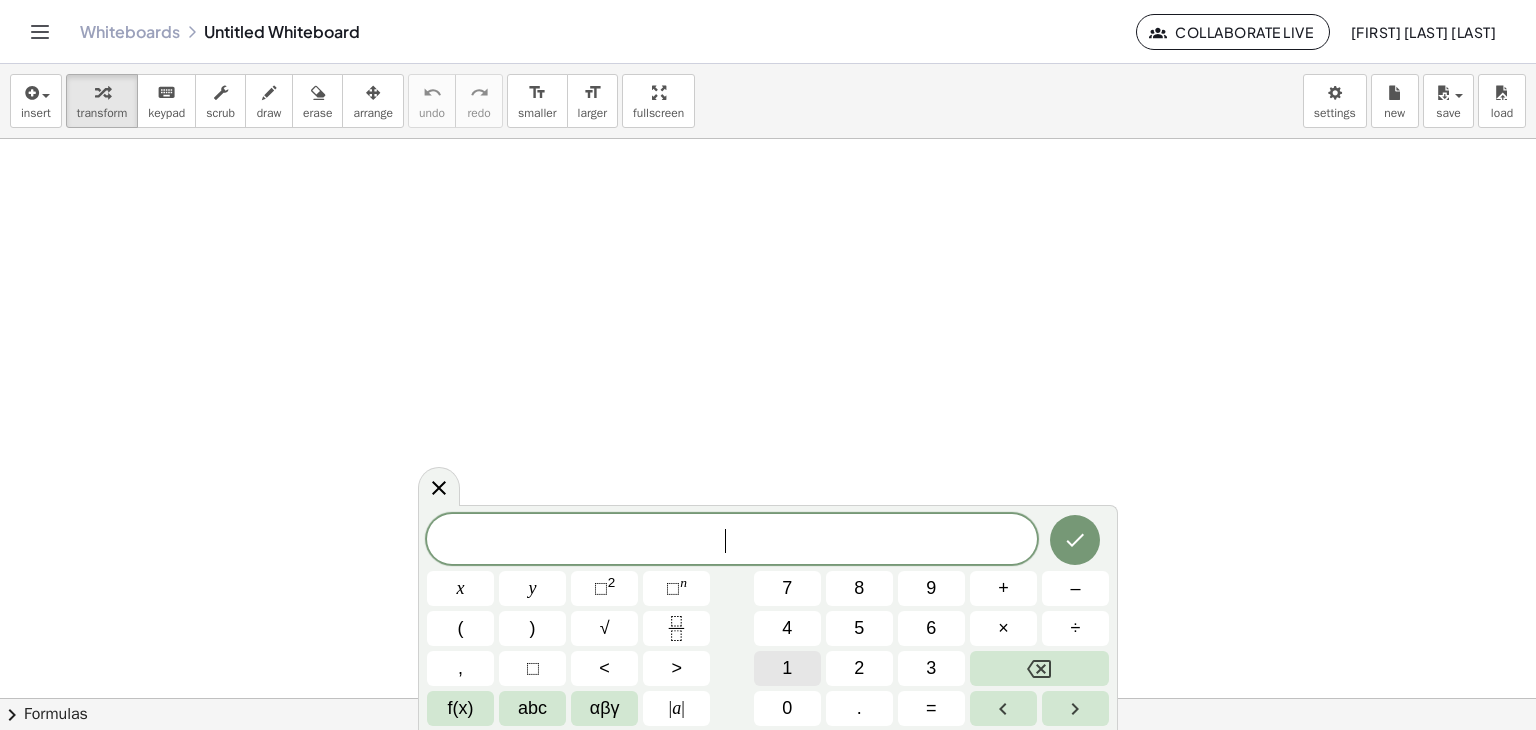 click on "1" at bounding box center (787, 668) 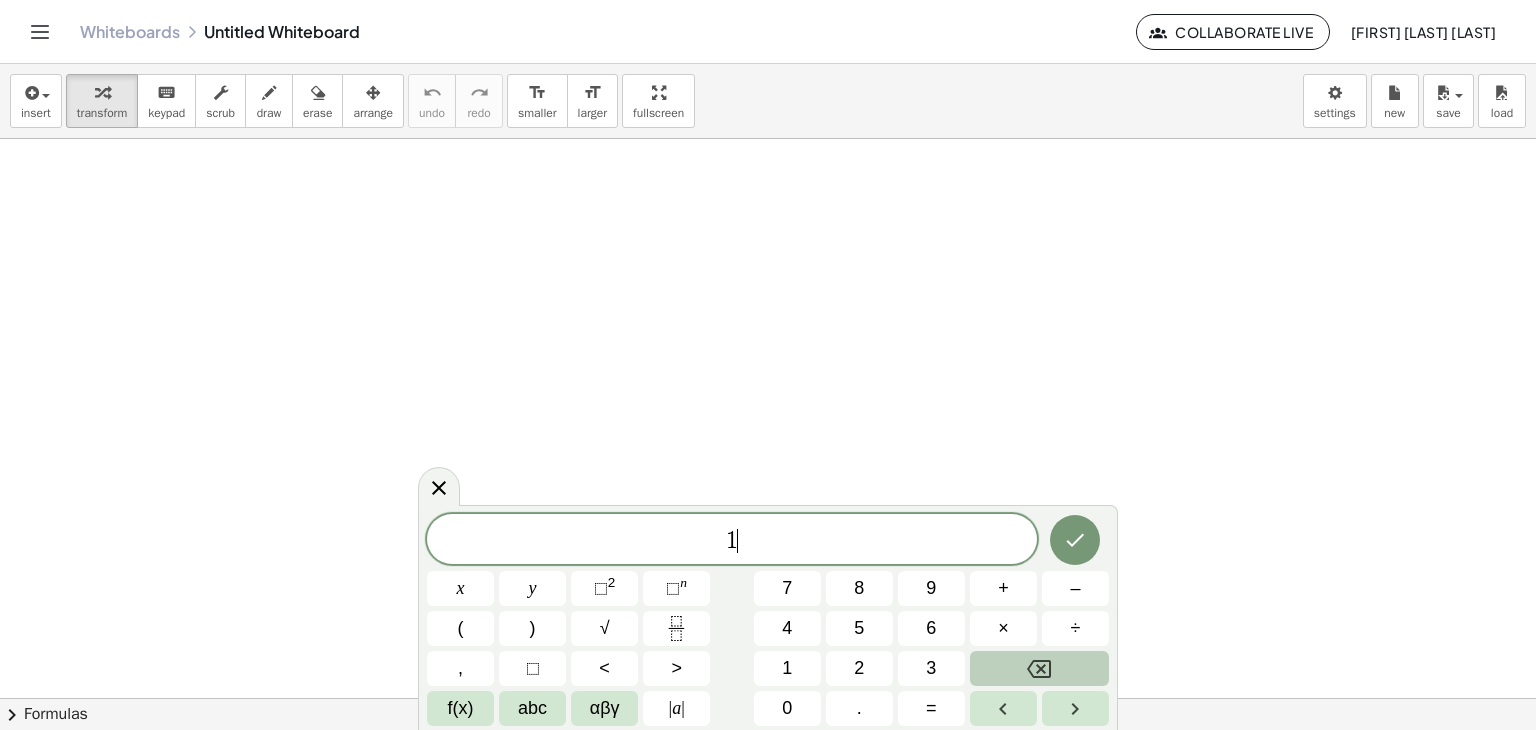 click at bounding box center [1039, 668] 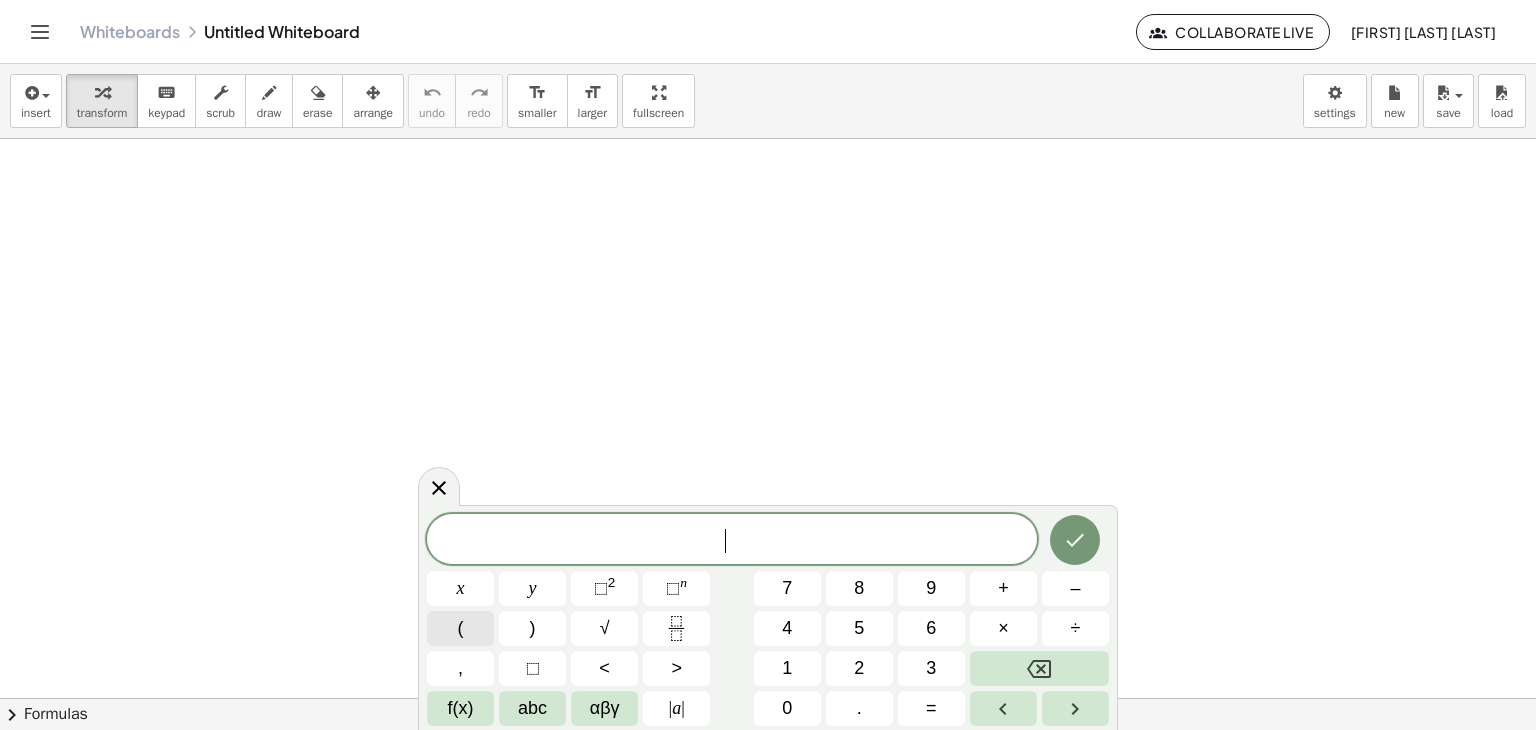 click on "(" at bounding box center [460, 628] 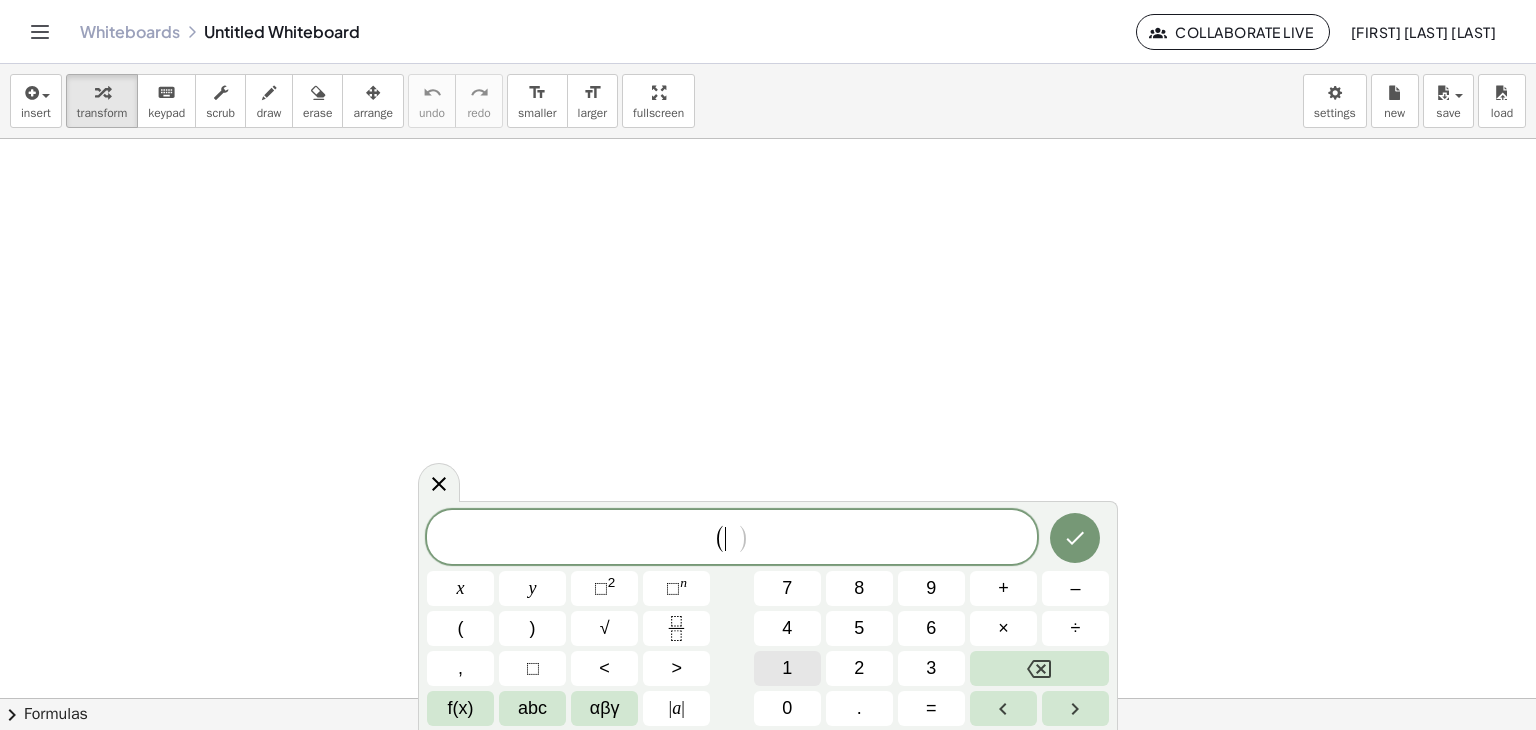click on "1" at bounding box center (787, 668) 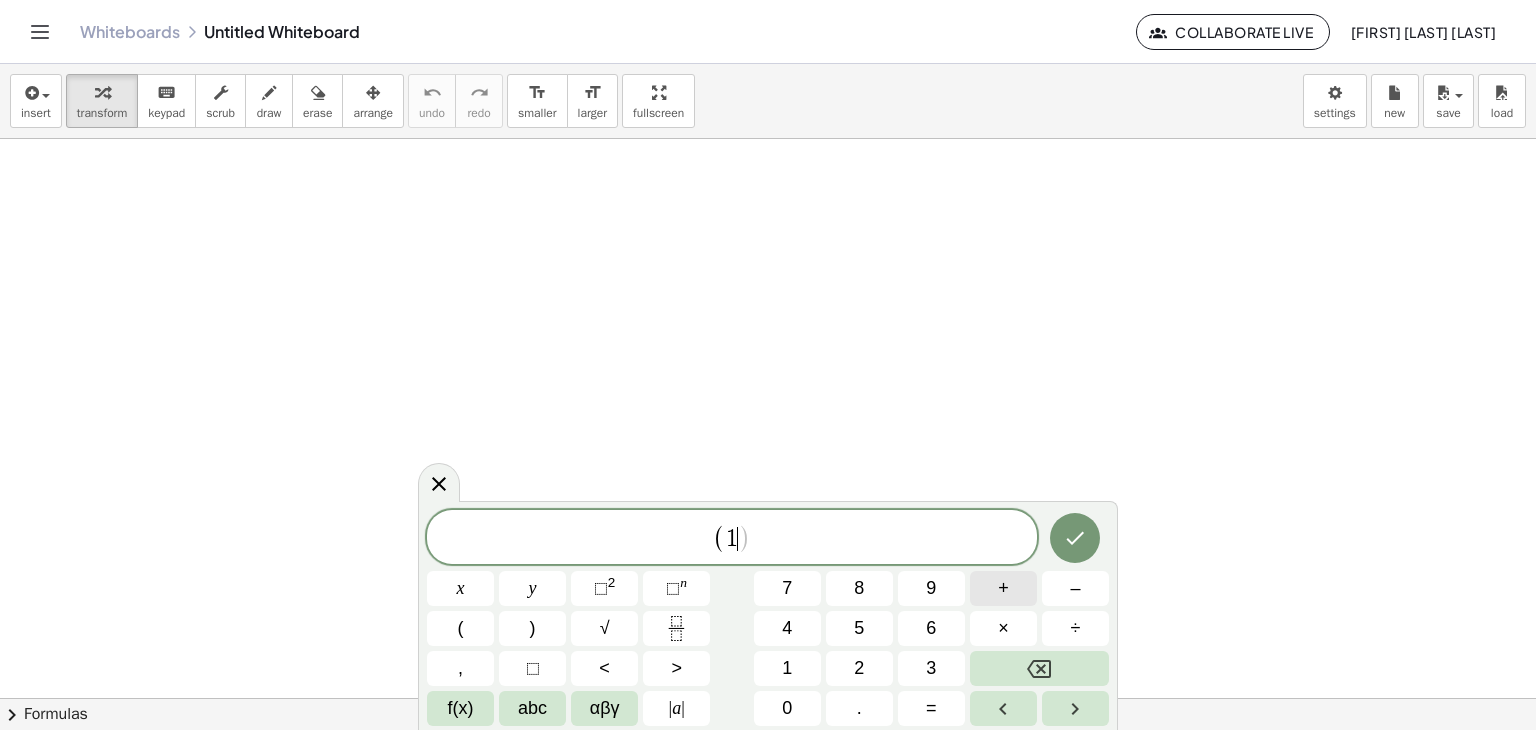click on "+" at bounding box center (1003, 588) 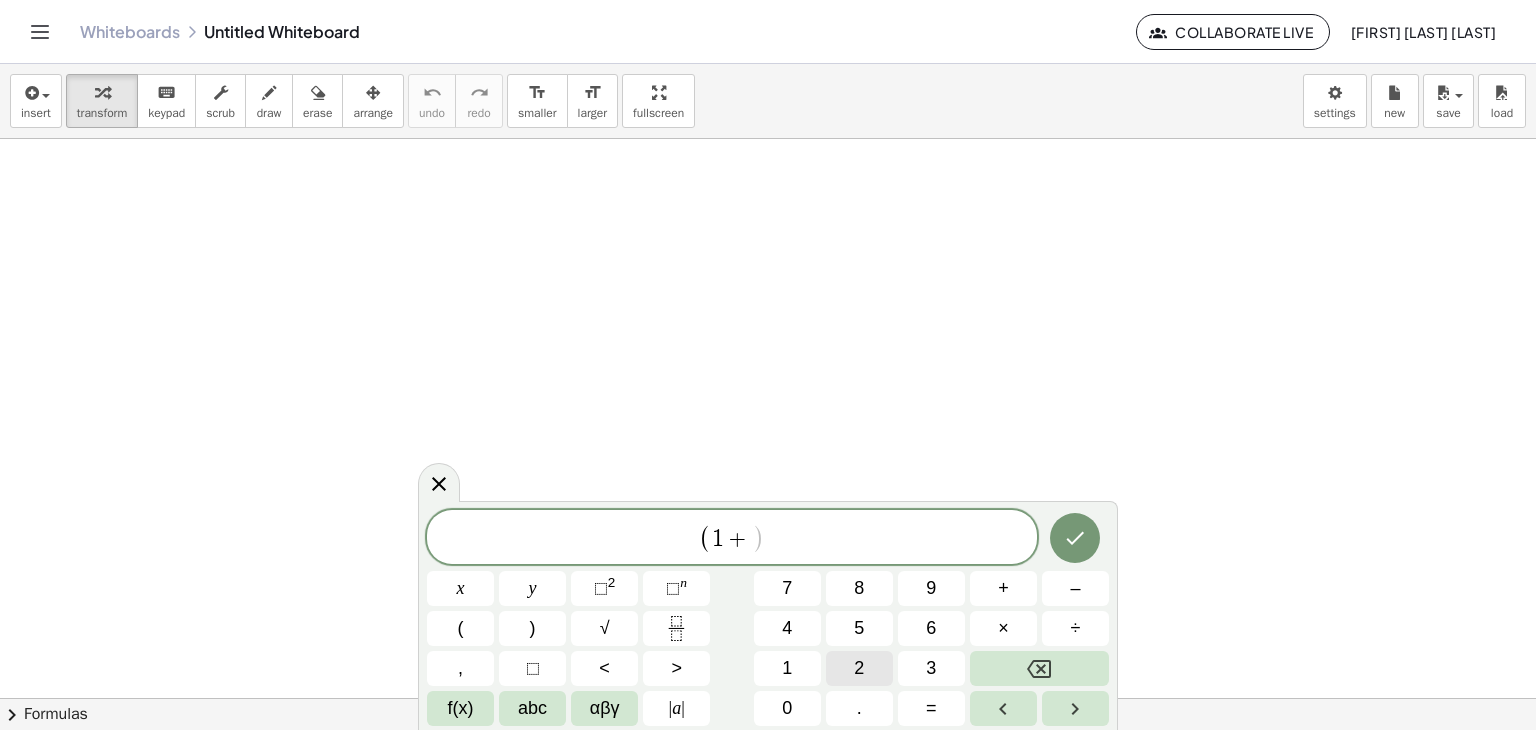 click on "2" at bounding box center (859, 668) 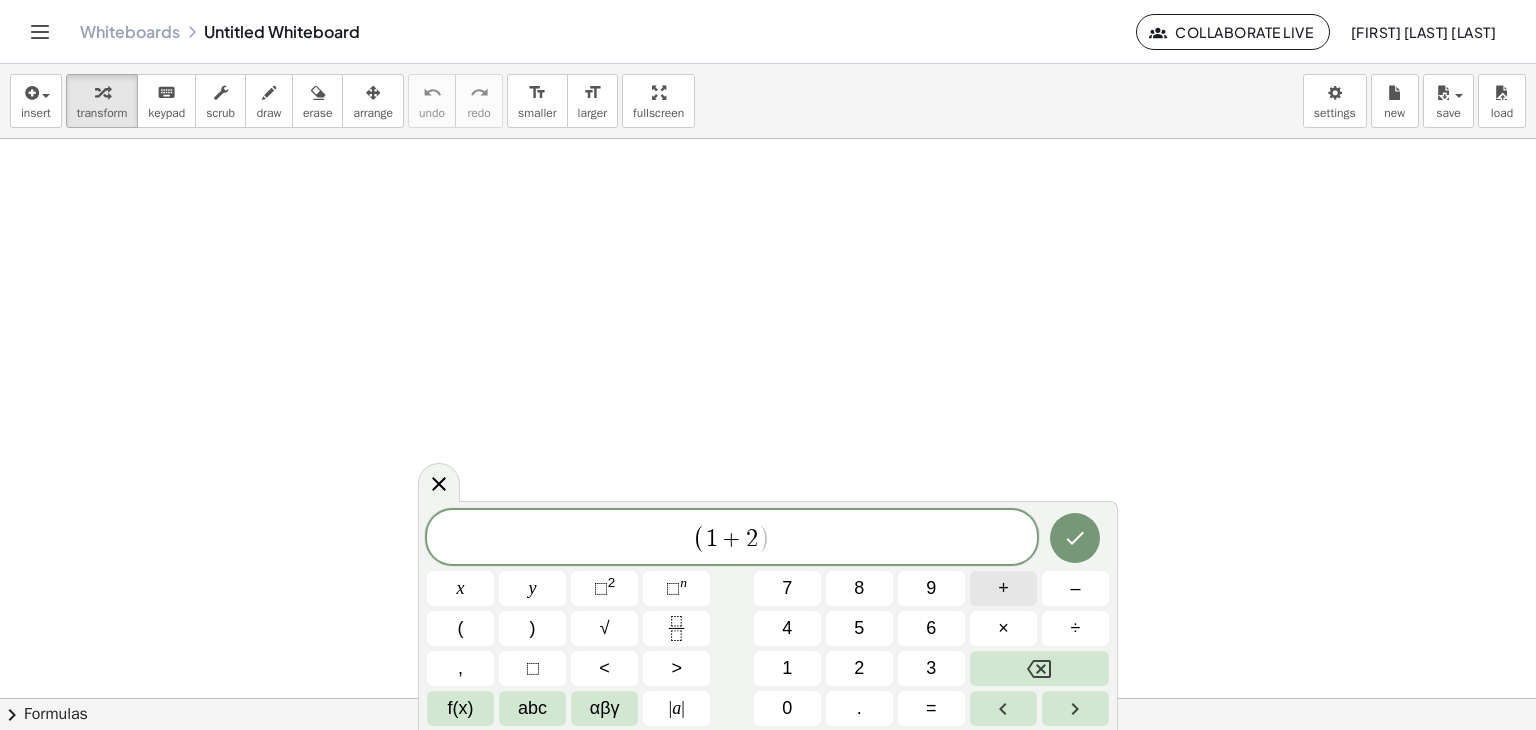 click on "+" at bounding box center (1003, 588) 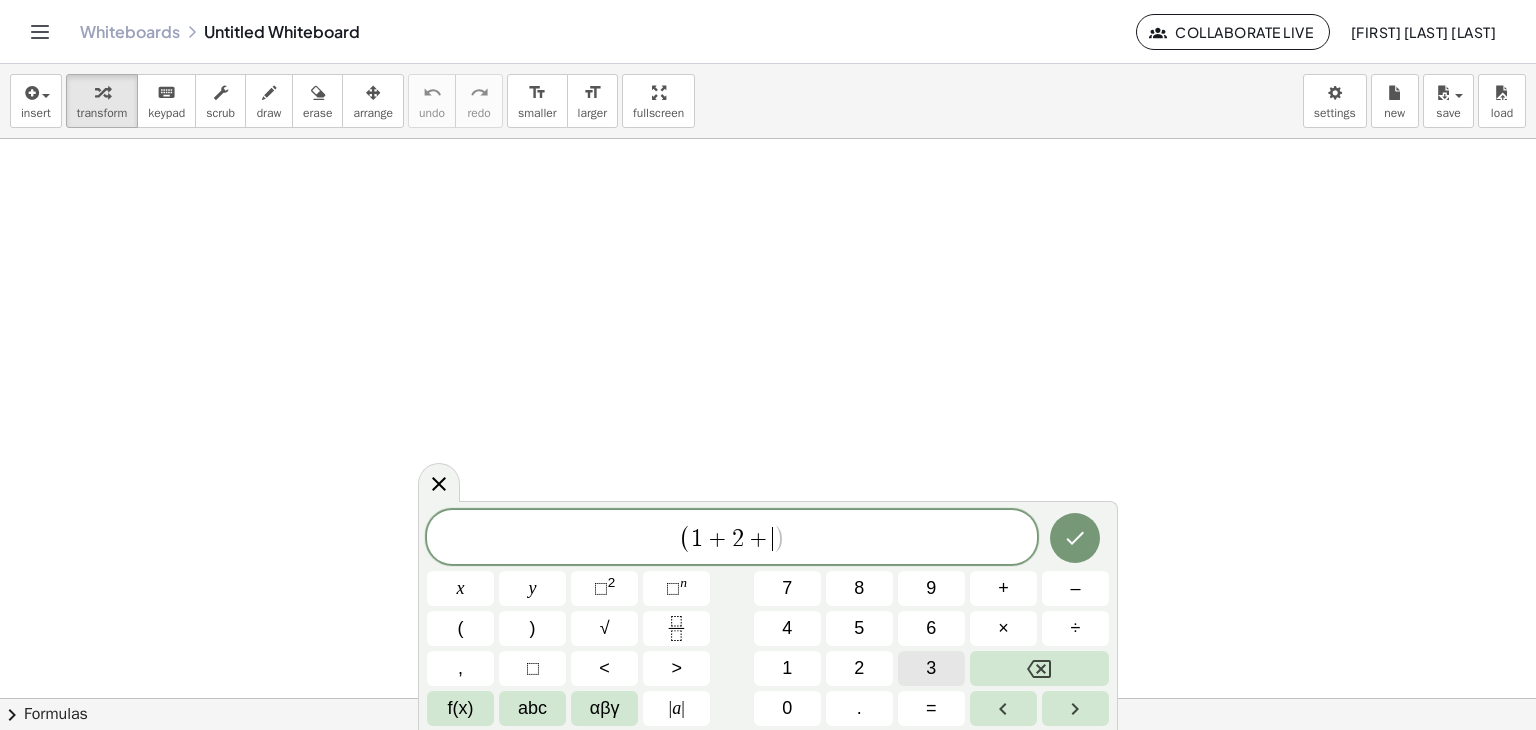 click on "3" at bounding box center (931, 668) 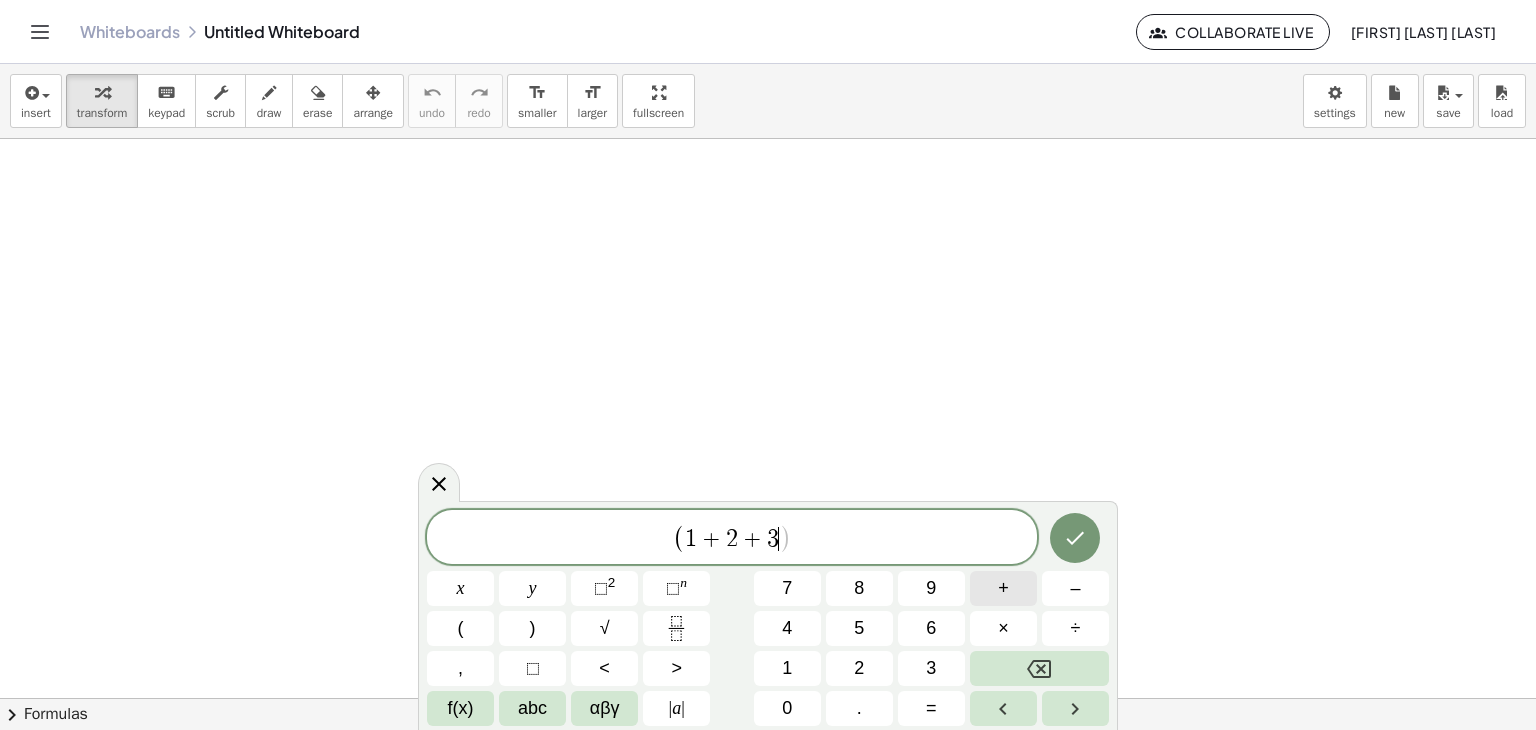 click on "+" at bounding box center [1003, 588] 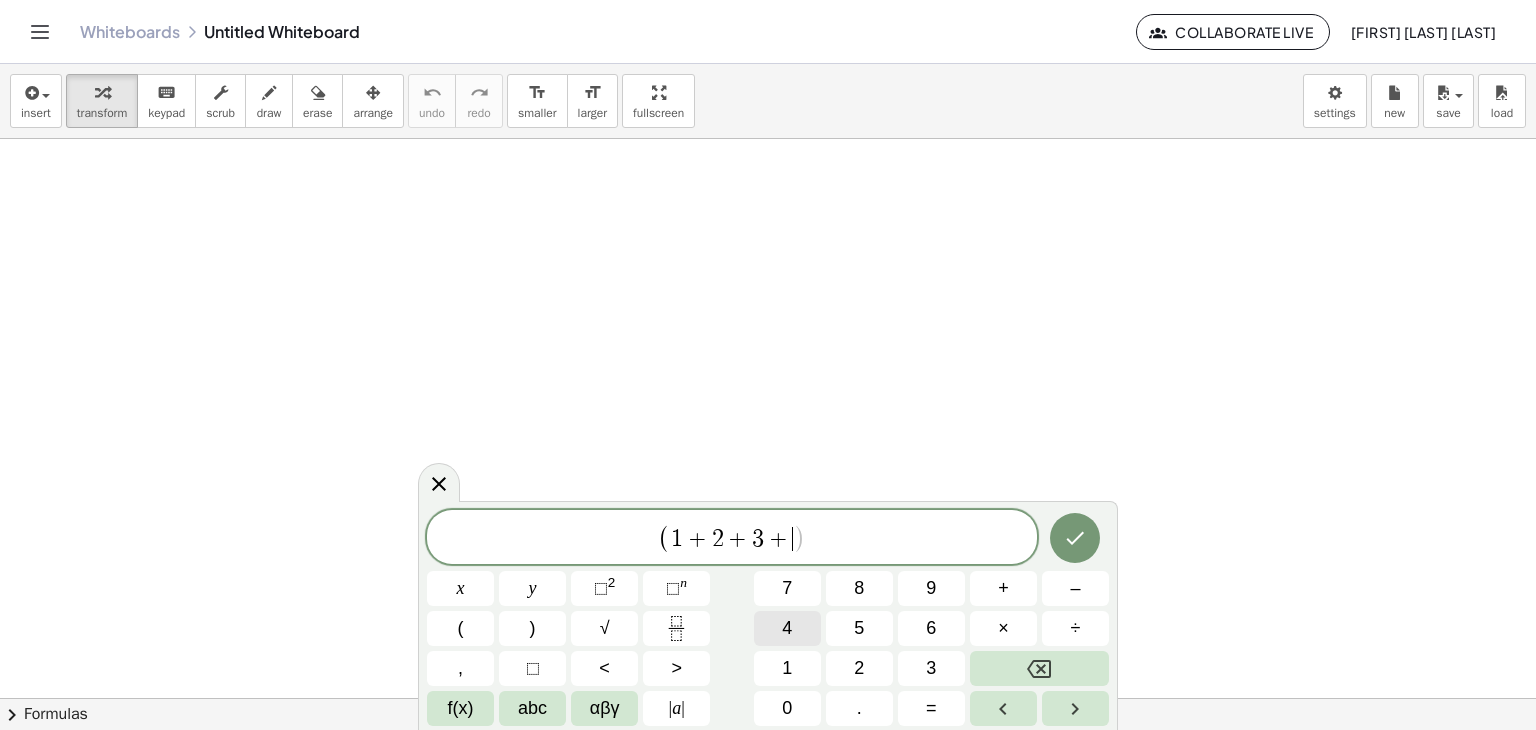 click on "4" at bounding box center (787, 628) 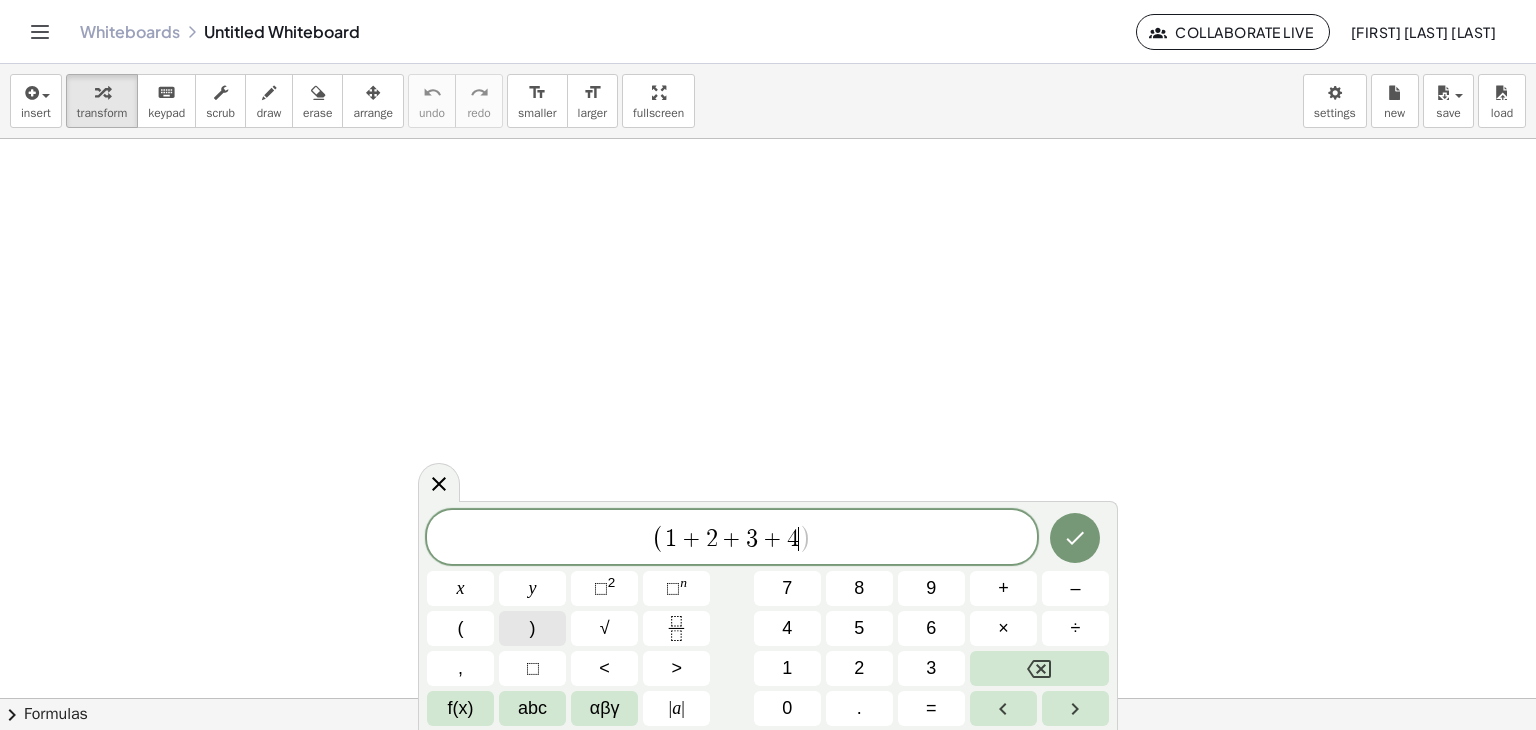 click on ")" at bounding box center [533, 628] 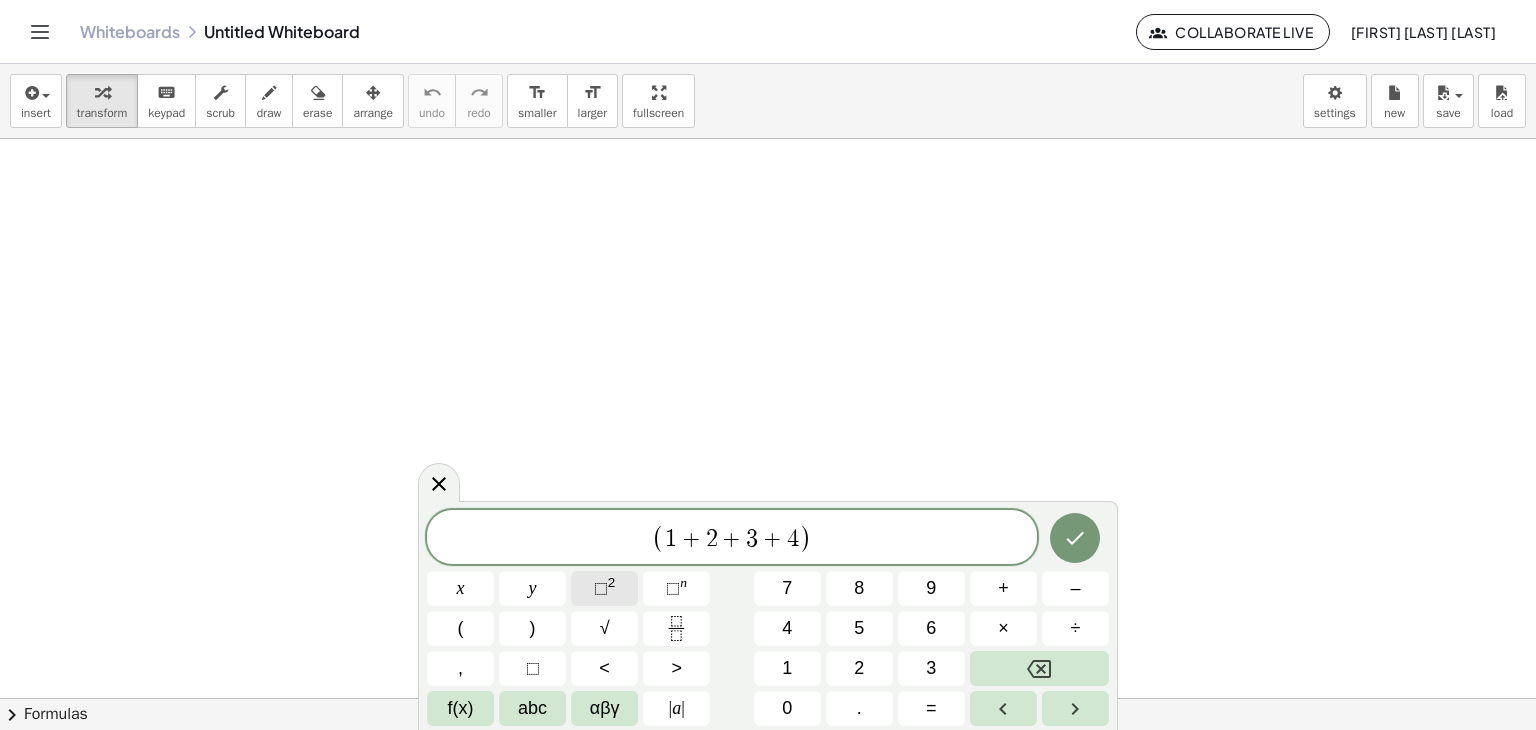 click on "⬚ 2" at bounding box center (604, 588) 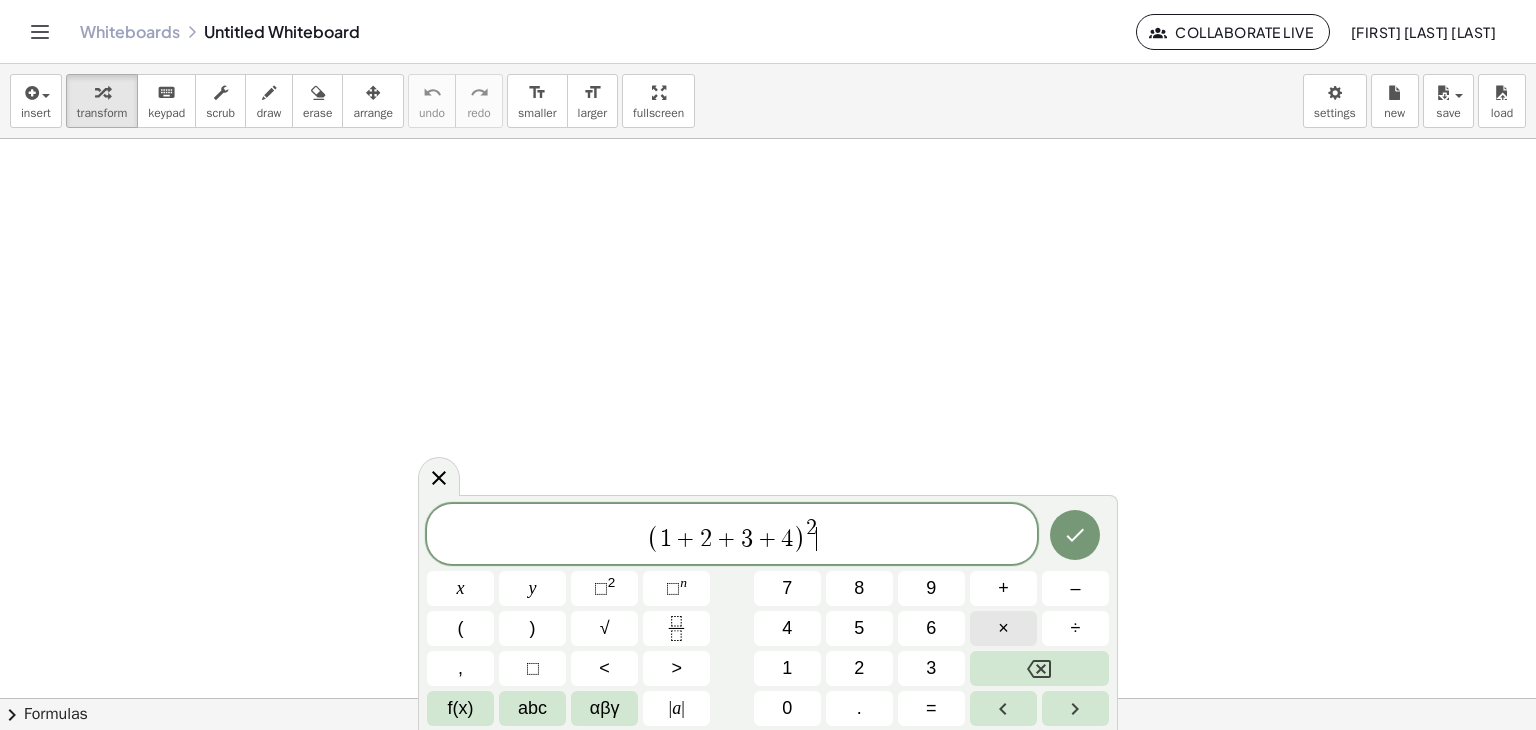 click on "×" at bounding box center [1003, 628] 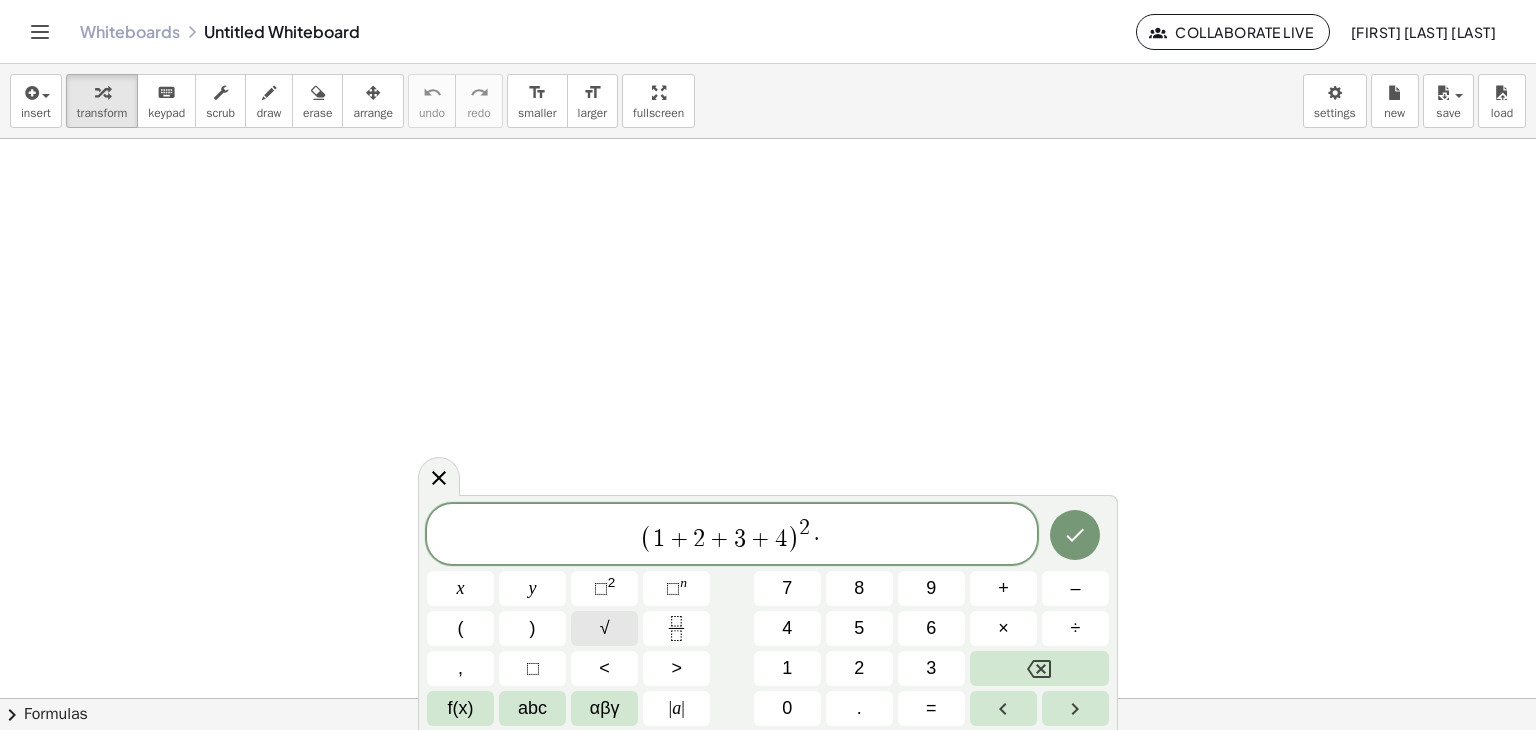 click on "√" at bounding box center (605, 628) 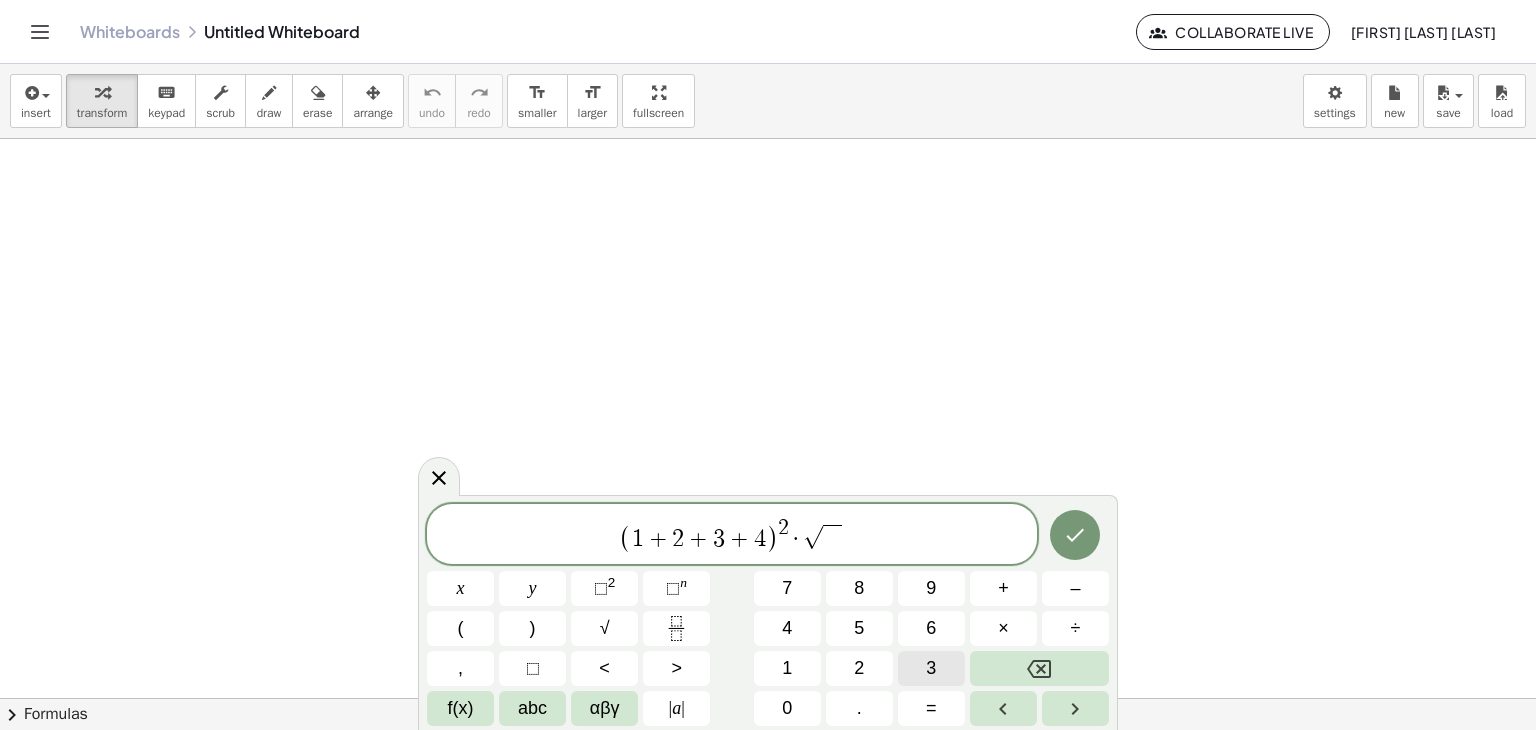 click on "3" at bounding box center [931, 668] 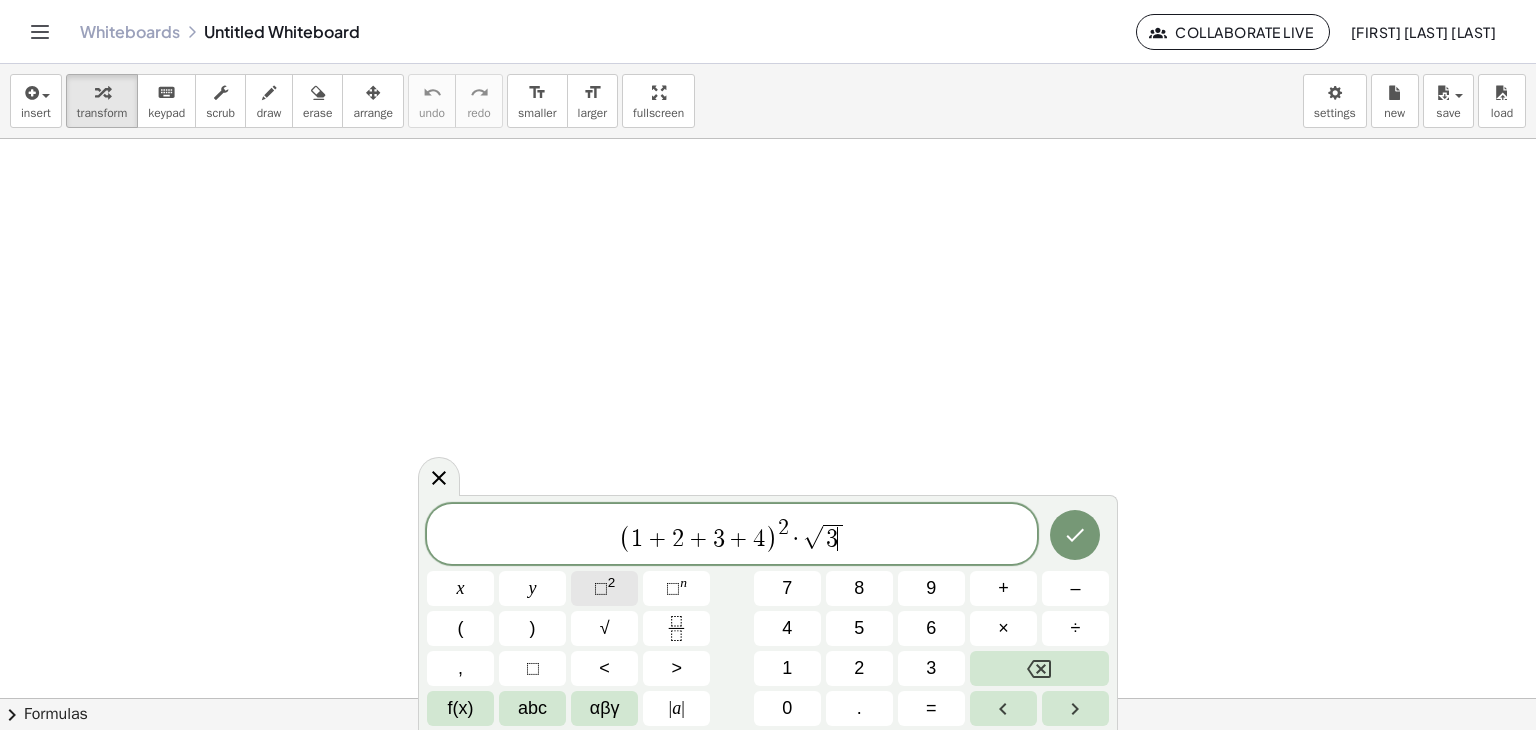 click on "⬚ 2" 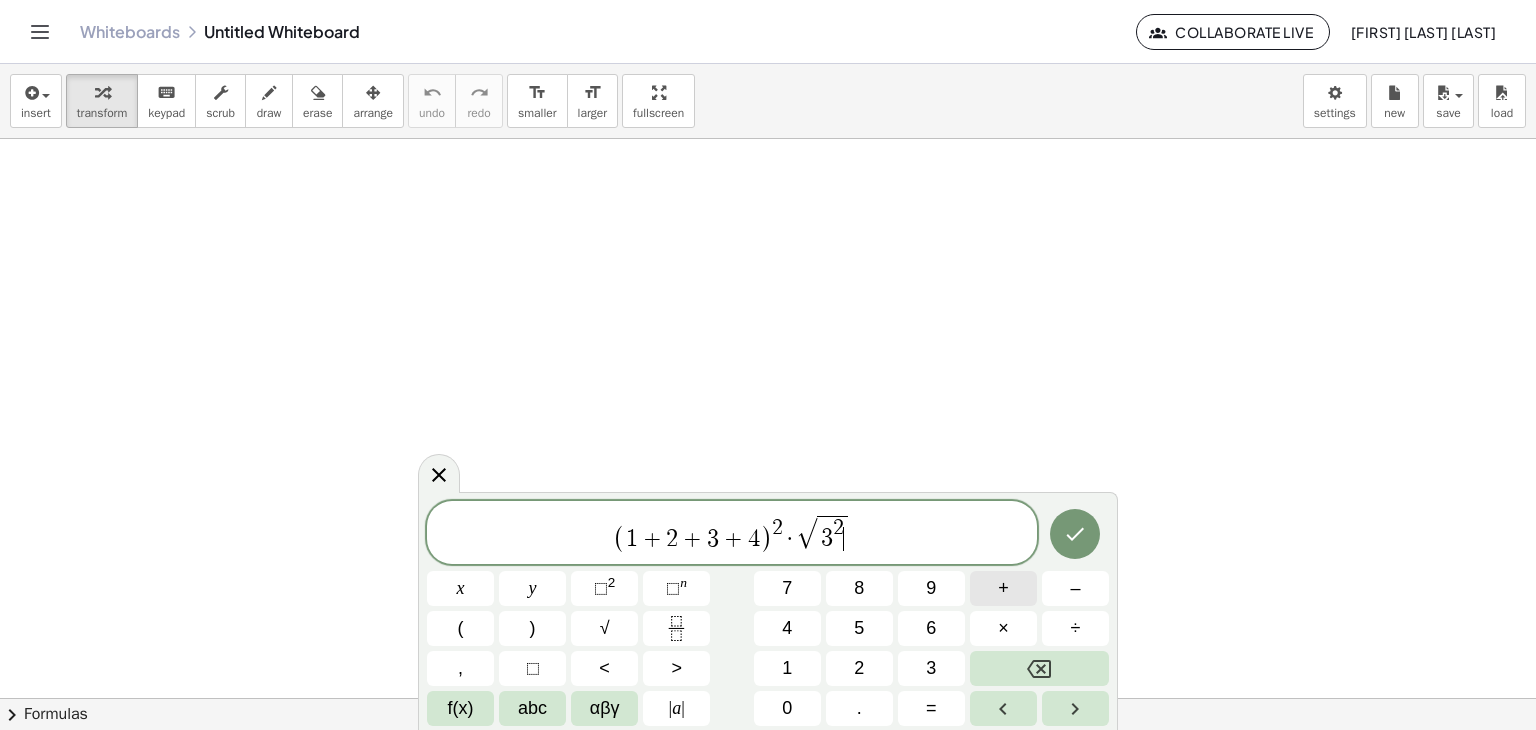 click on "+" at bounding box center (1003, 588) 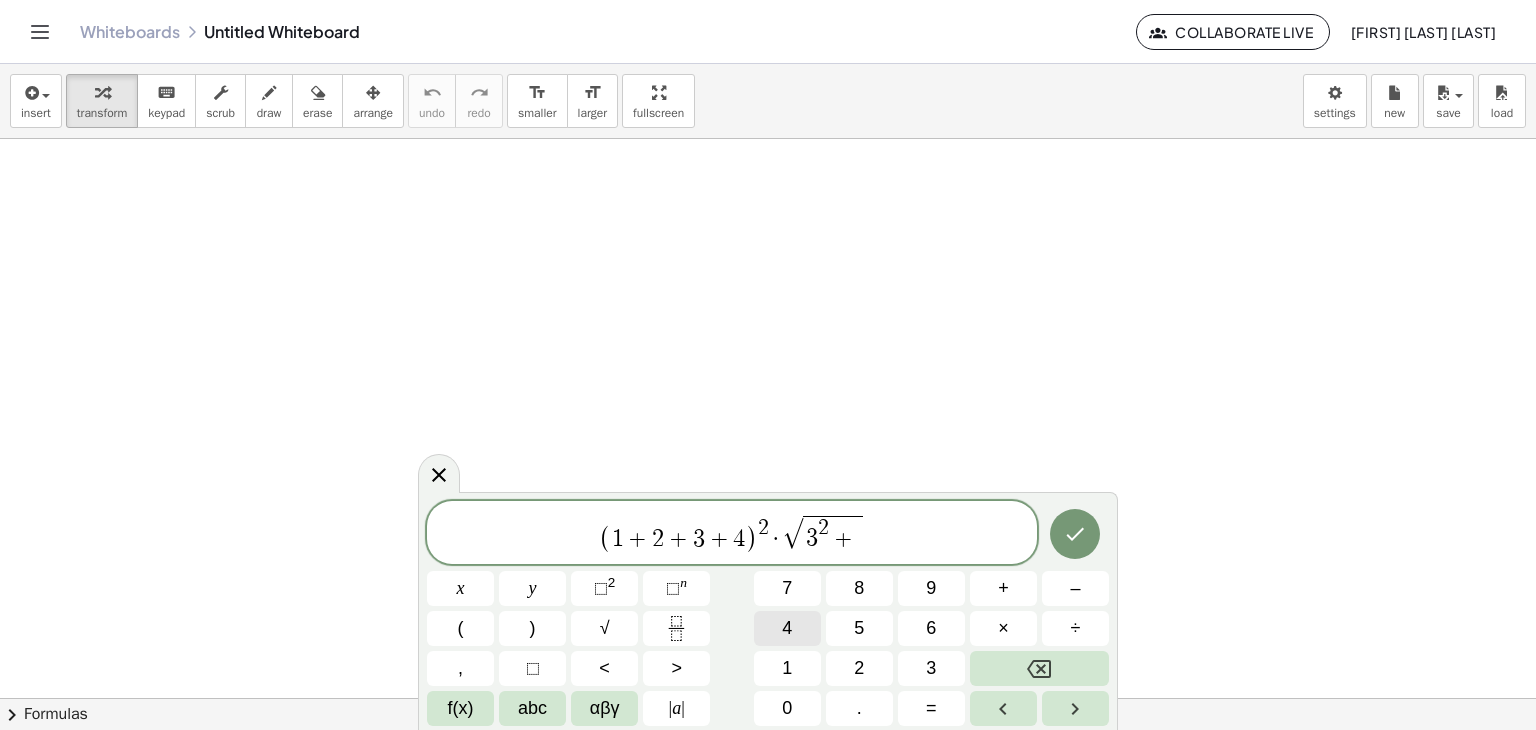 click on "4" at bounding box center (787, 628) 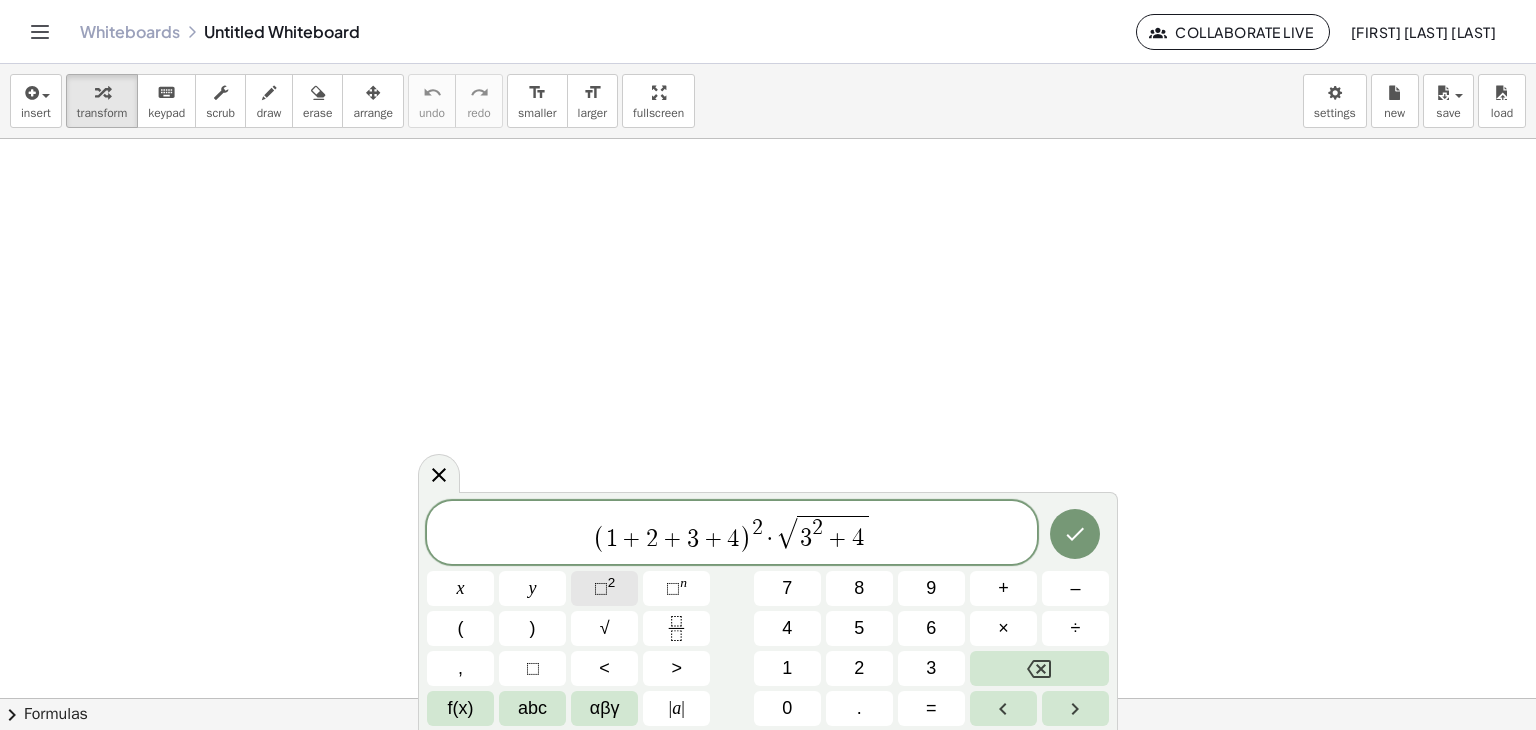 click on "2" at bounding box center [612, 582] 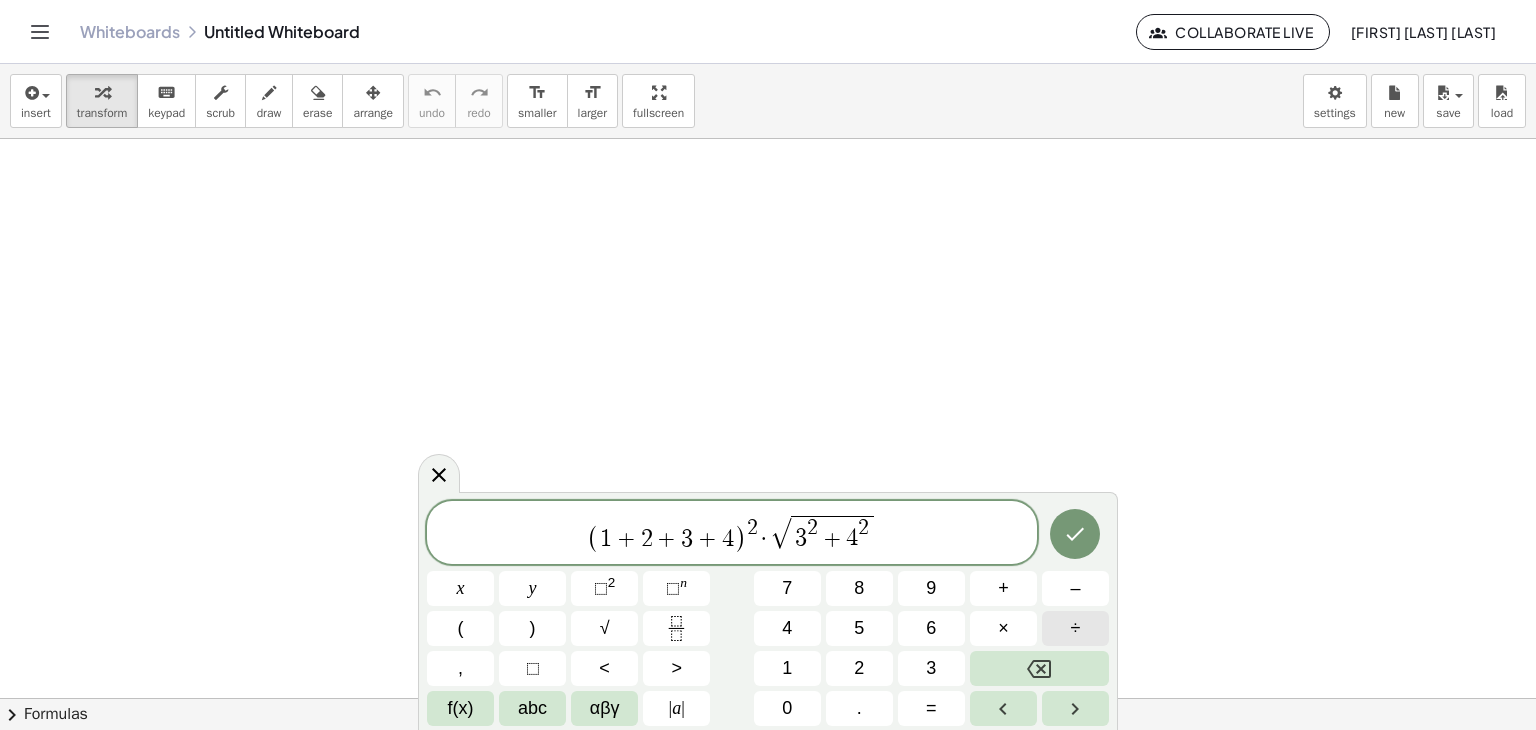 click on "÷" at bounding box center (1075, 628) 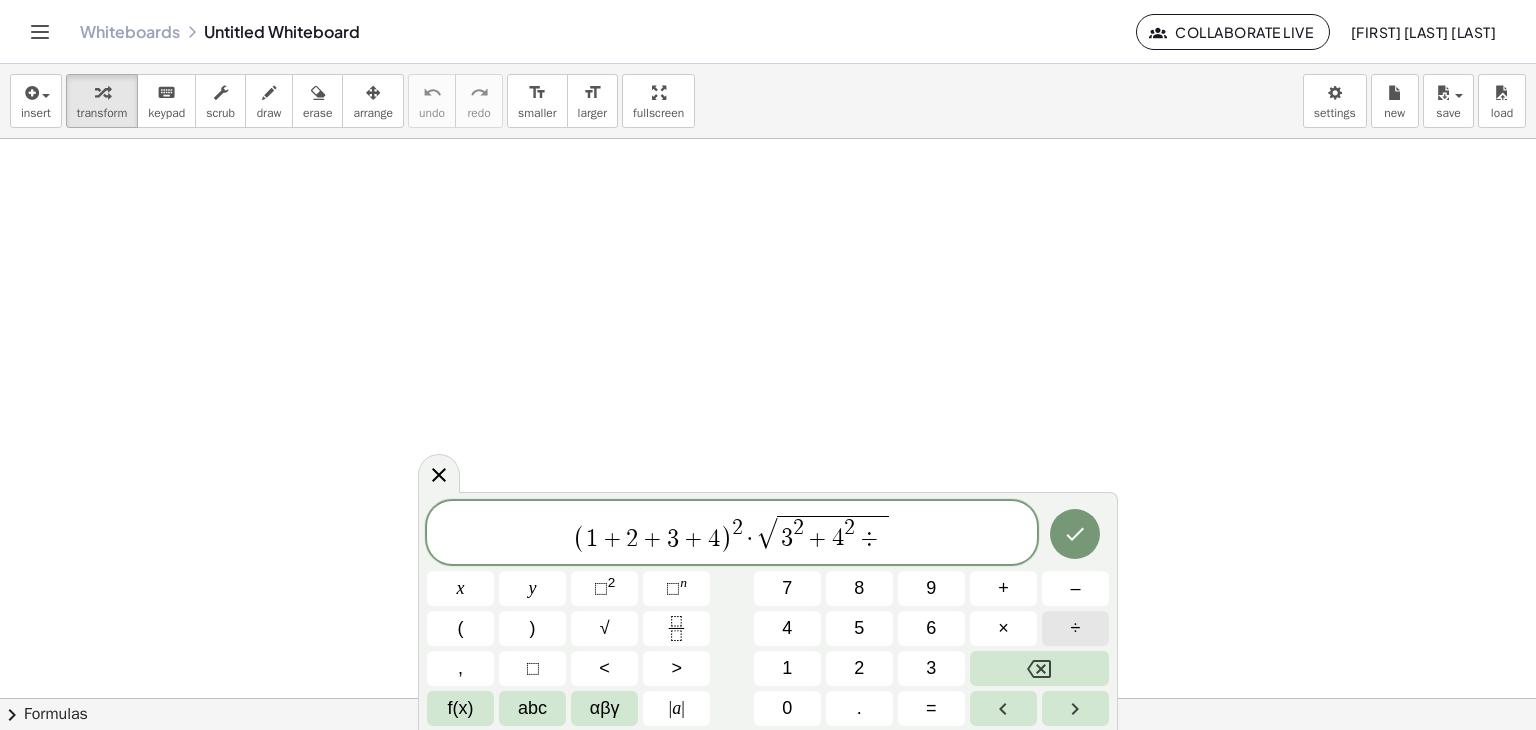click on "÷" at bounding box center (1075, 628) 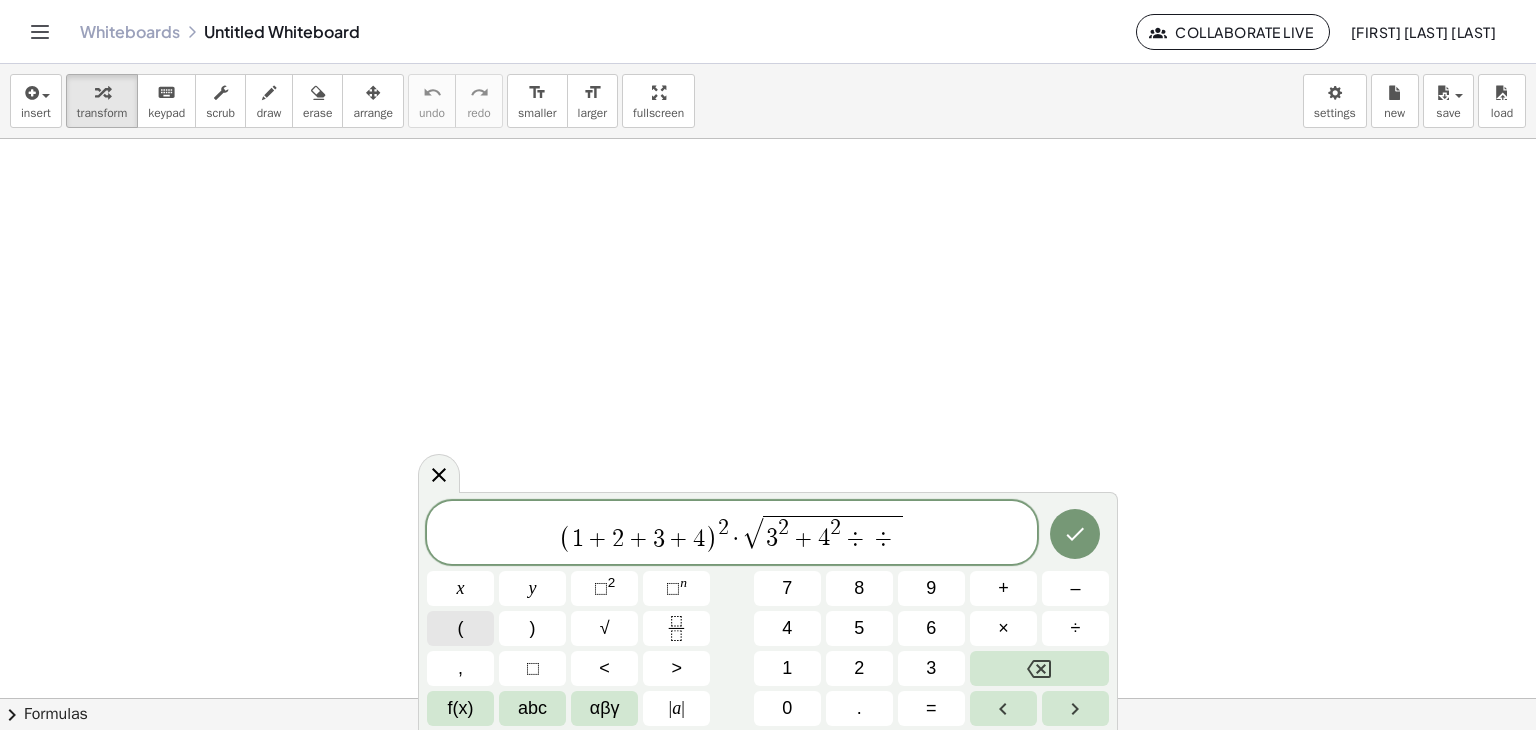 click on "(" at bounding box center [460, 628] 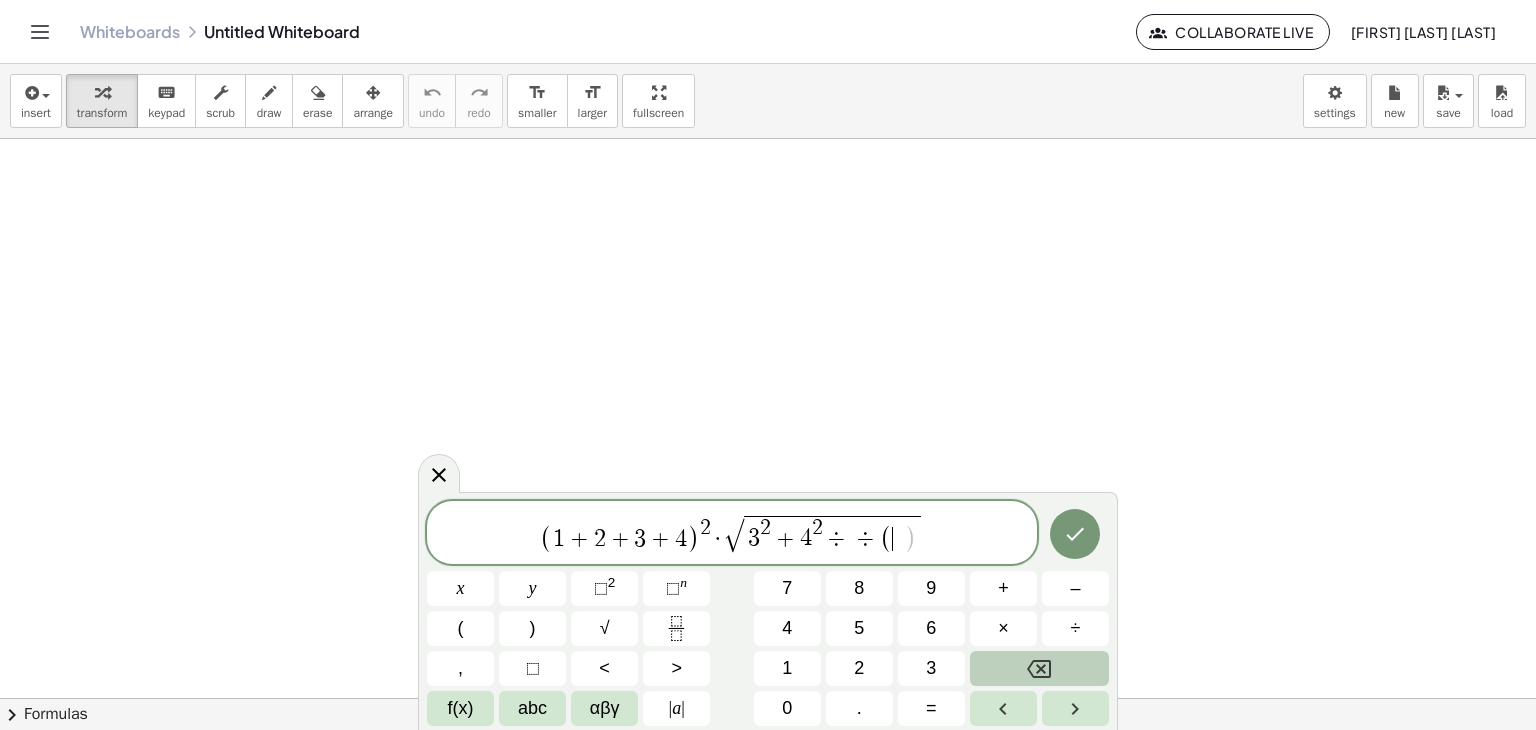 click 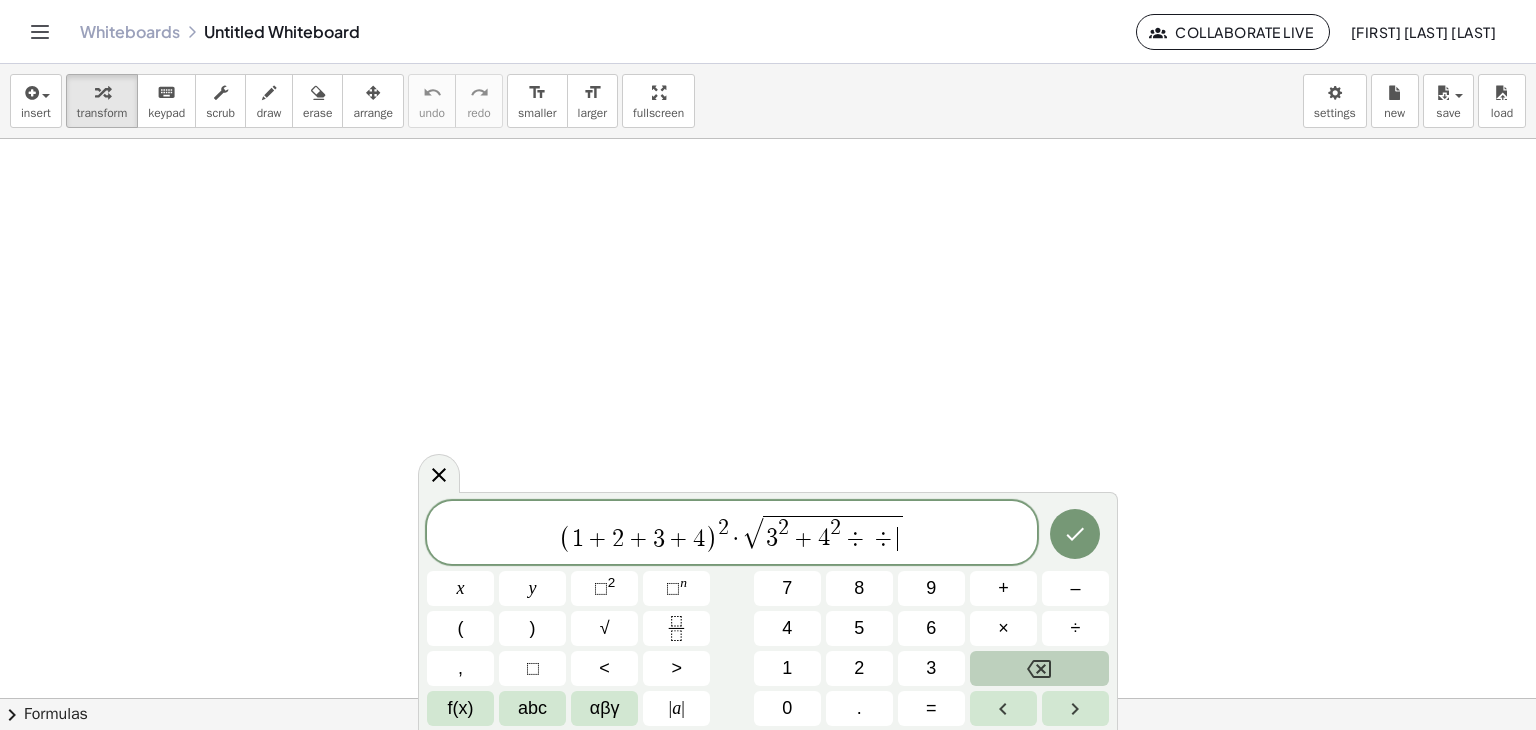 click 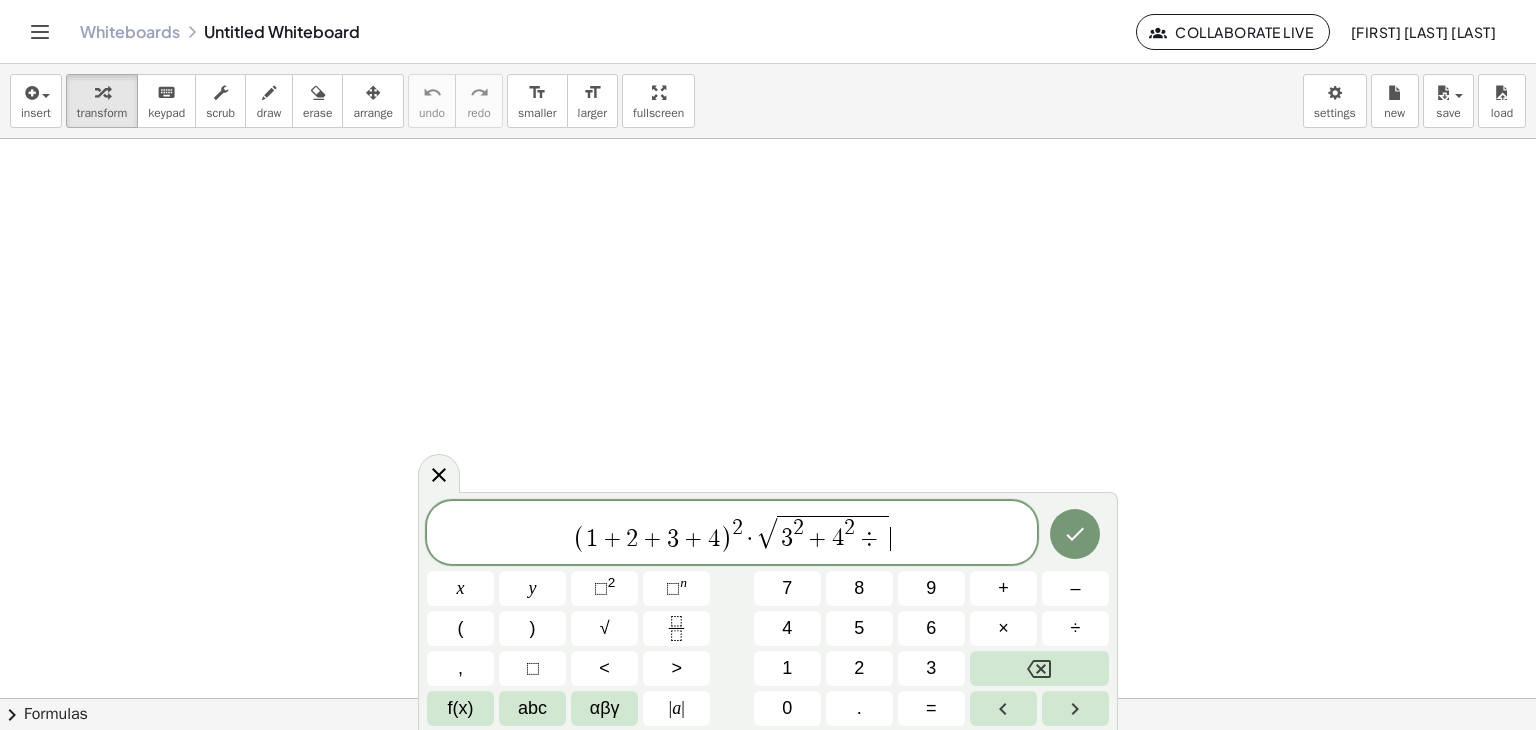 click on "( 1 + 2 + 3 + 4 ) 2 · √ 3 2 + 4 2 ÷ ​" at bounding box center [732, 534] 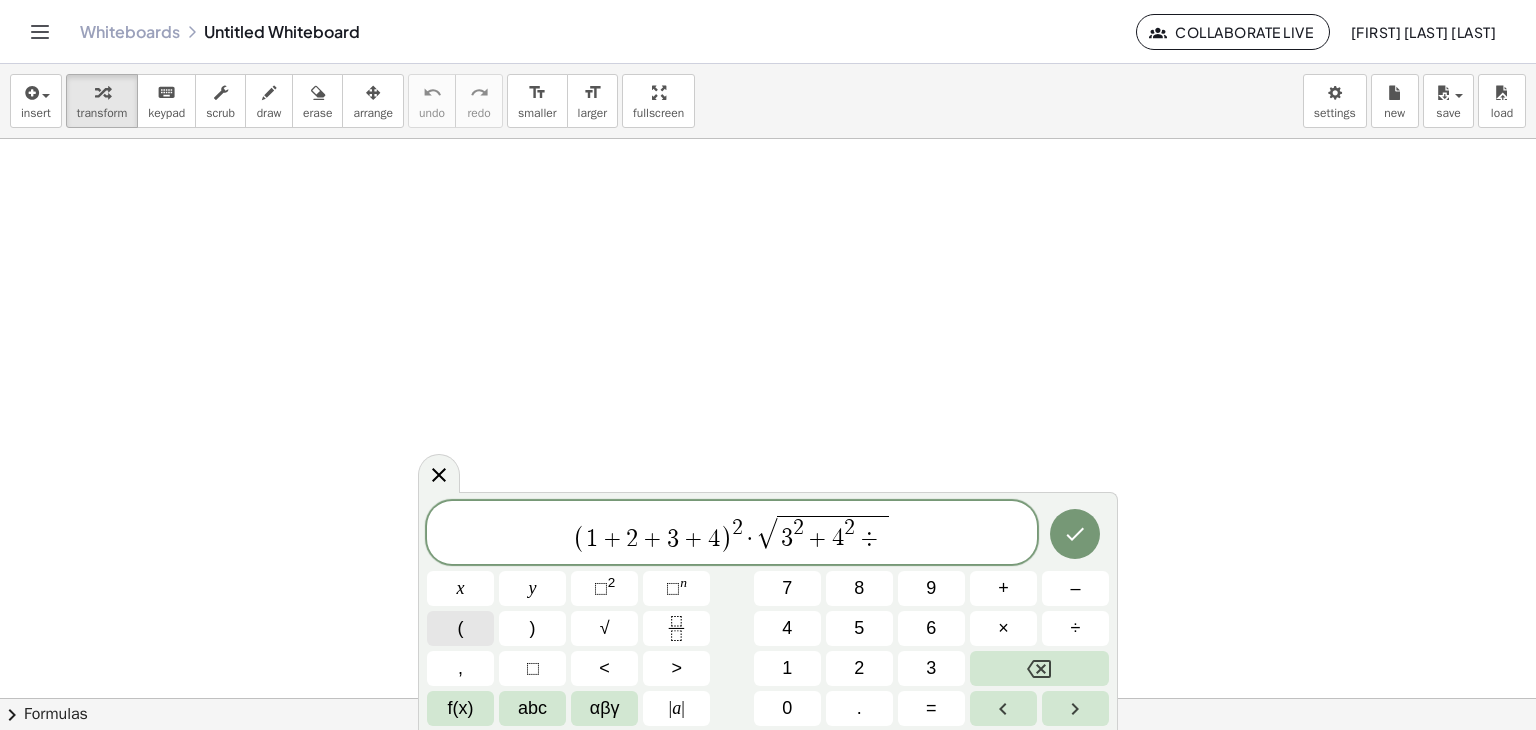 click on "(" at bounding box center (460, 628) 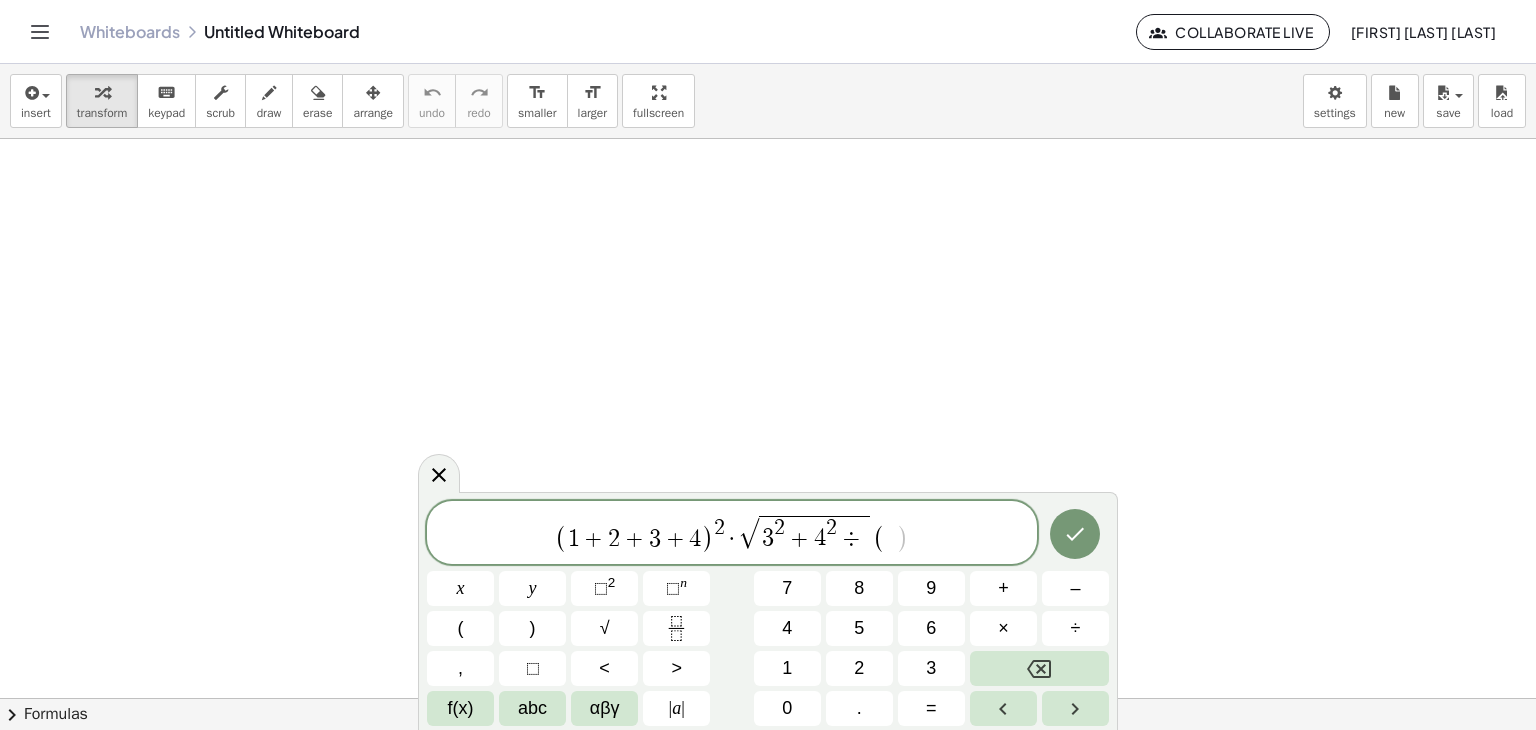 click on "****** ( 1 + 2 + 3 + 4 ) 2 · √ 3 2 + 4 2 ÷ ( ​ ) x y ⬚ 2 ⬚ n 7 8 9 + – ( ) √ 4 5 6 × ÷ , ⬚ < > 1 2 3 f(x) abc αβγ | a | 0 . =" at bounding box center [768, 613] 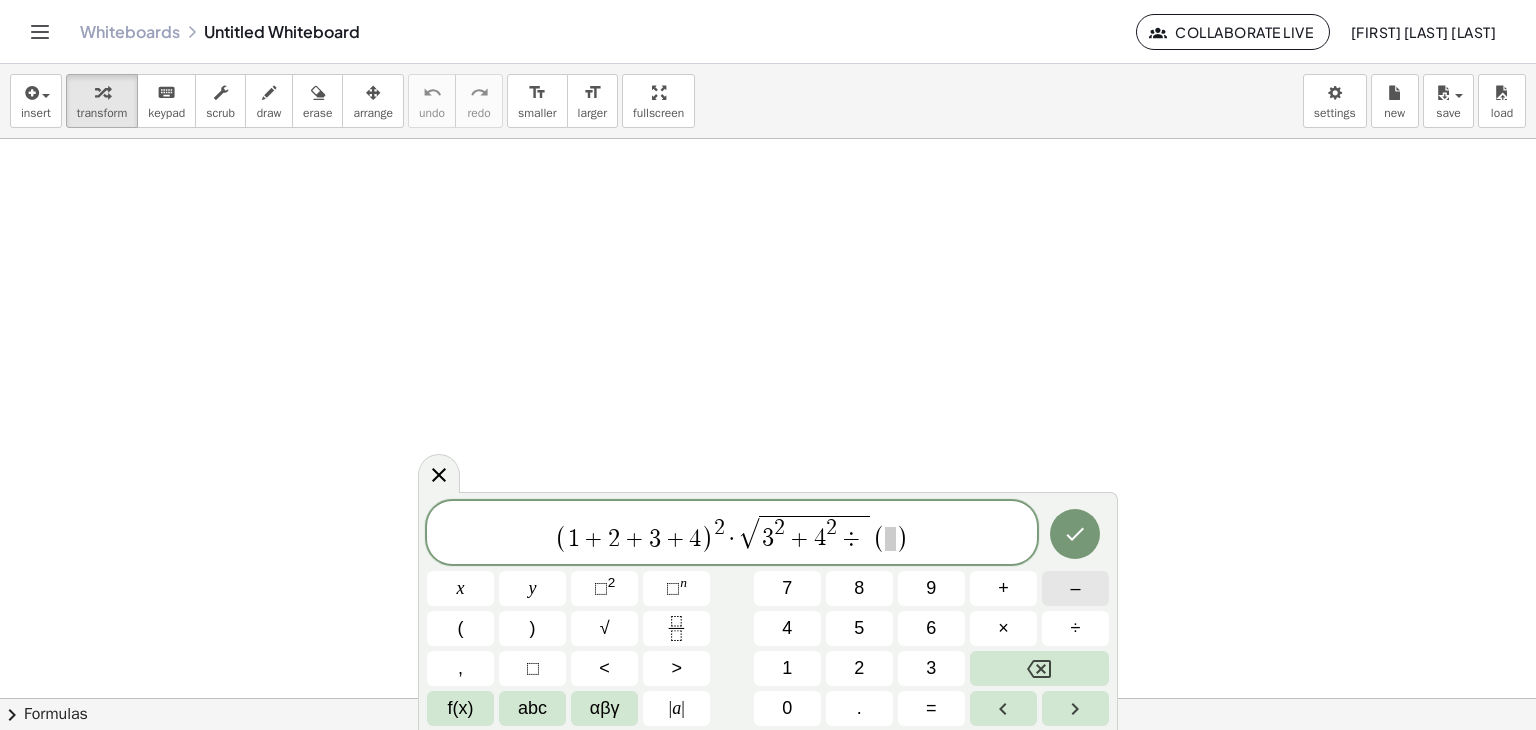 click on "–" at bounding box center (1075, 588) 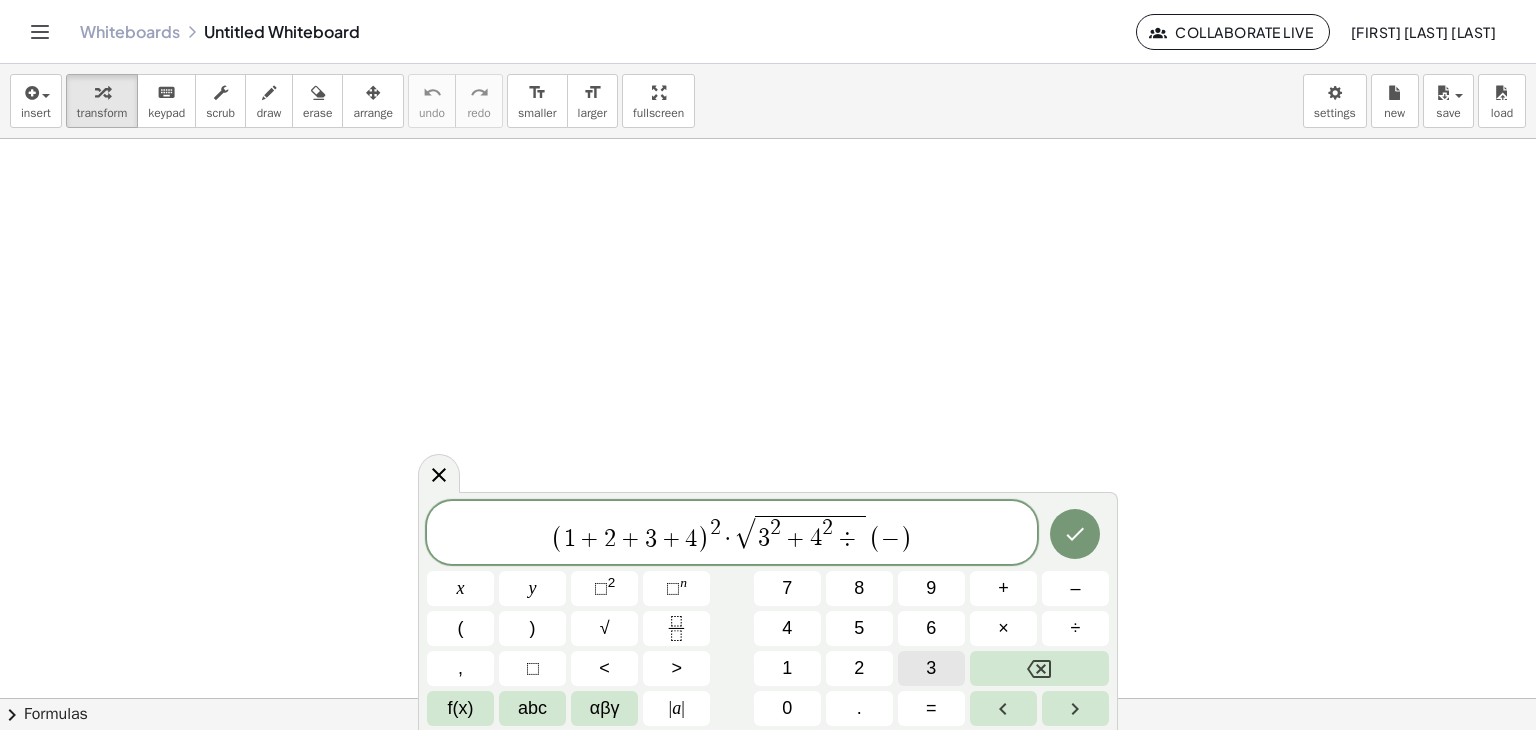 click on "3" at bounding box center (931, 668) 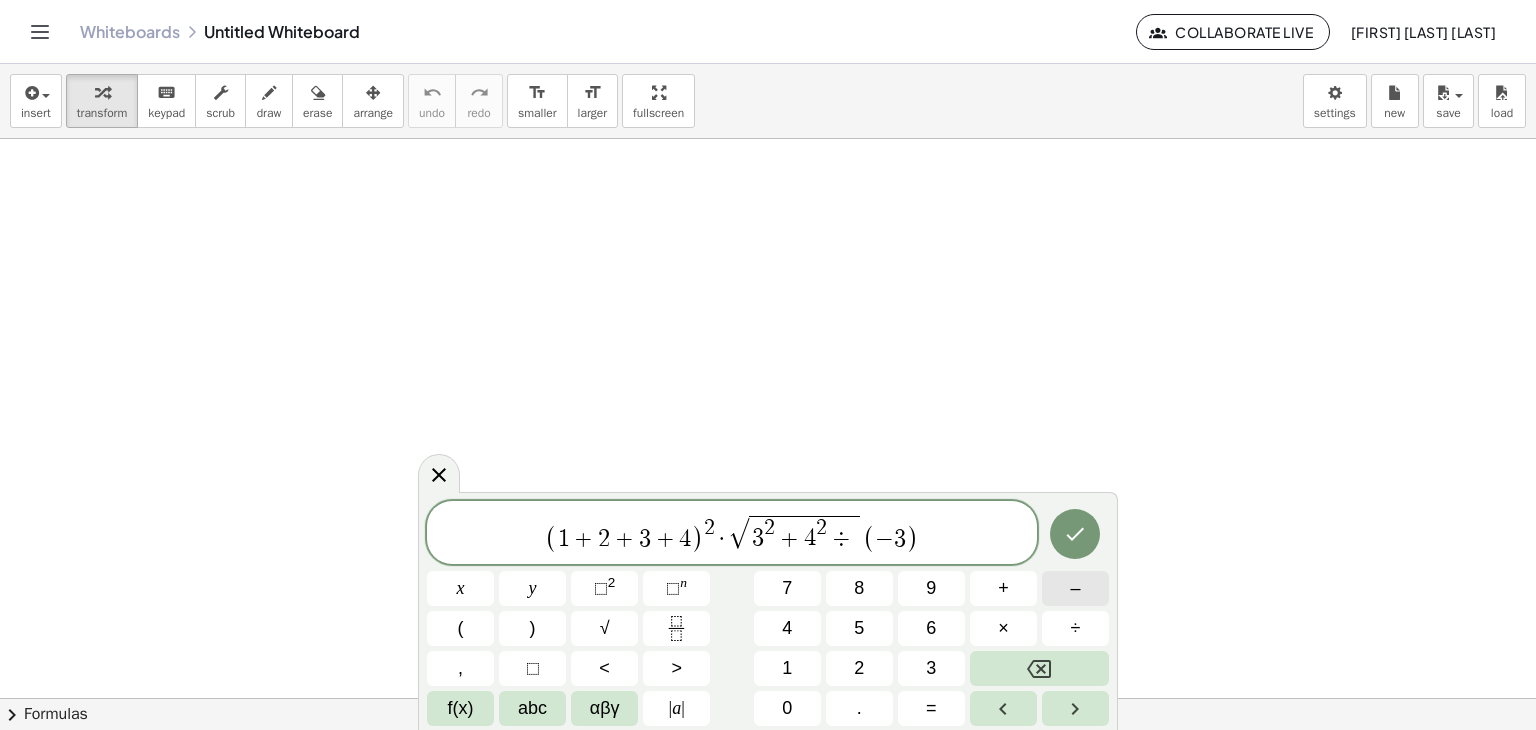 click on "–" at bounding box center [1075, 588] 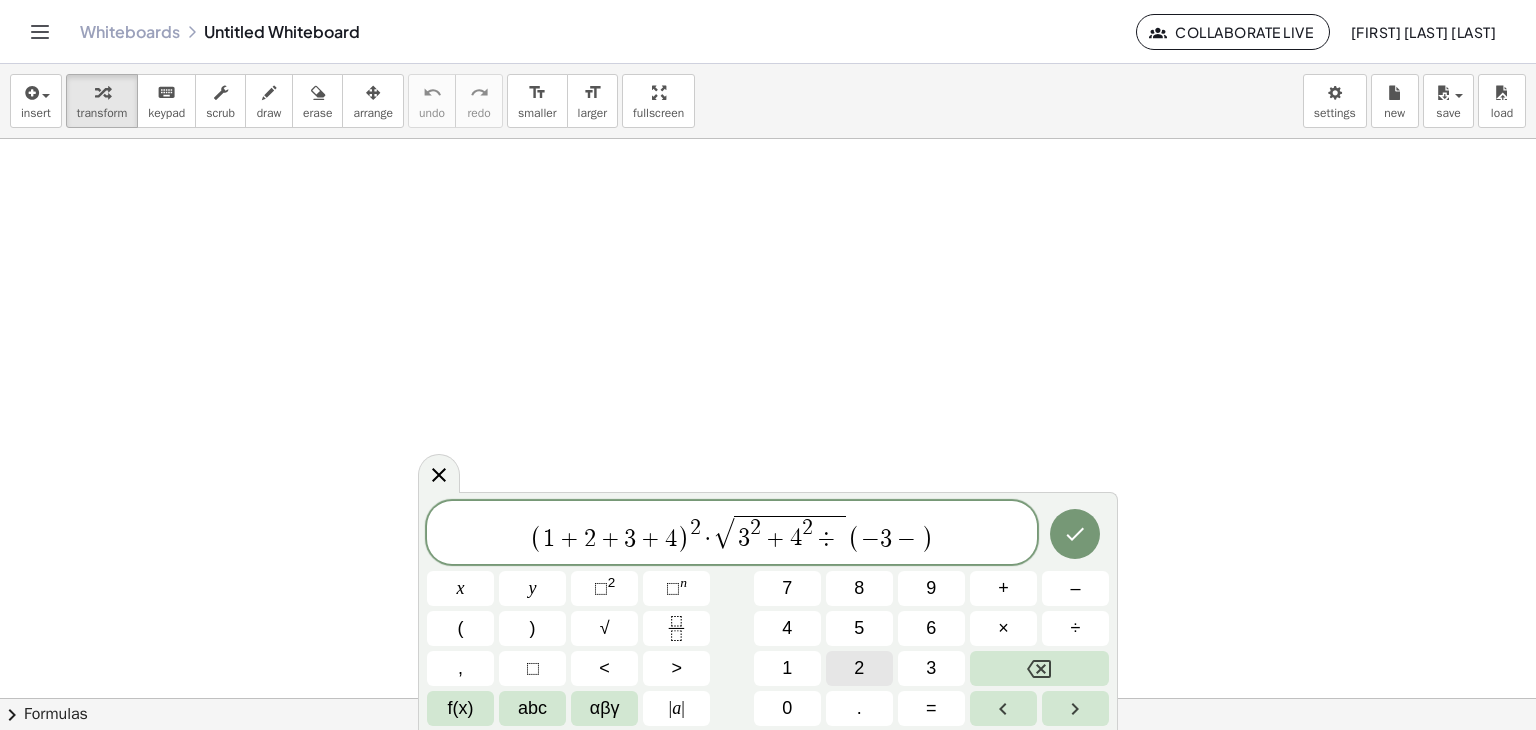 click on "2" at bounding box center [859, 668] 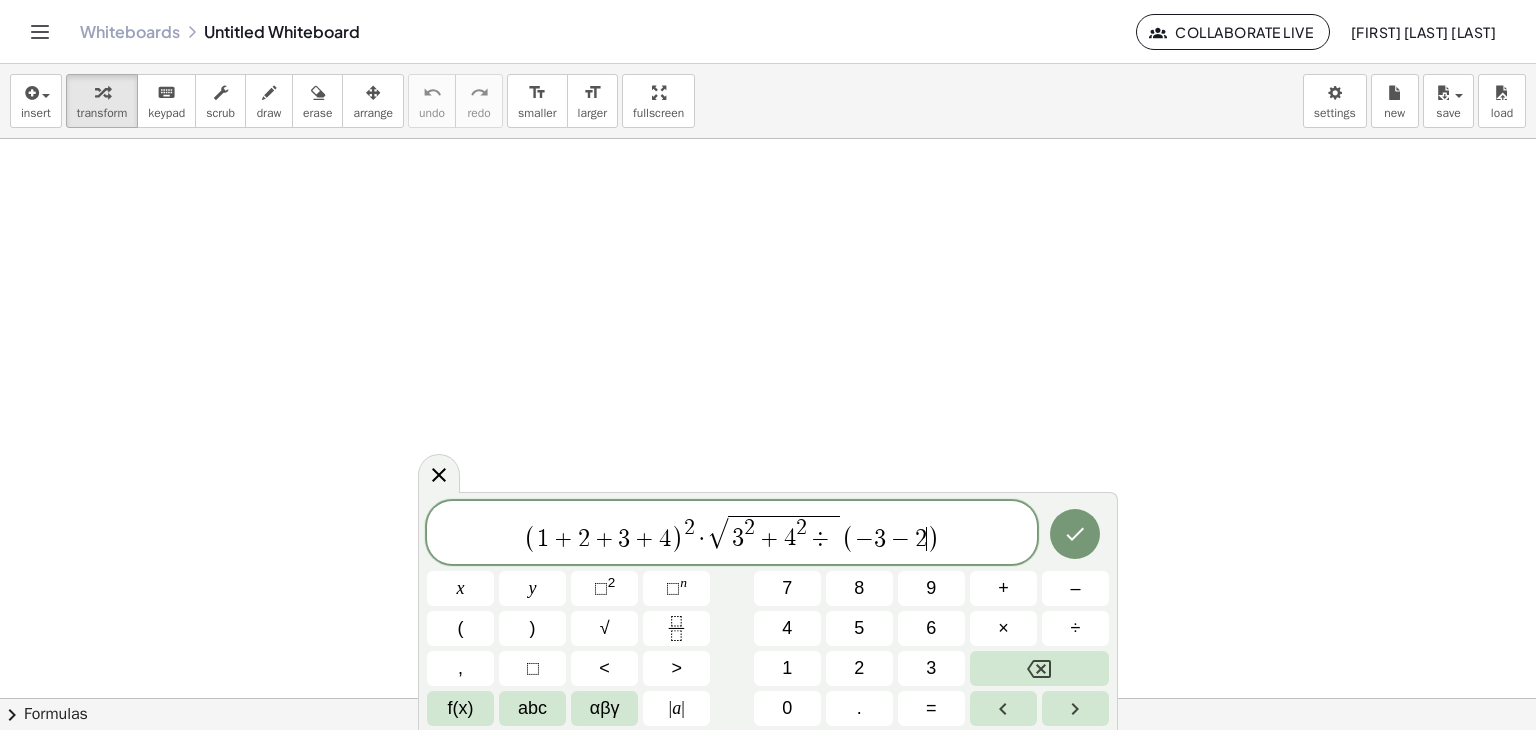 click on "****** ( 1 + 2 + 3 + 4 ) 2 · √ 3 2 + 4 2 ÷ ( − 3 − 2 ​ )" 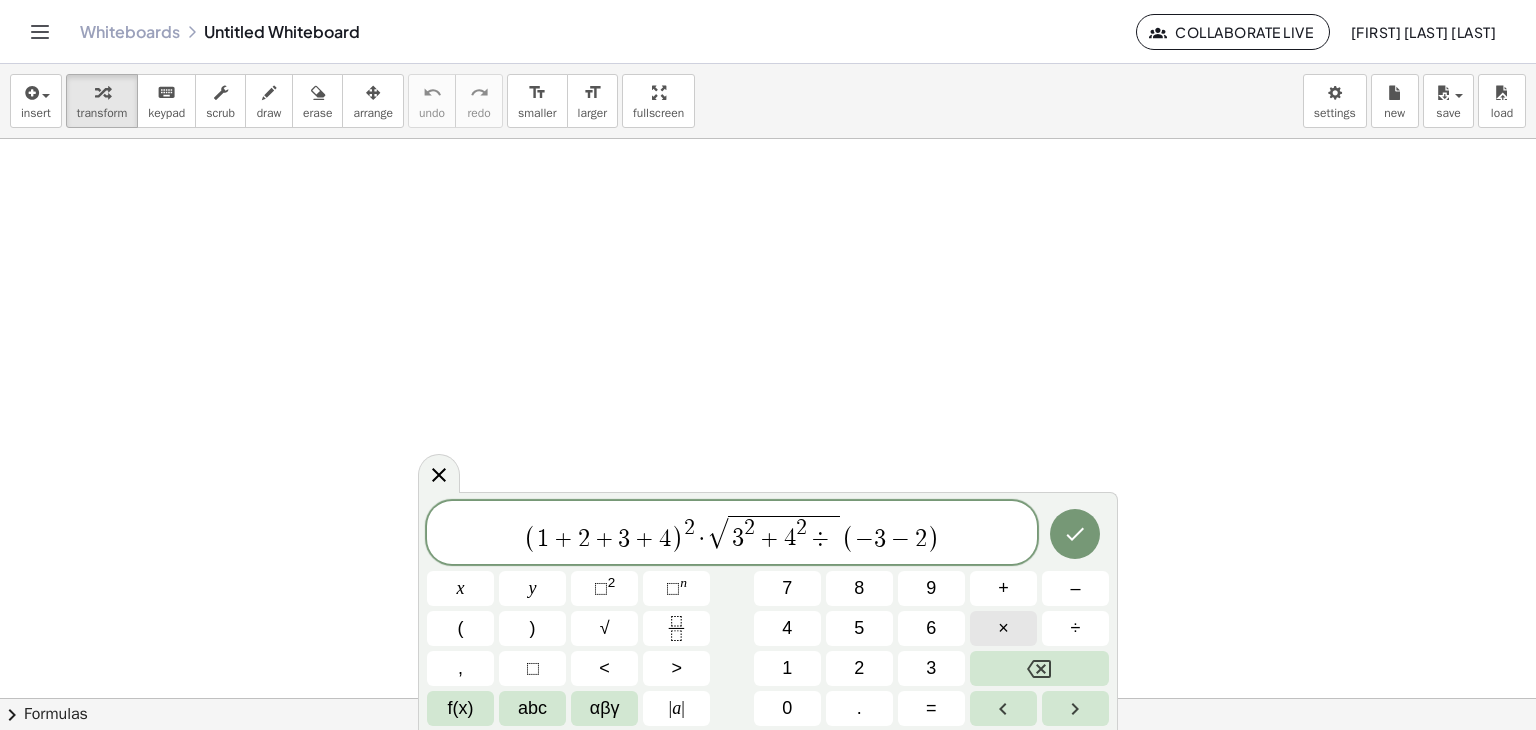 click on "×" at bounding box center (1003, 628) 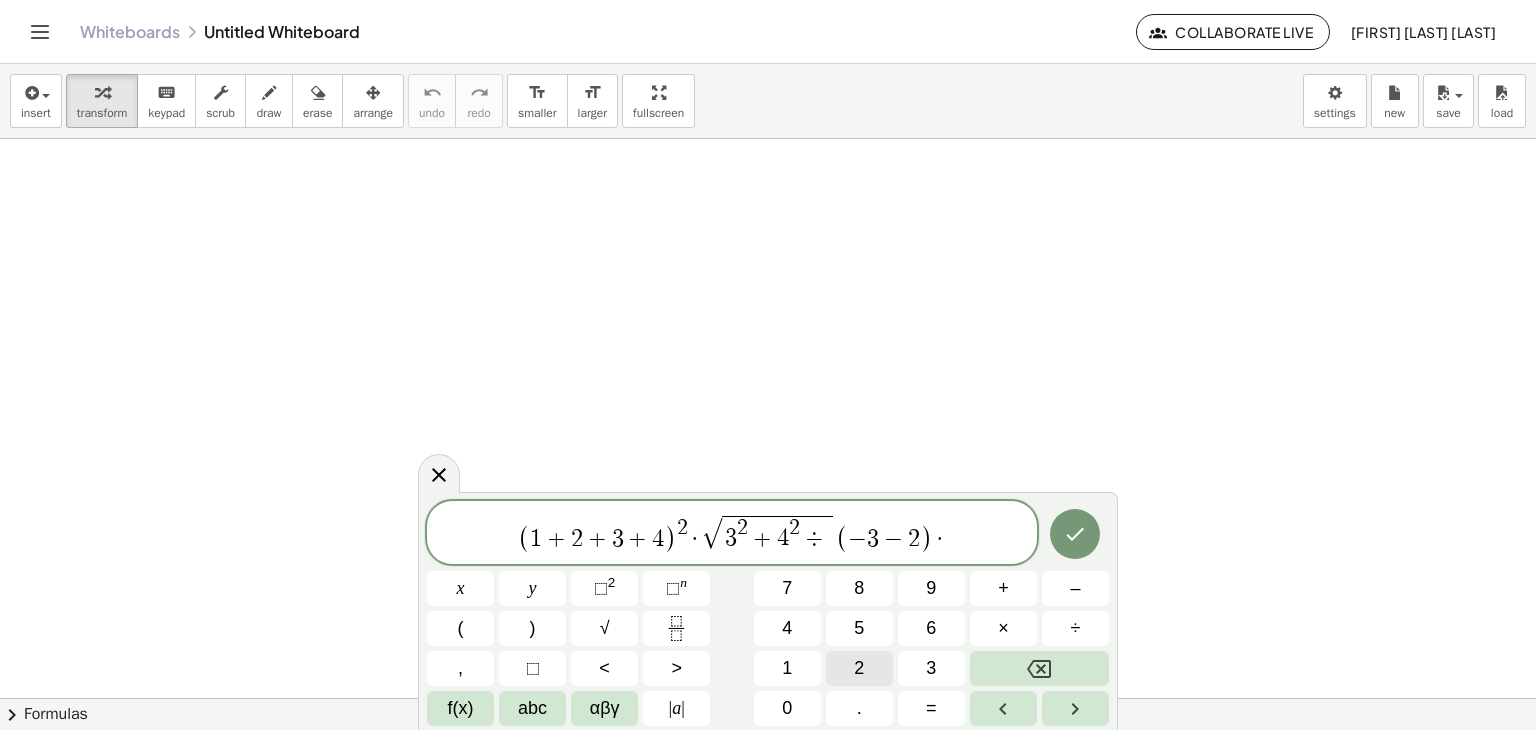 click on "2" at bounding box center (859, 668) 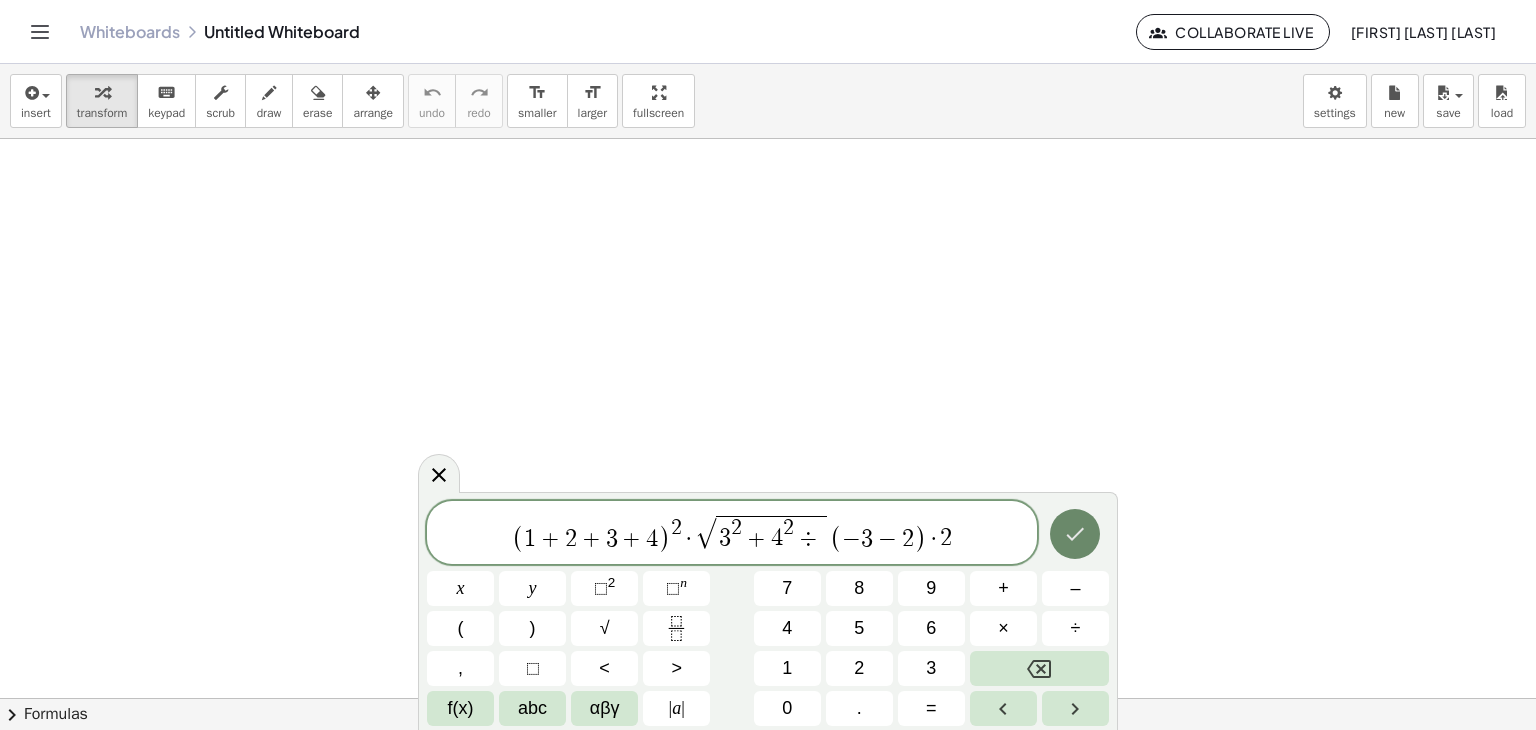 click 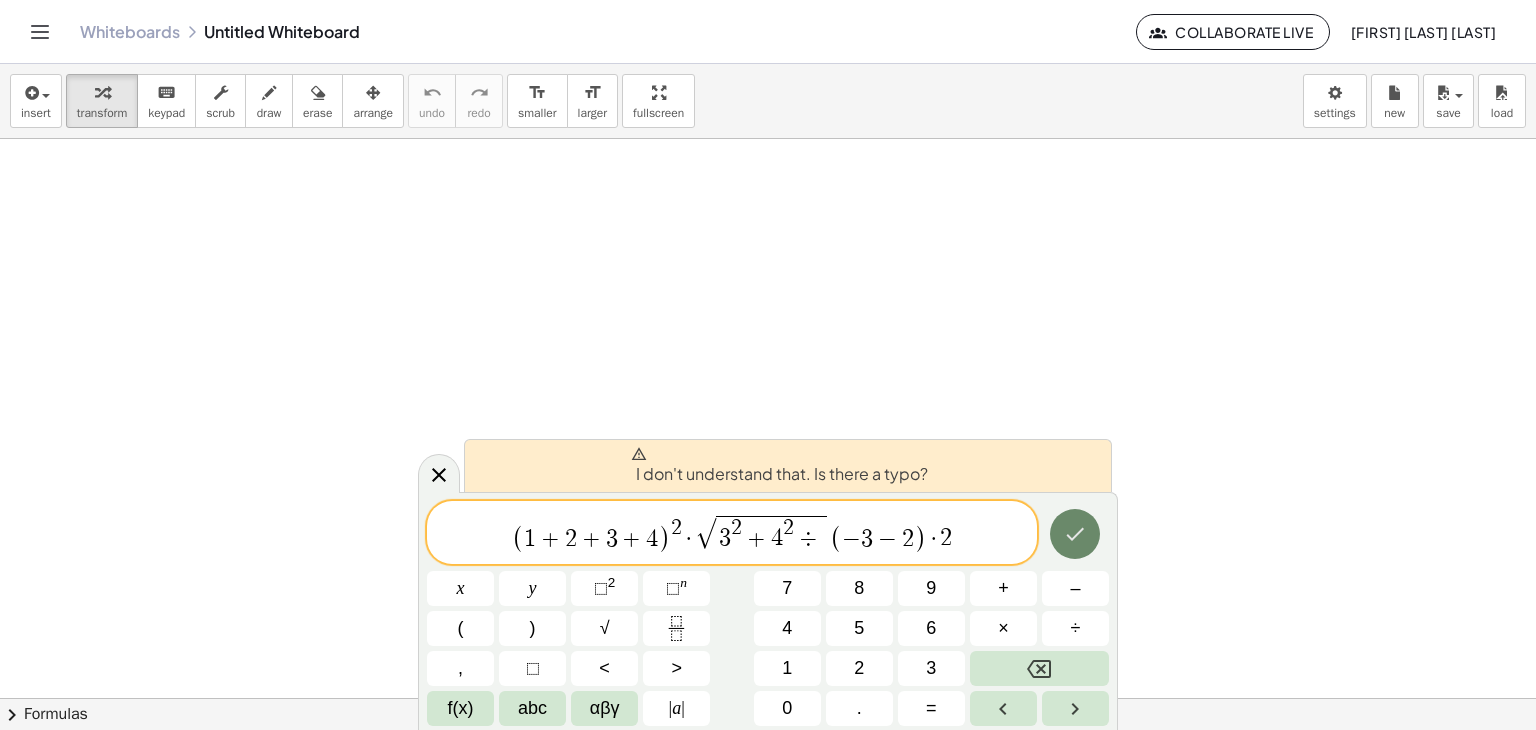 click 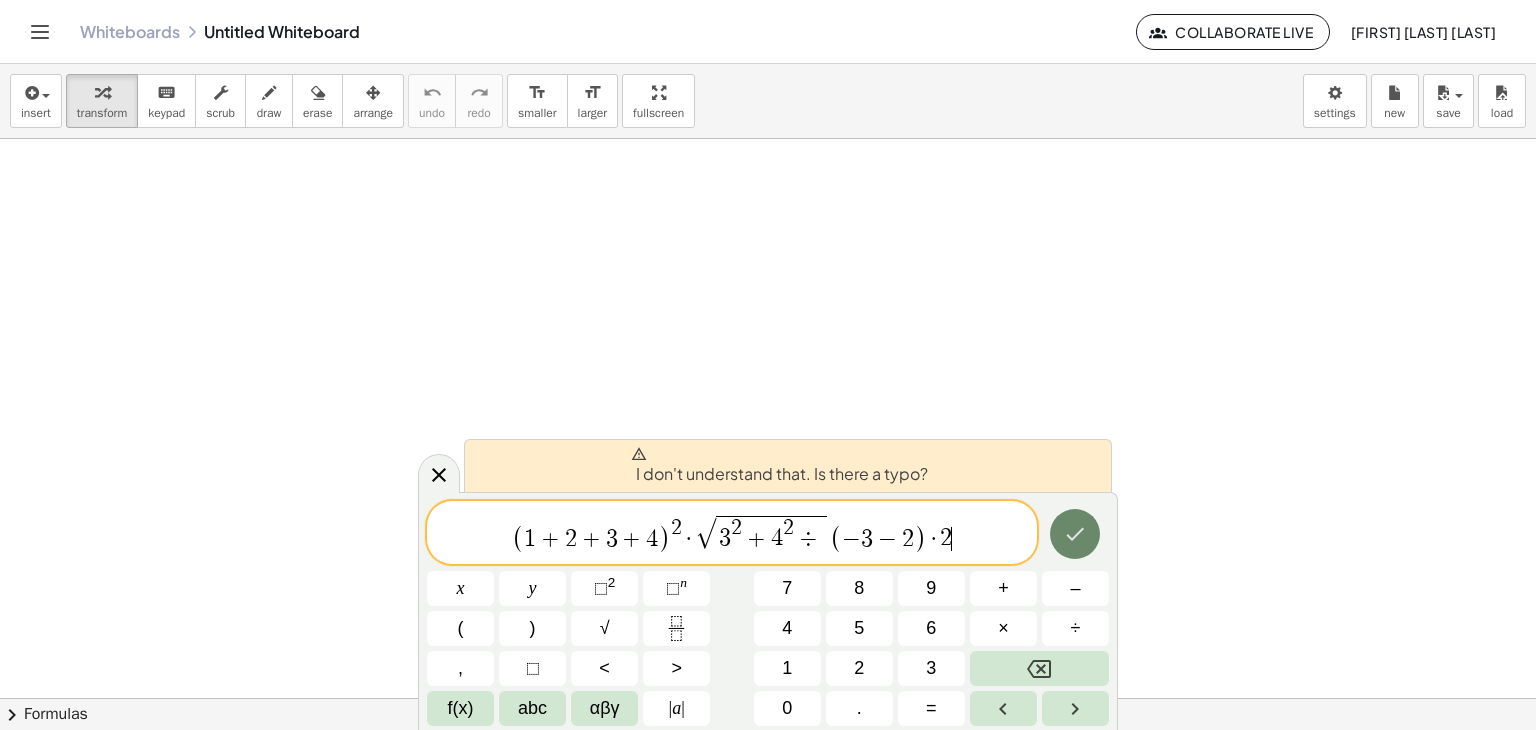 click 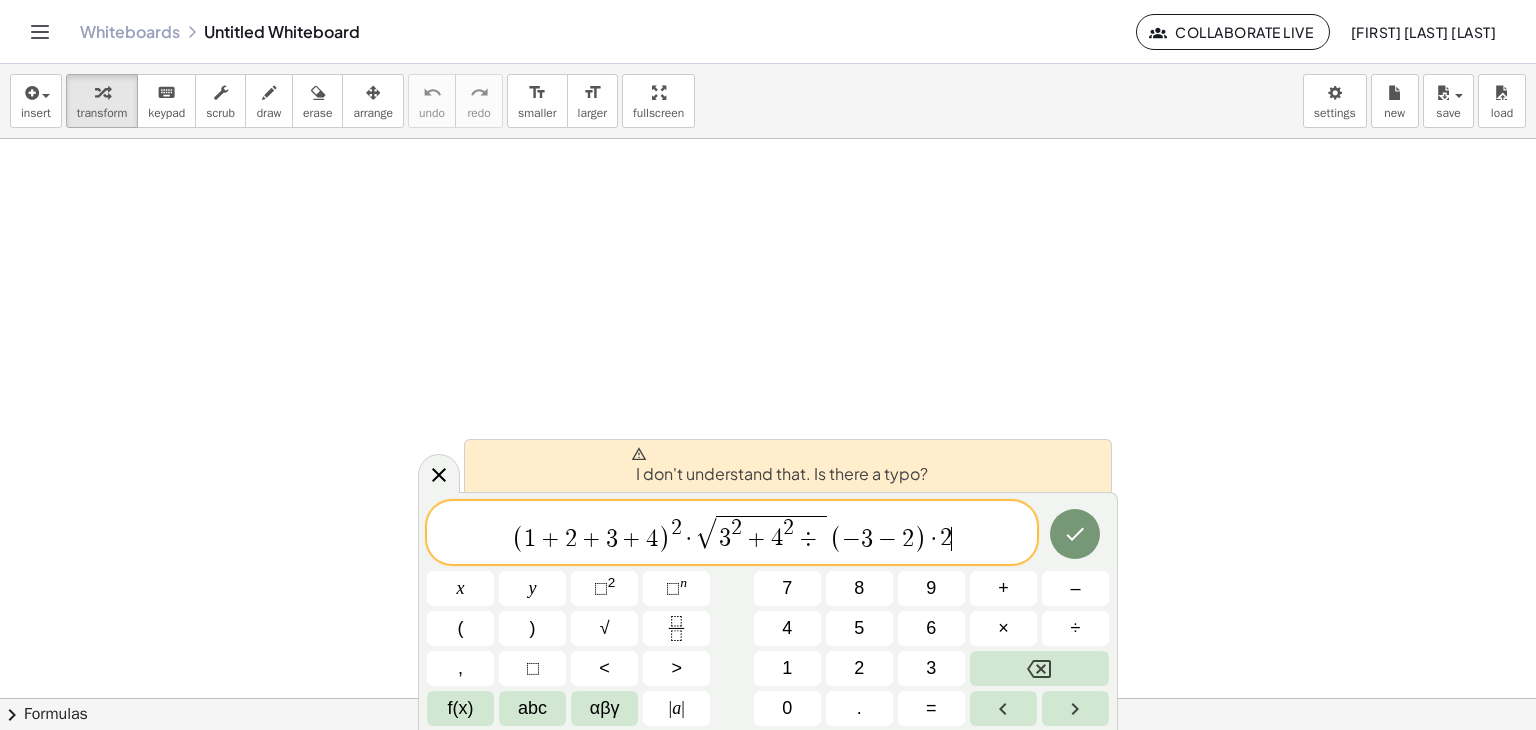 scroll, scrollTop: 328, scrollLeft: 0, axis: vertical 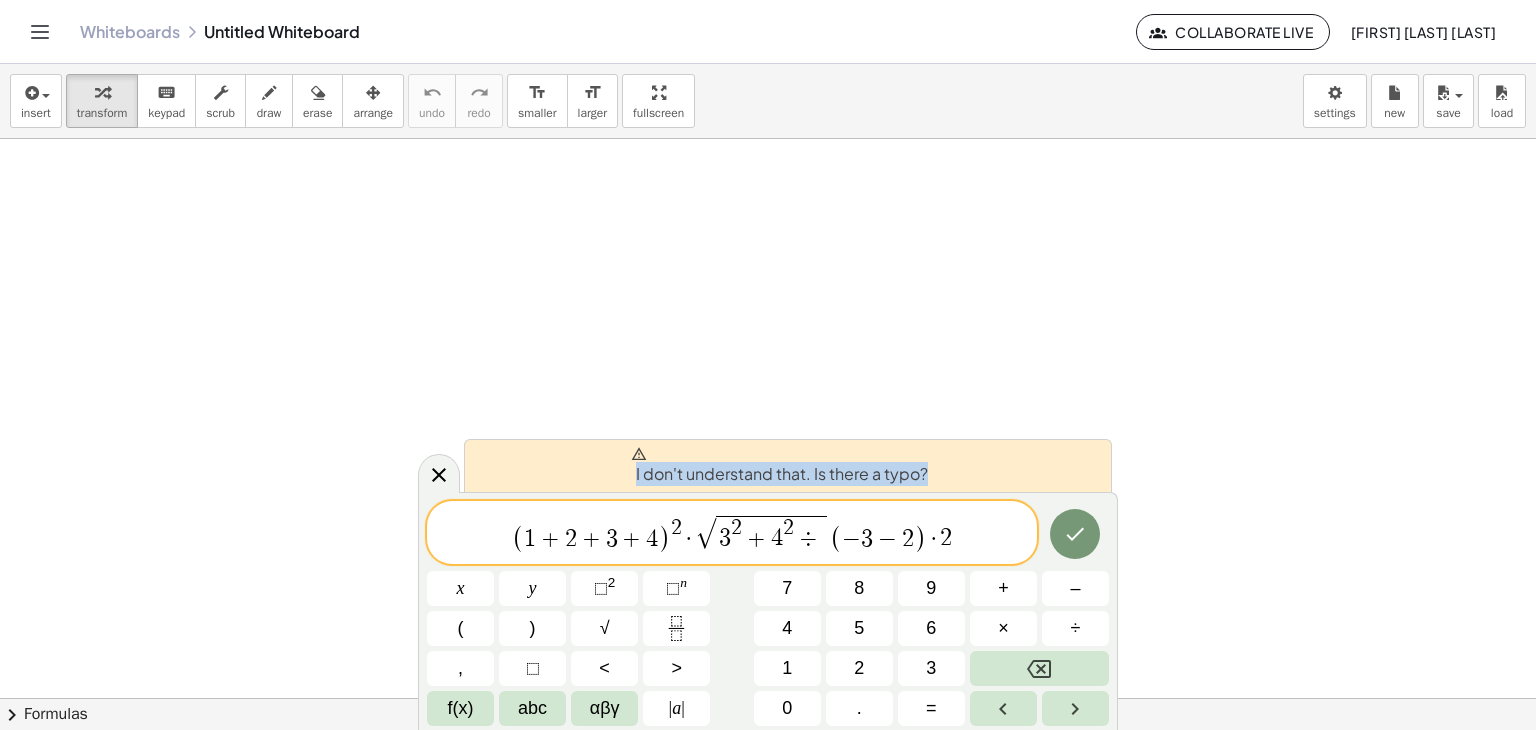 drag, startPoint x: 944, startPoint y: 477, endPoint x: 688, endPoint y: 460, distance: 256.56384 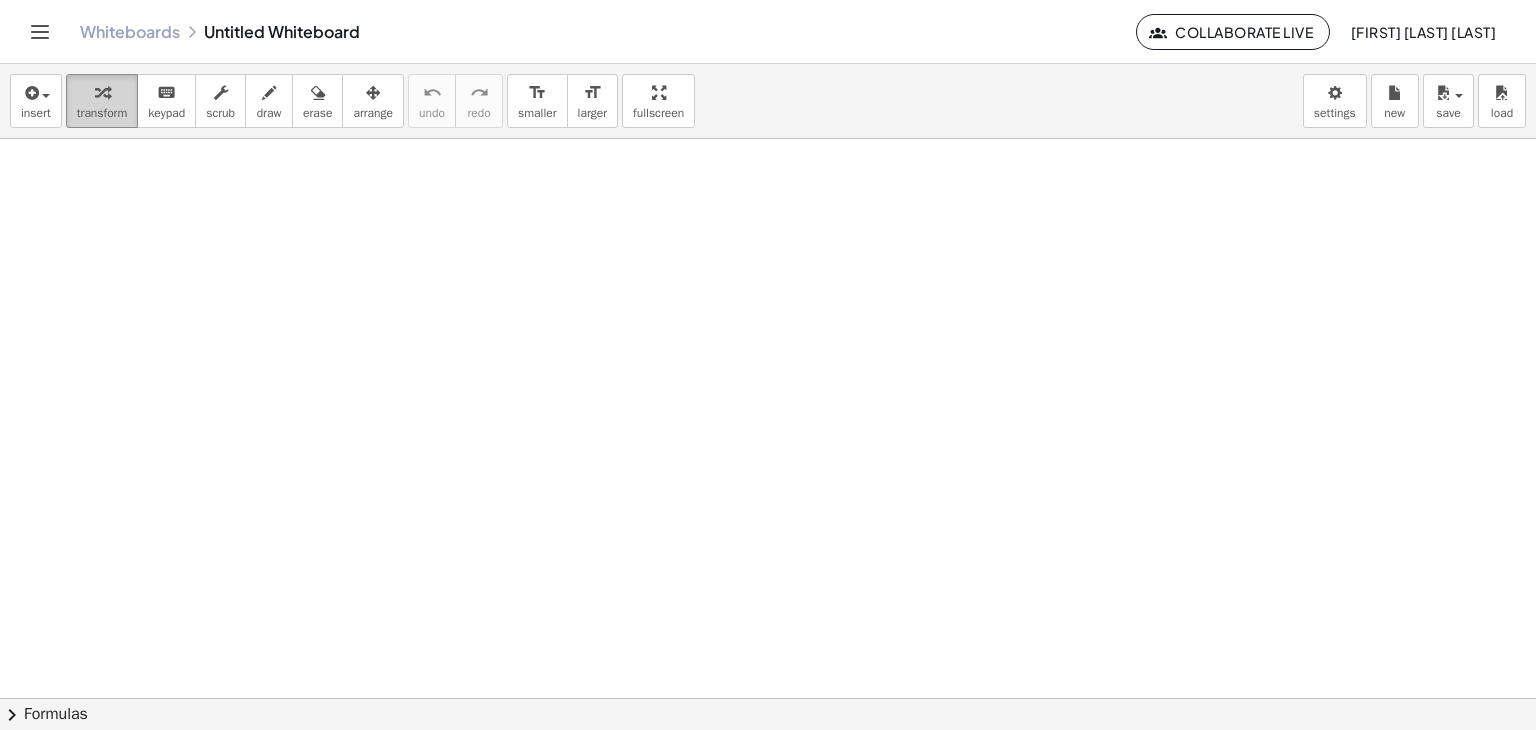 click at bounding box center (102, 92) 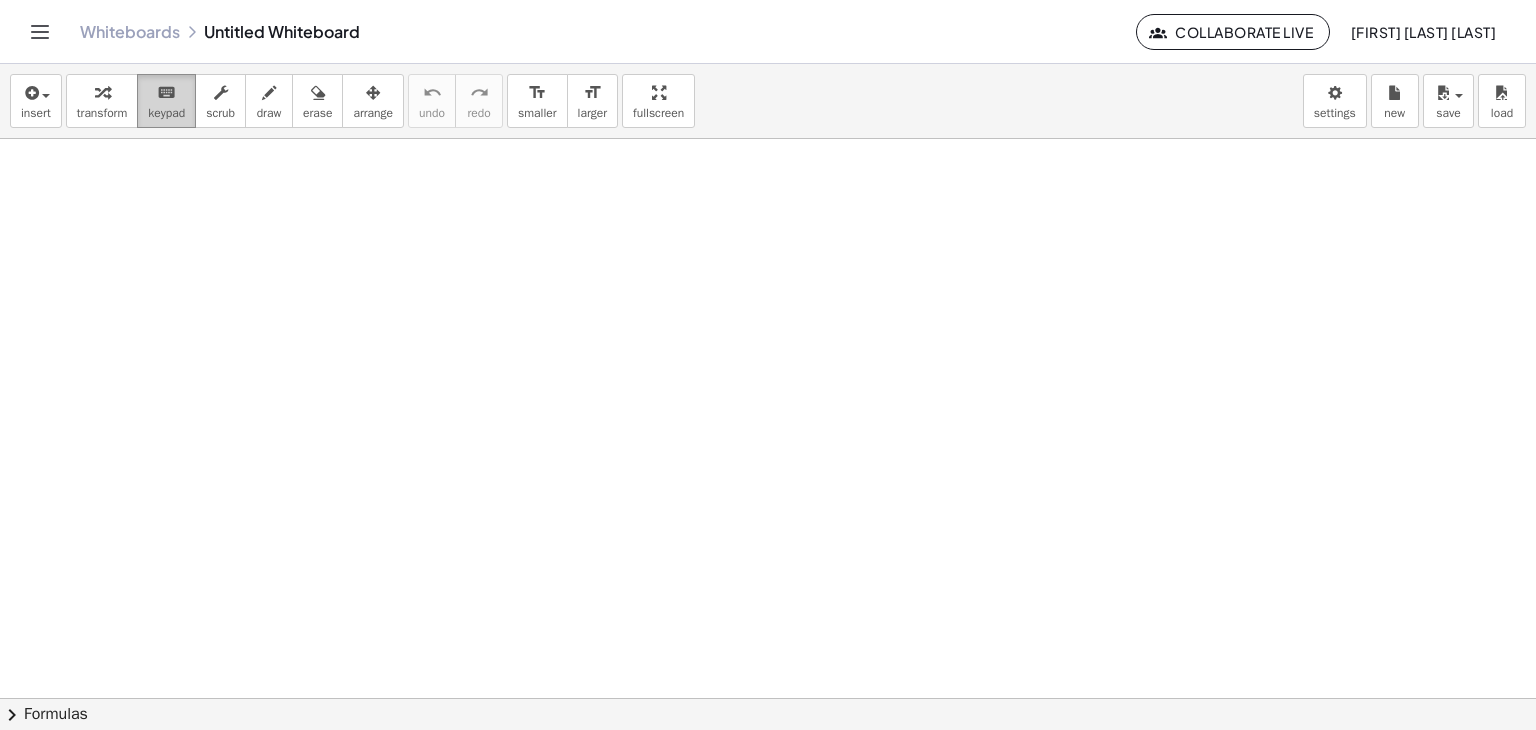 click on "keypad" at bounding box center (166, 113) 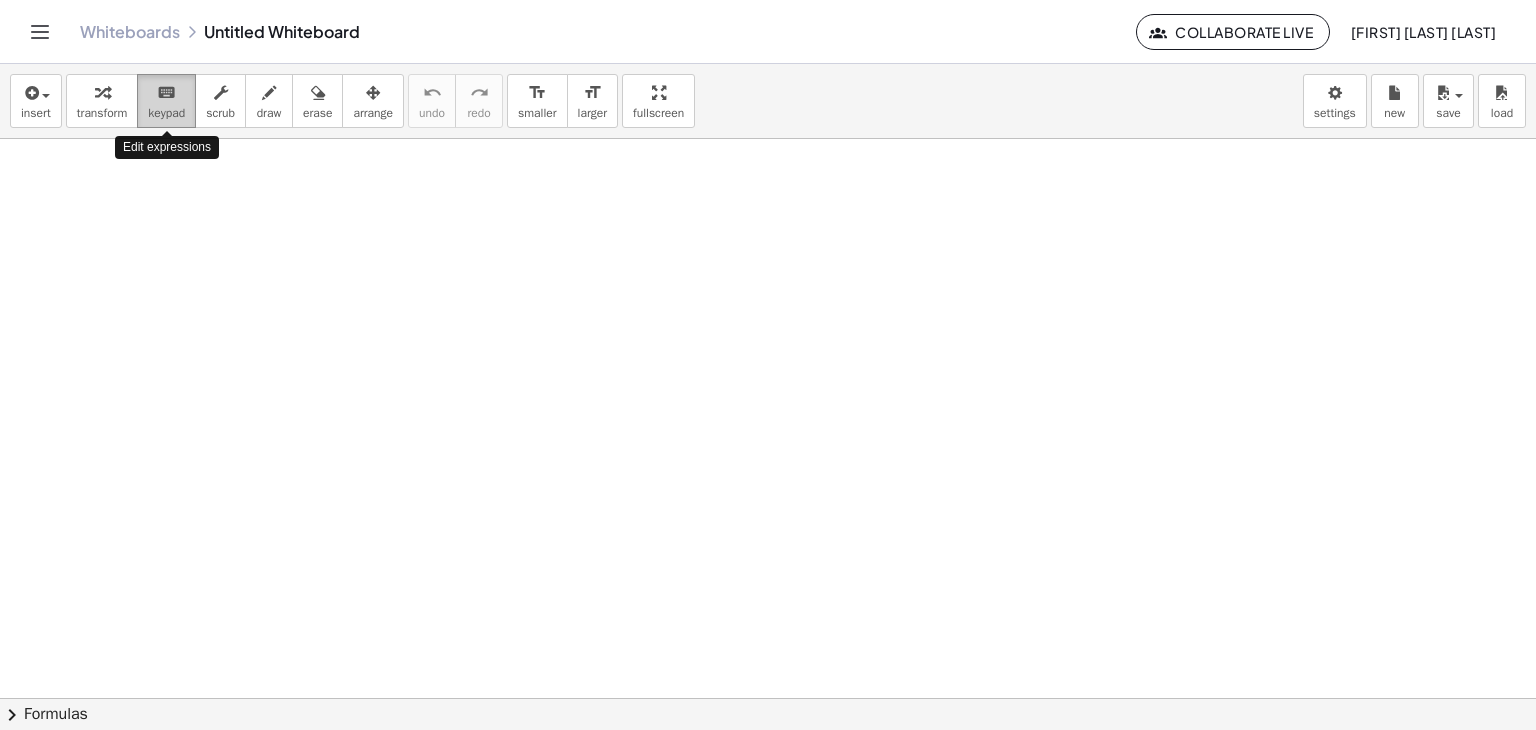 click on "keypad" at bounding box center [166, 113] 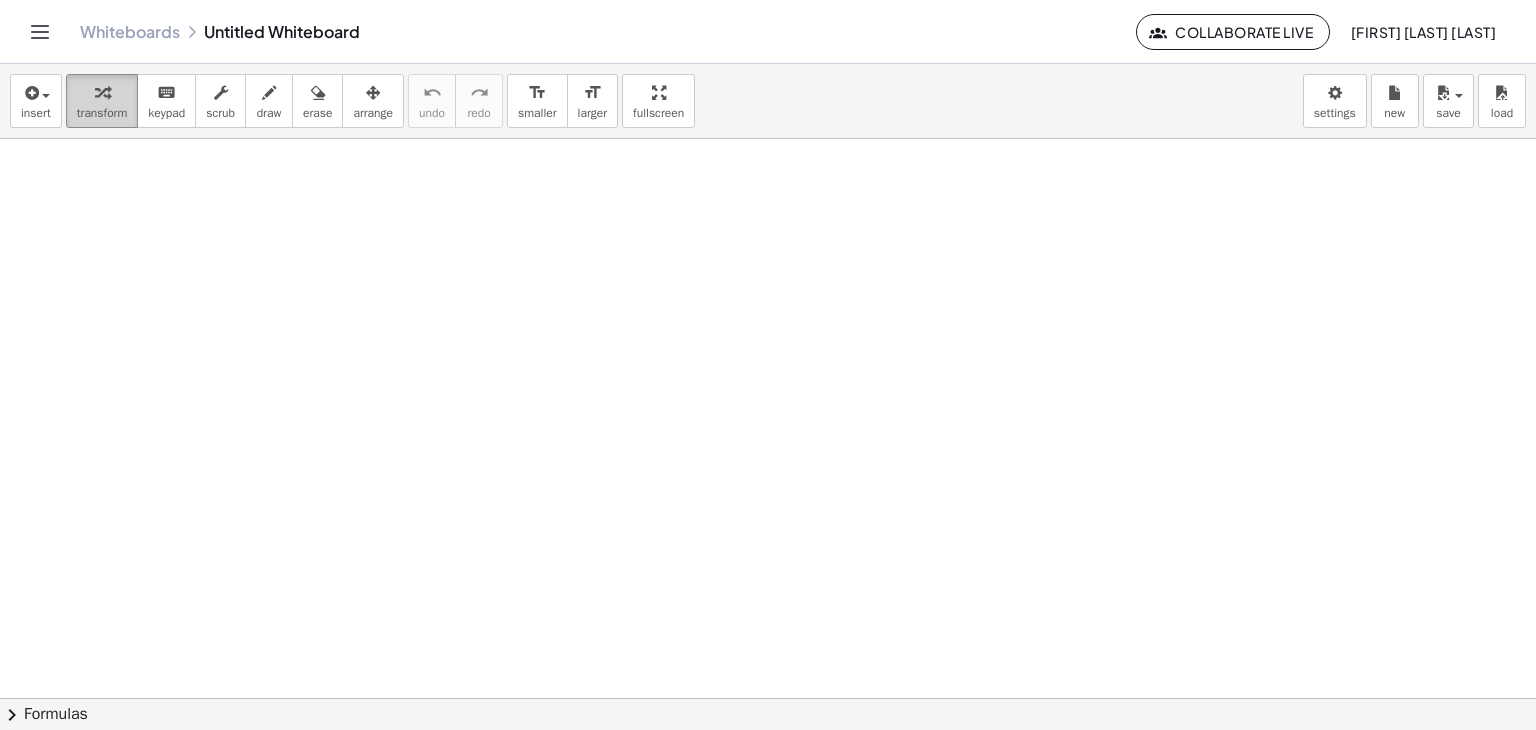 click on "transform" at bounding box center [102, 101] 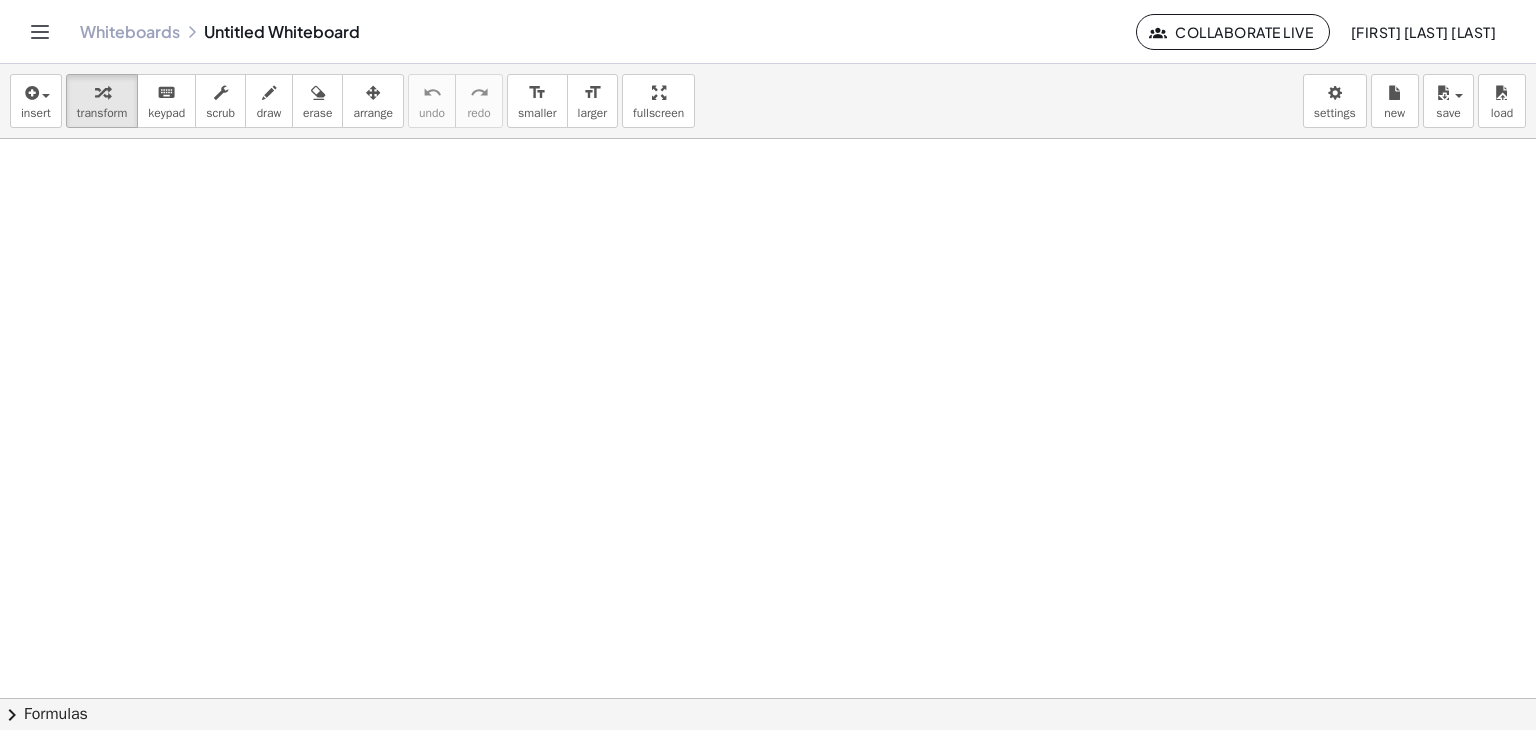 click at bounding box center [768, 374] 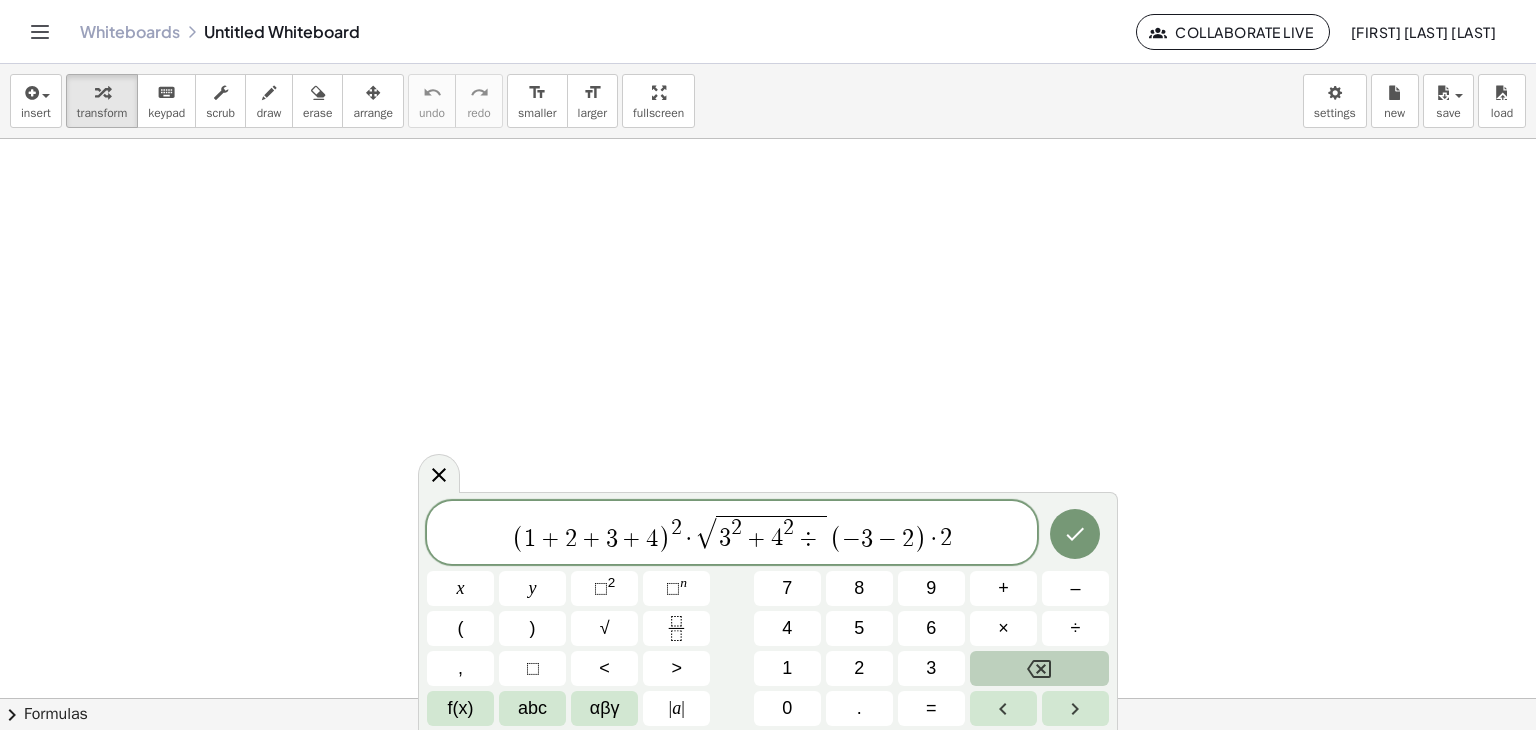 click at bounding box center (1039, 668) 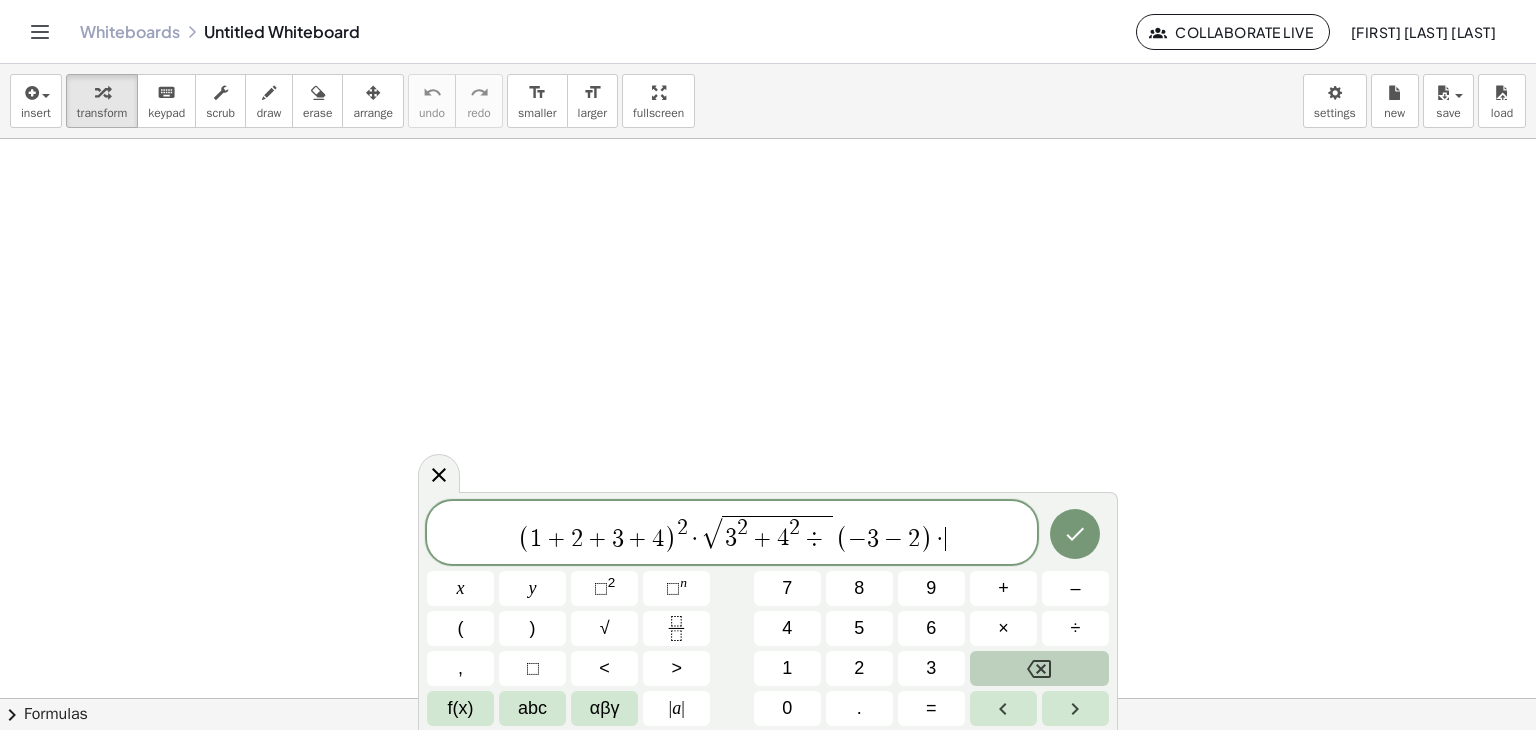 click at bounding box center [1039, 668] 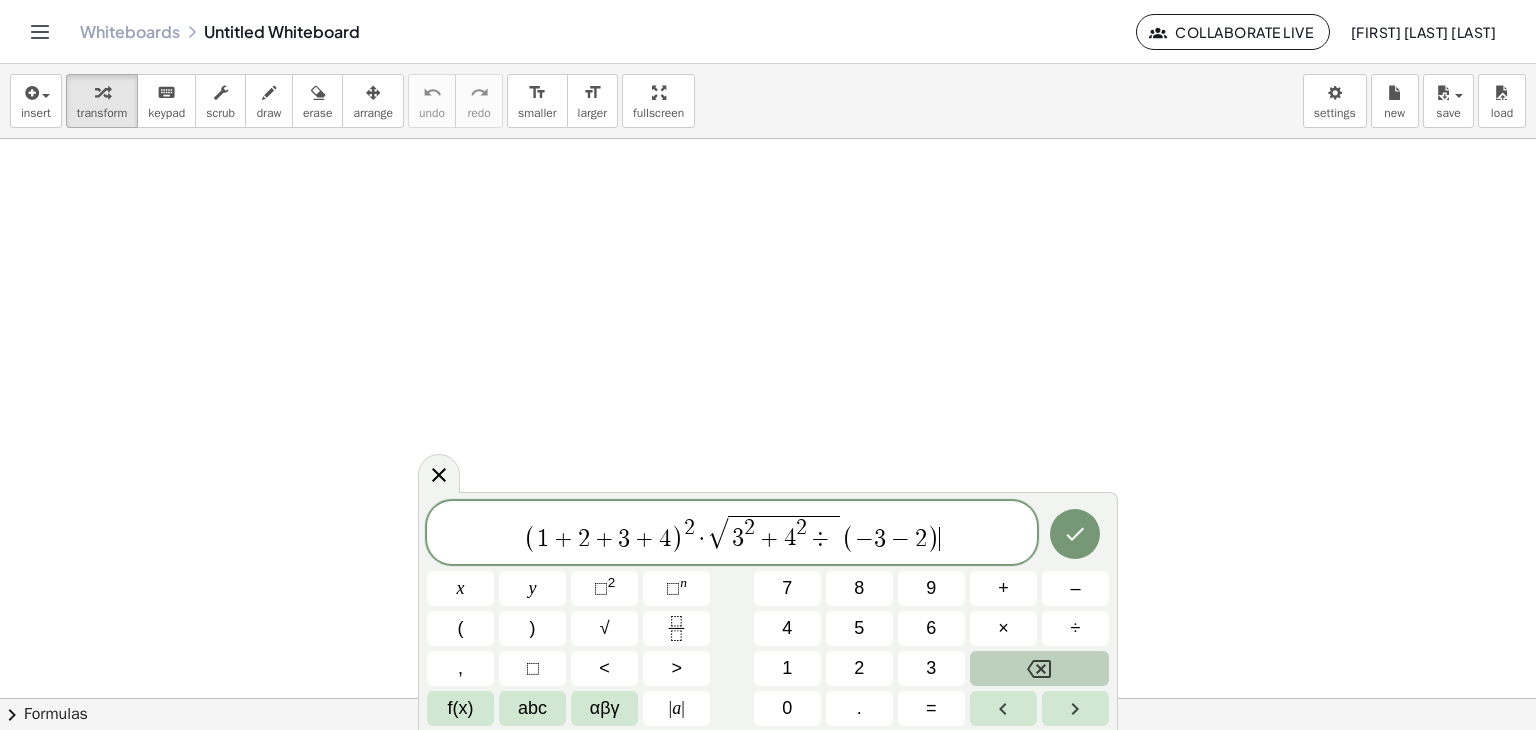 click at bounding box center (1039, 668) 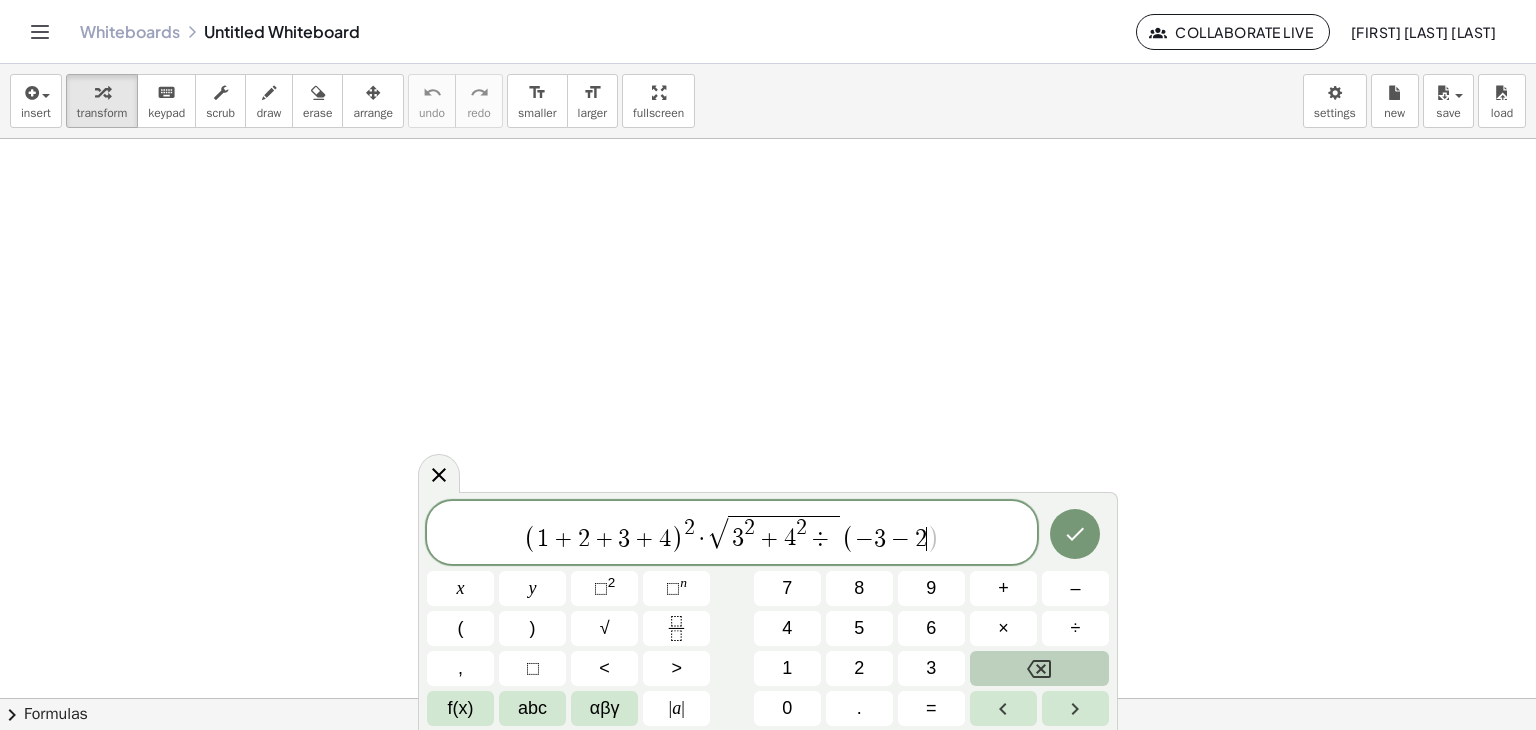 click at bounding box center [1039, 668] 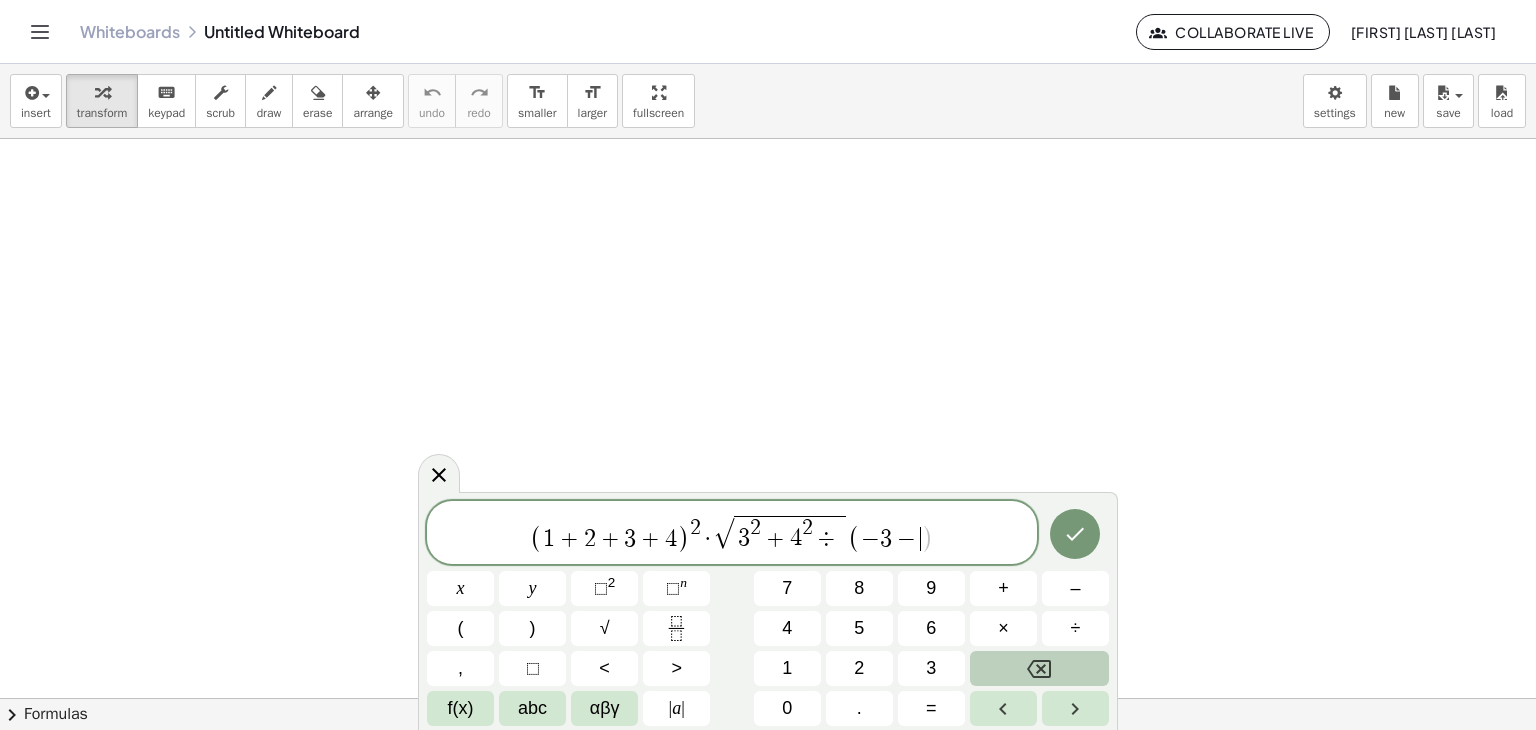 click at bounding box center [1039, 668] 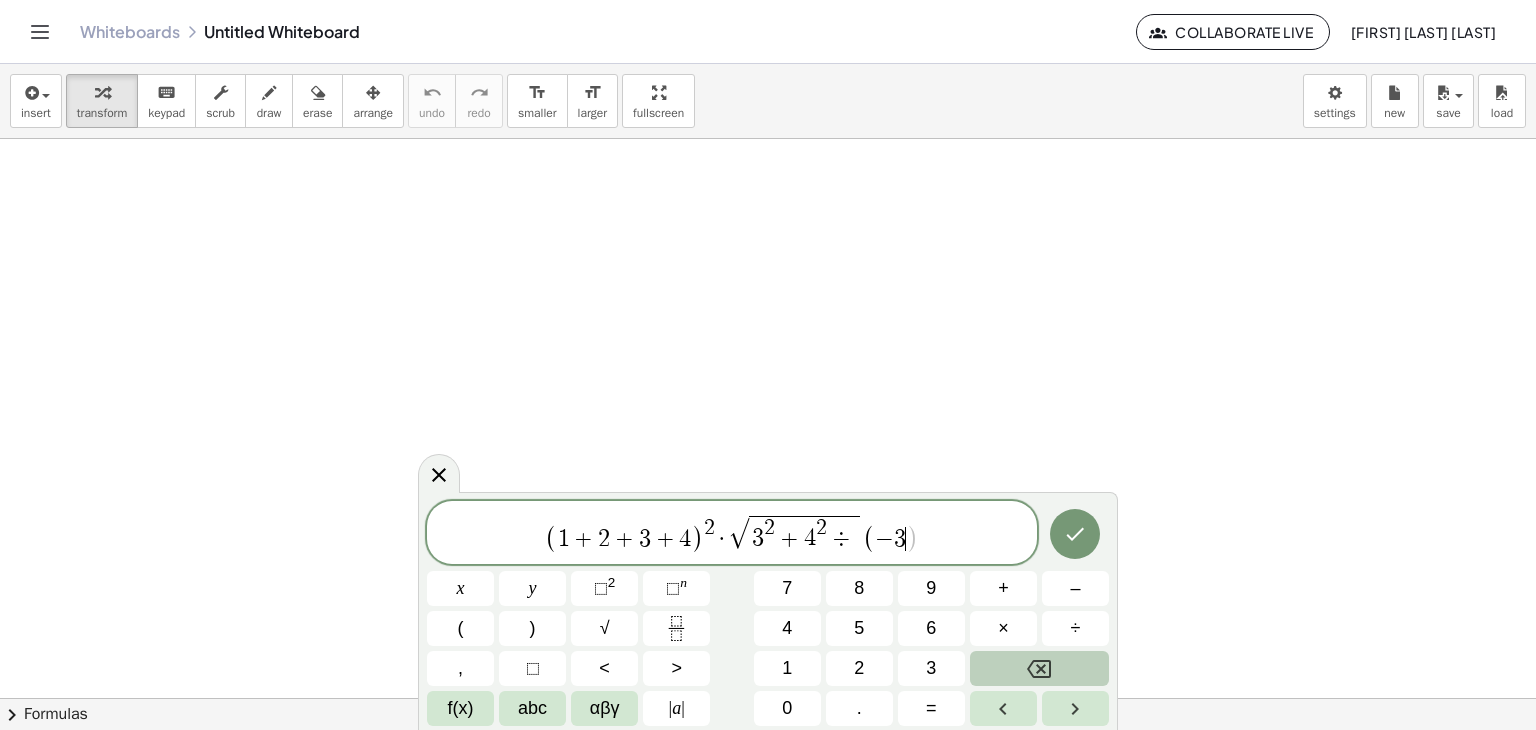 click at bounding box center (1039, 668) 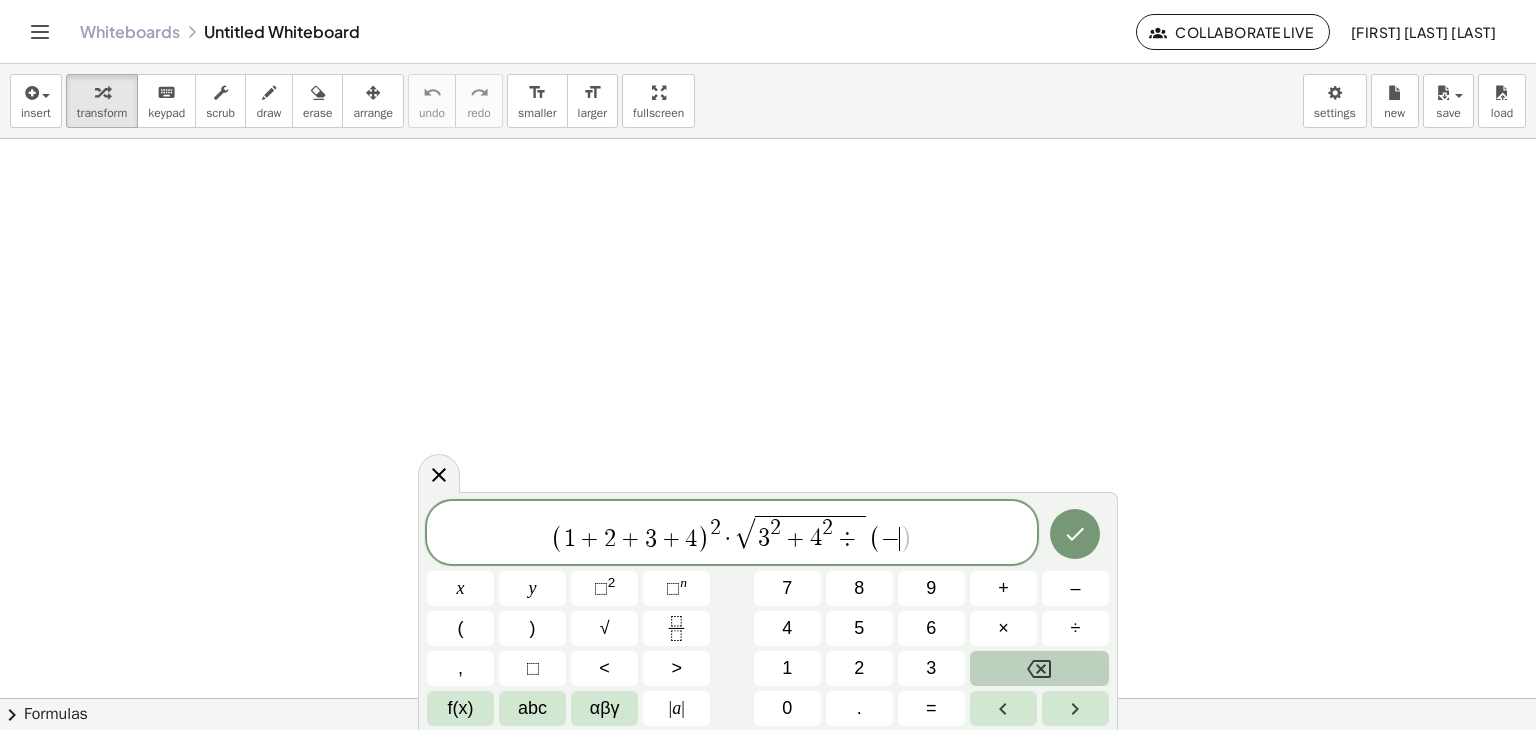 click at bounding box center [1039, 668] 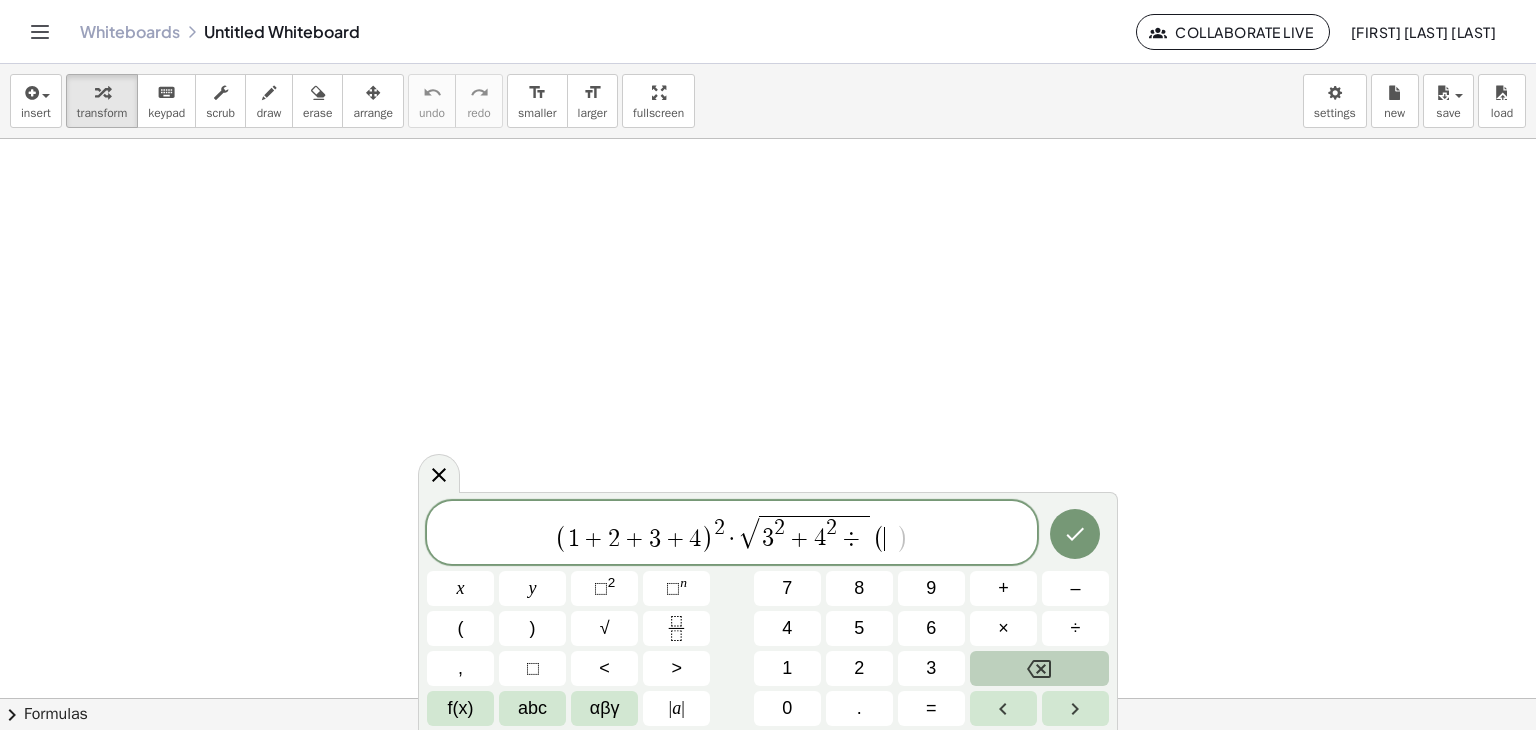 click at bounding box center (1039, 668) 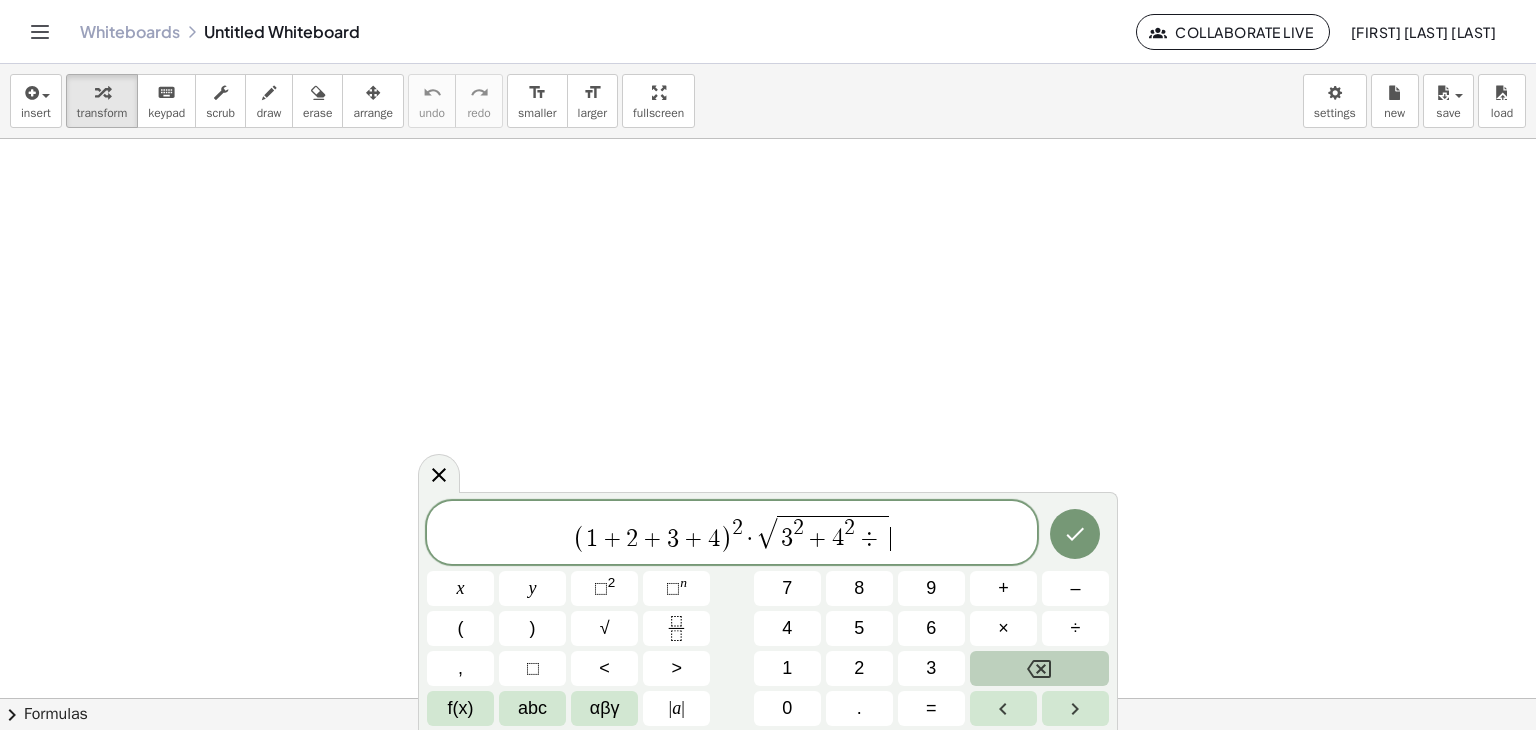 click at bounding box center (1039, 668) 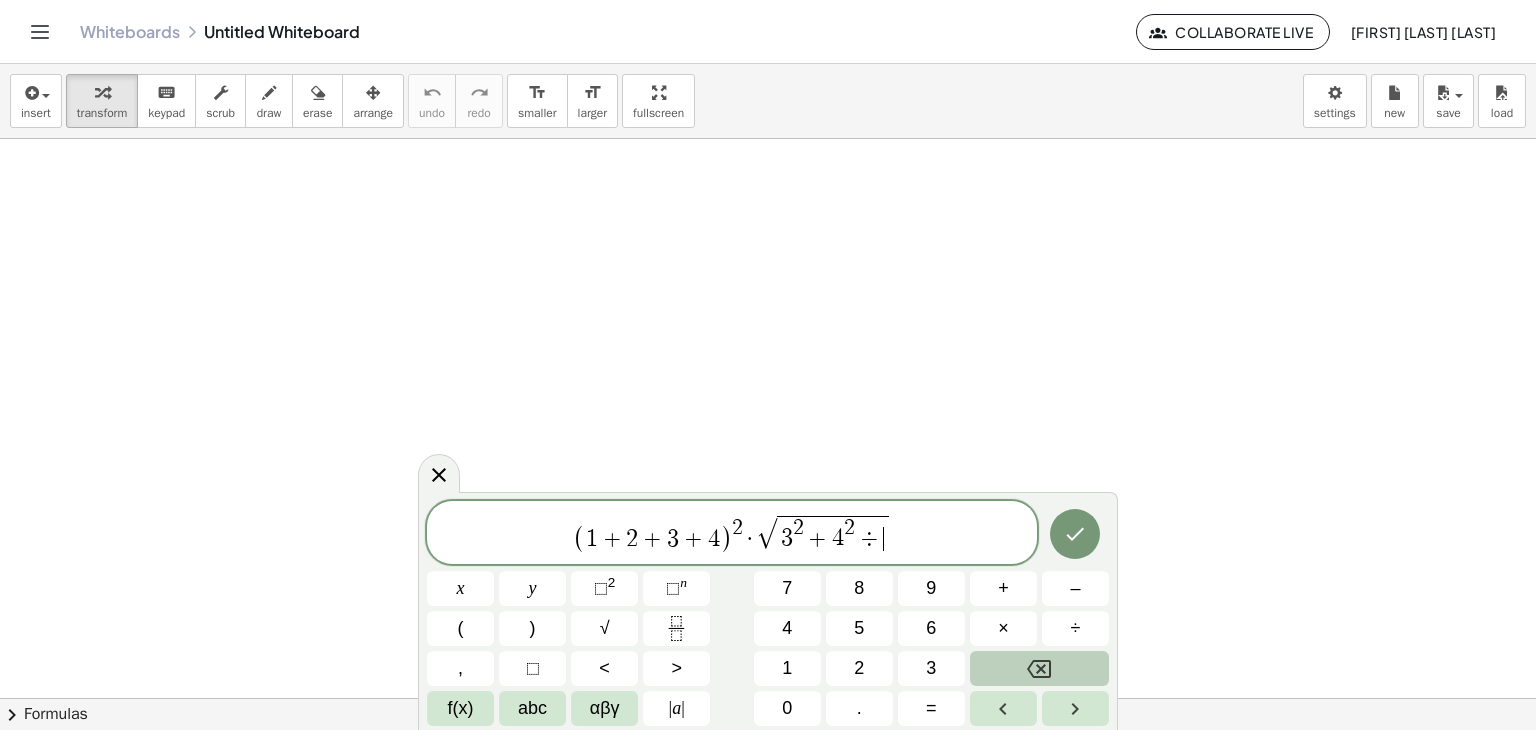 click at bounding box center [1039, 668] 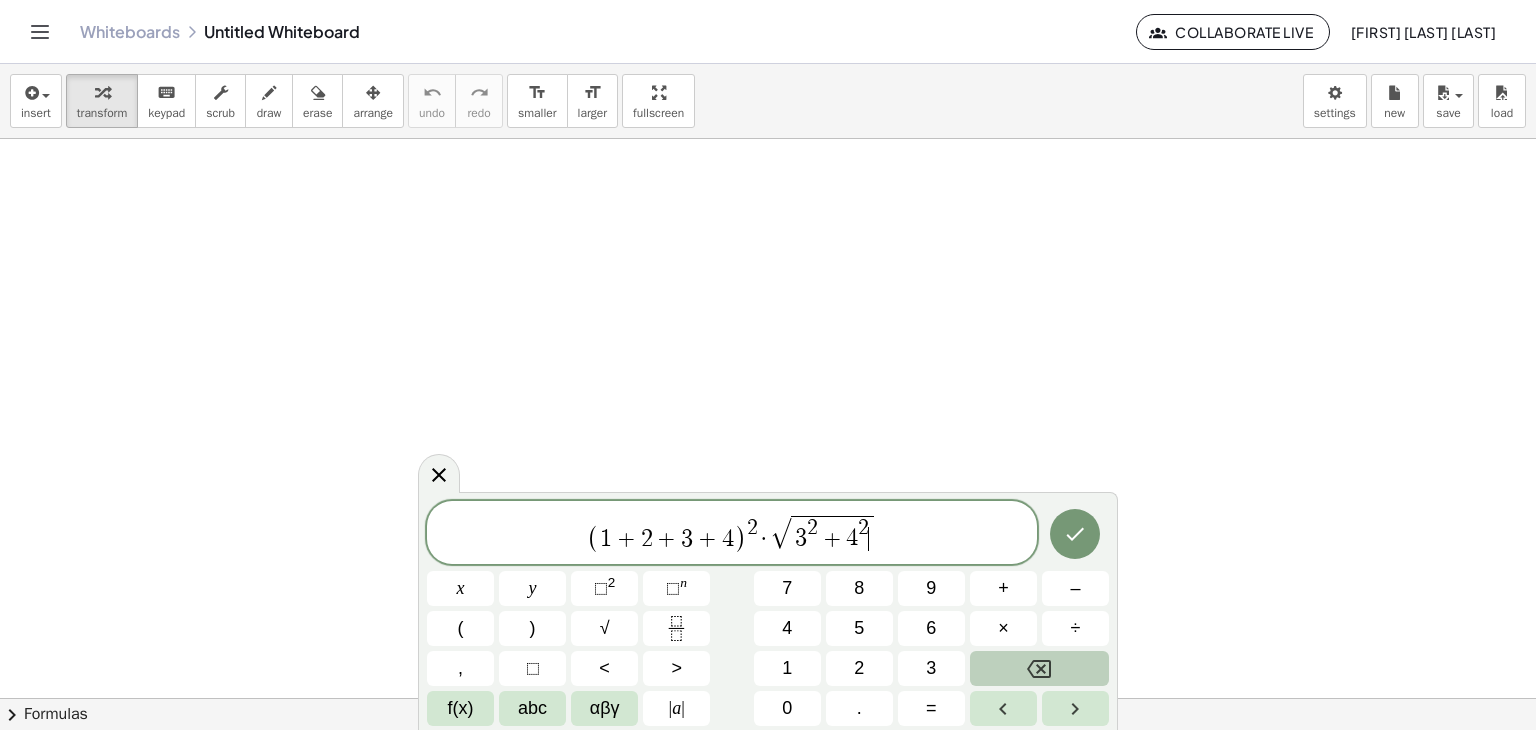 click at bounding box center (1039, 668) 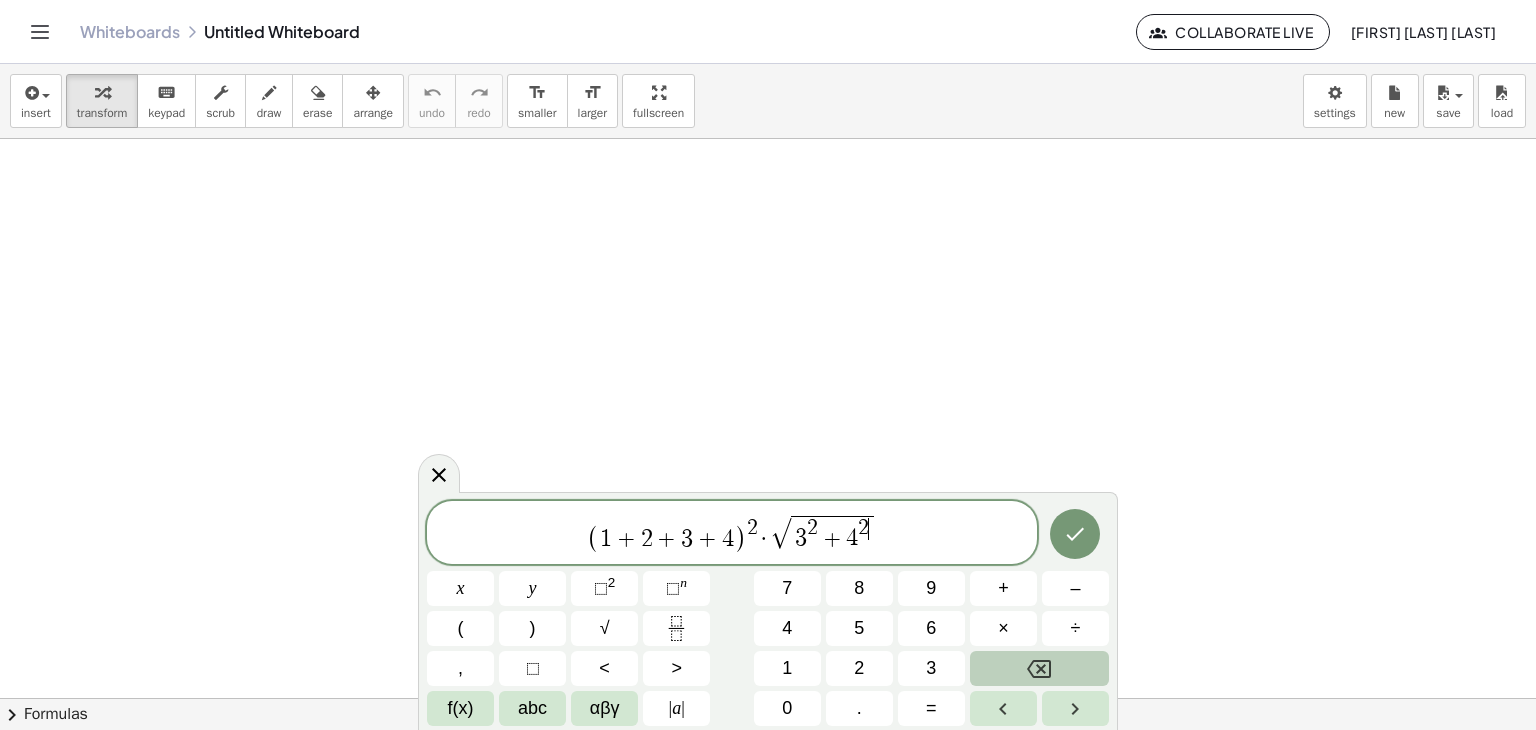 click at bounding box center [1039, 668] 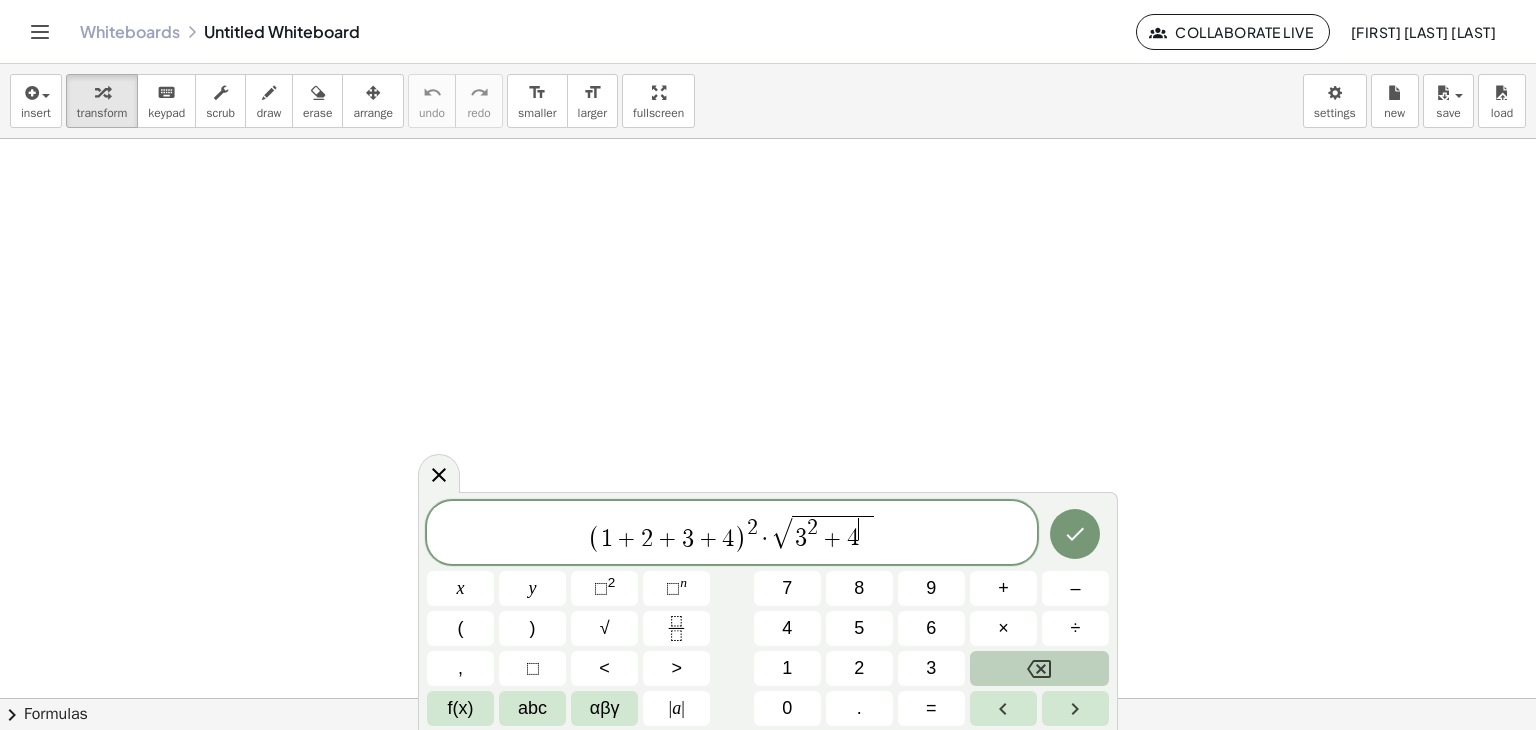 click at bounding box center (1039, 668) 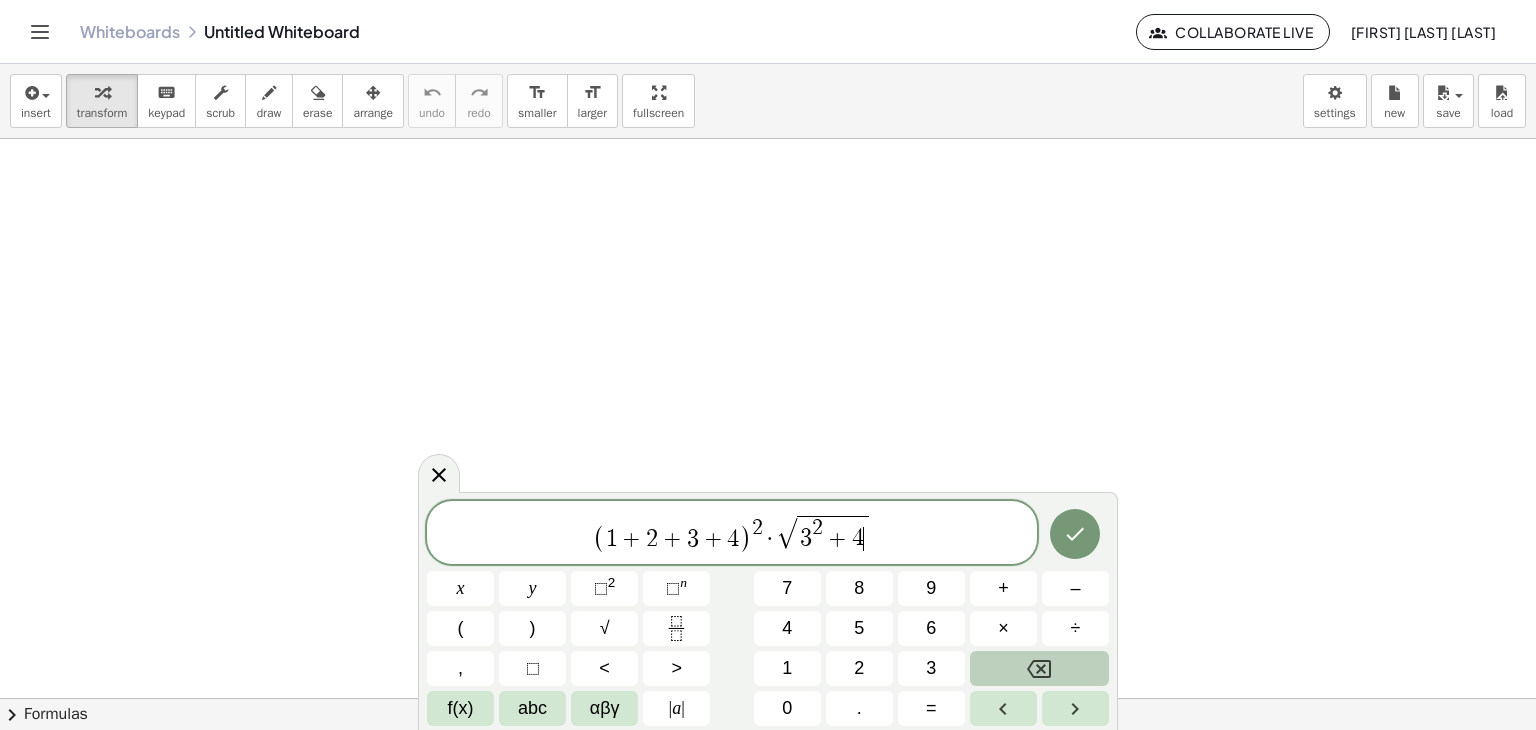 click at bounding box center (1039, 668) 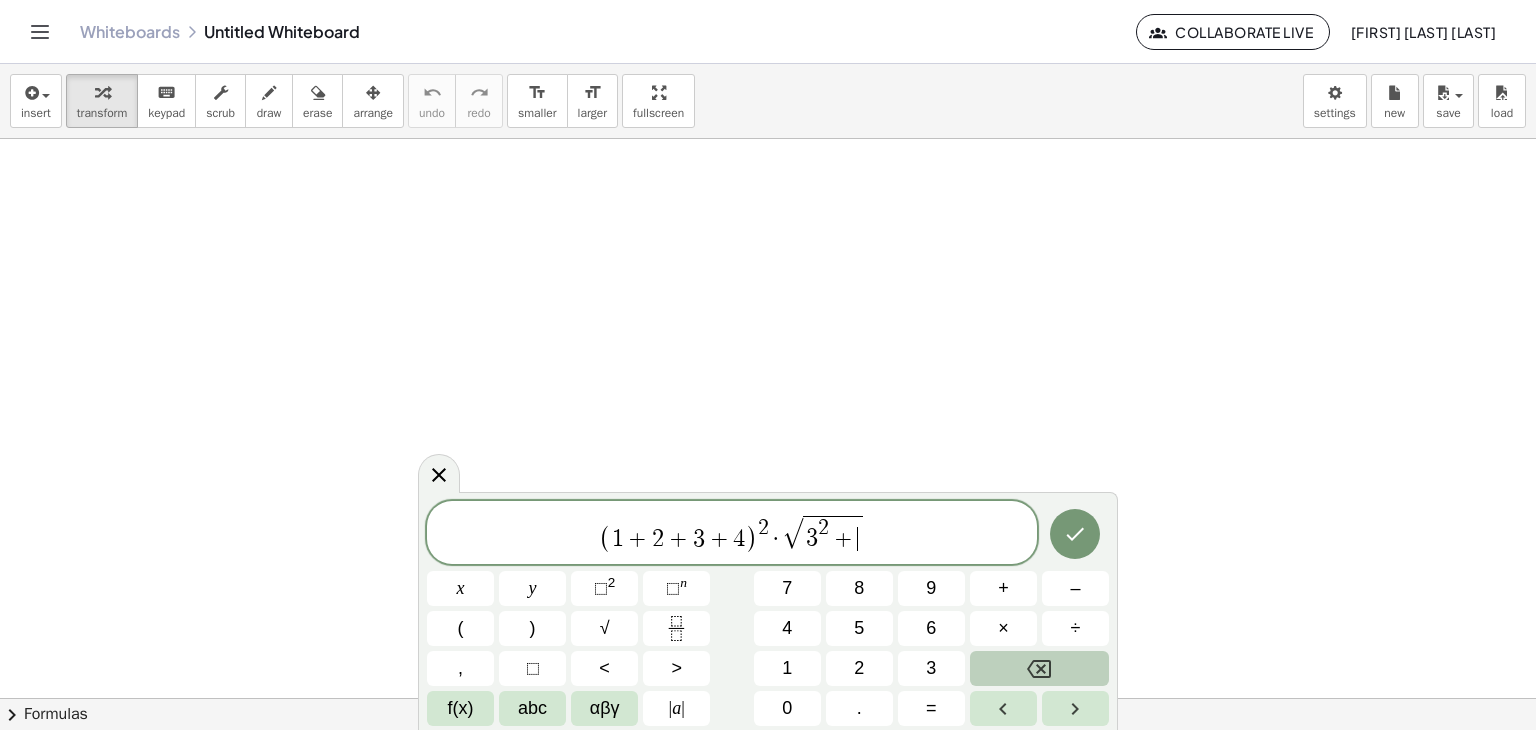 click at bounding box center (1039, 668) 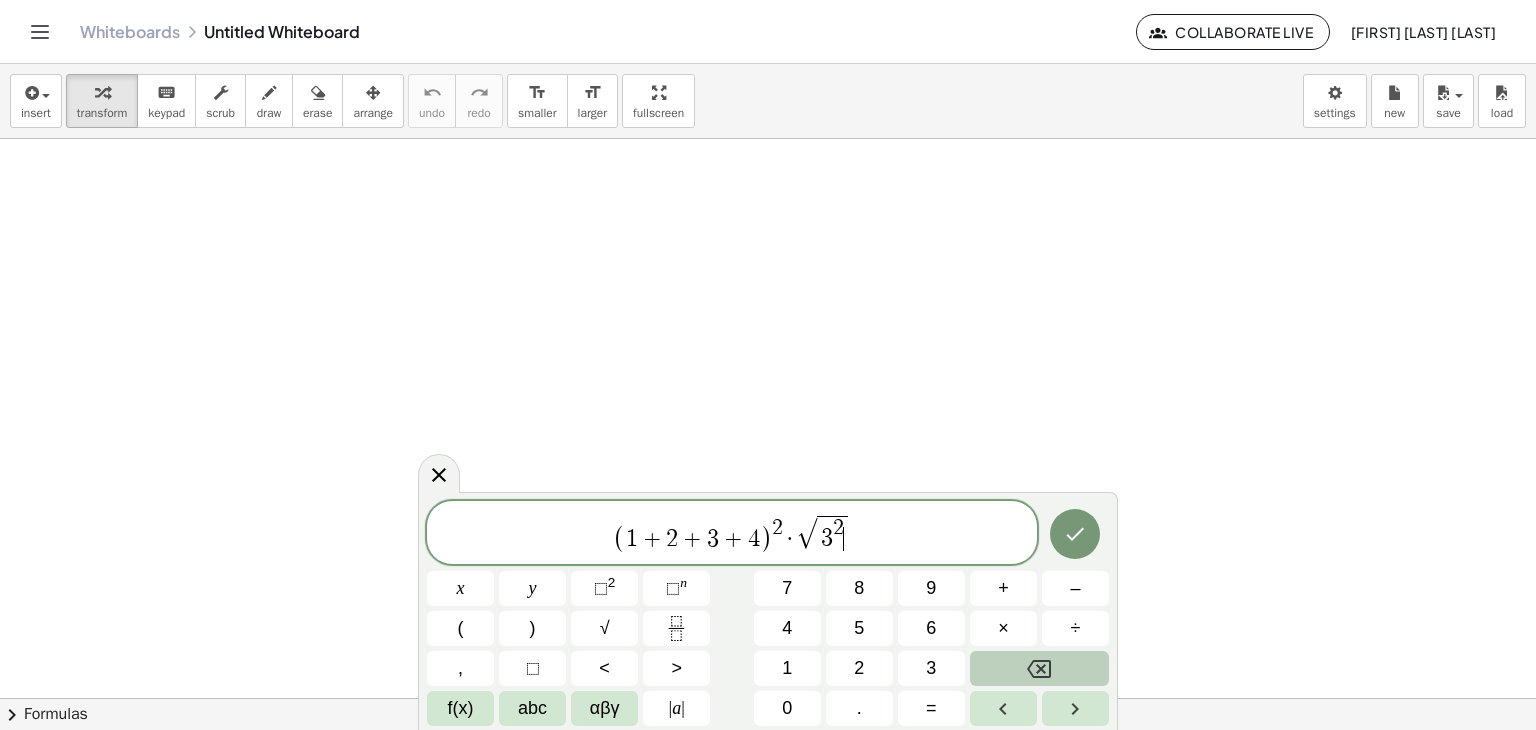 click at bounding box center [1039, 668] 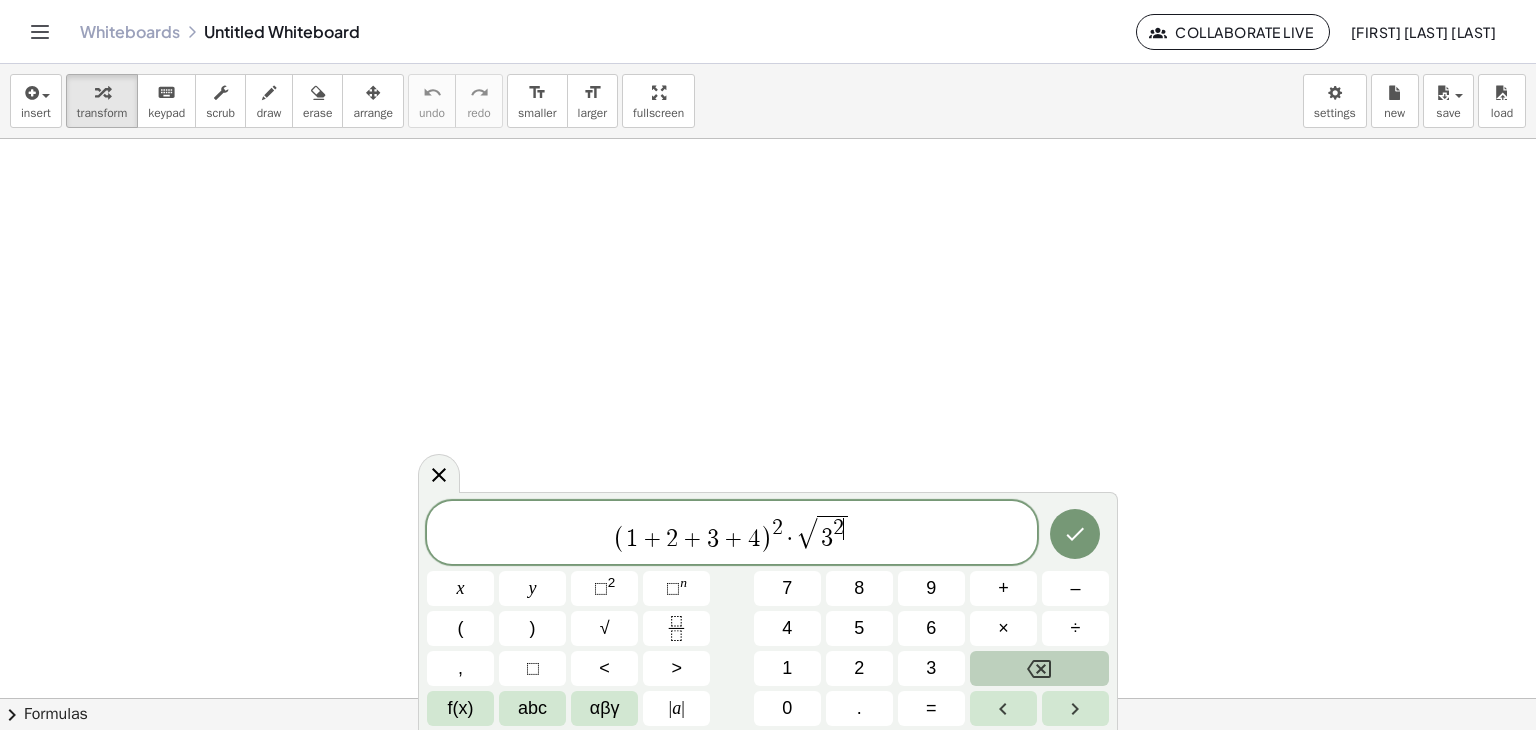 click at bounding box center (1039, 668) 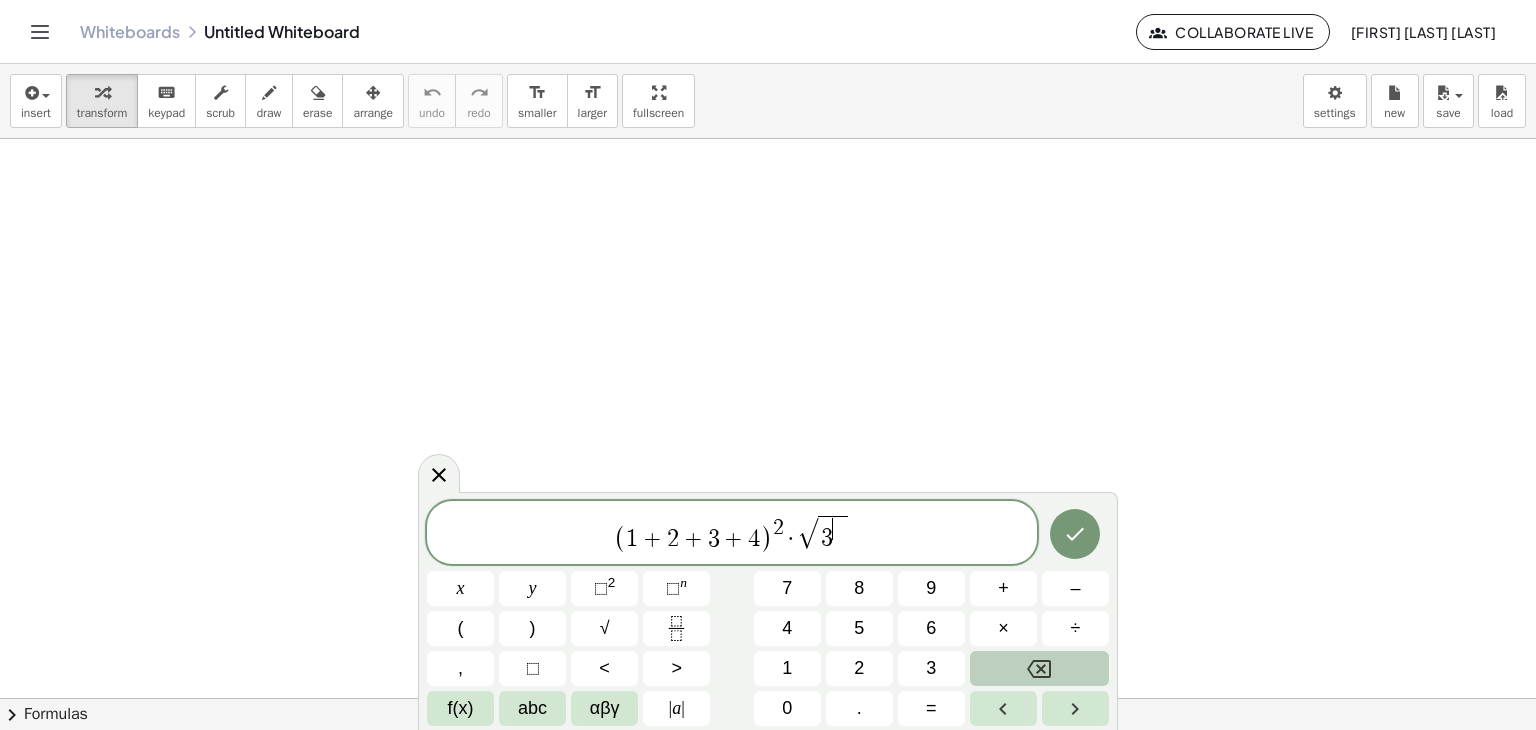 click at bounding box center (1039, 668) 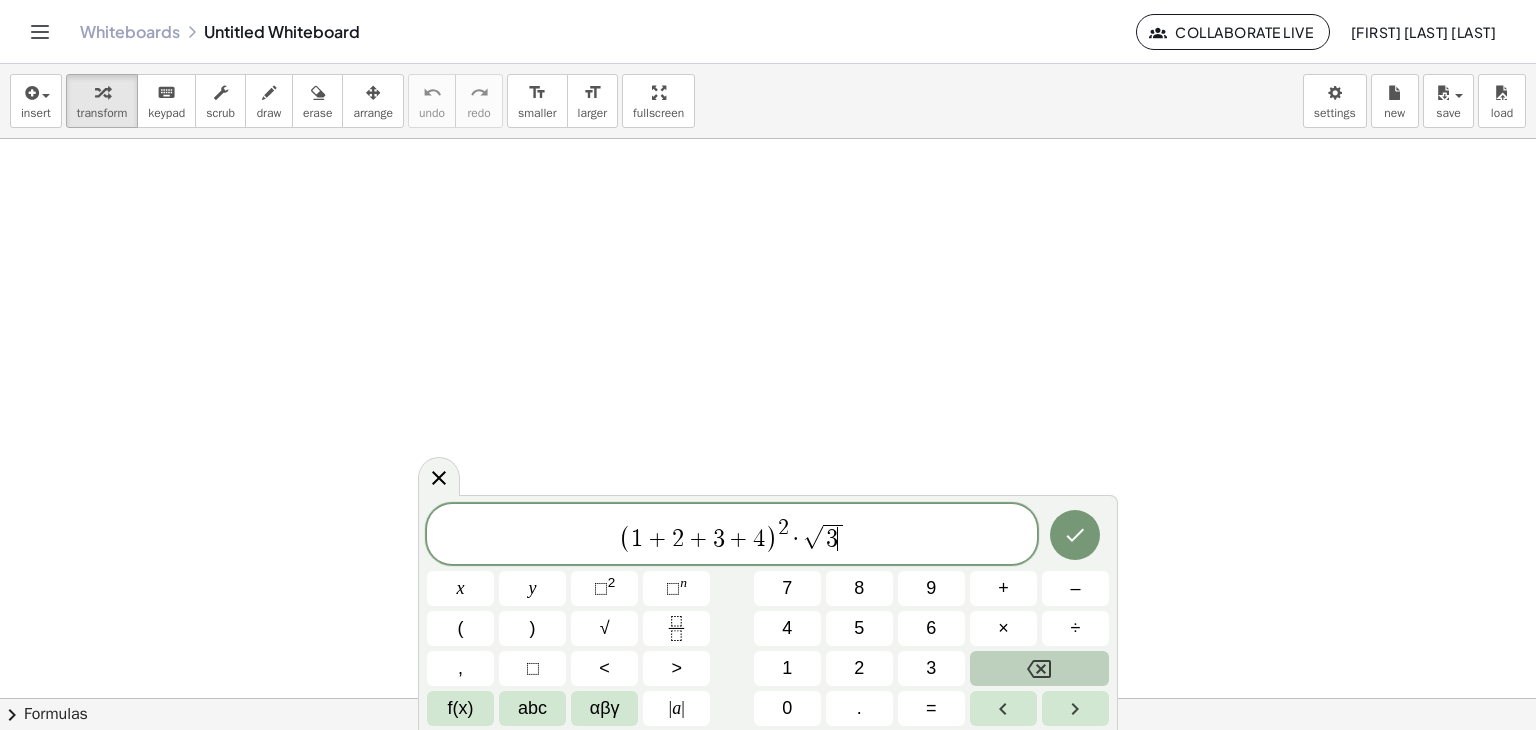 click at bounding box center (1039, 668) 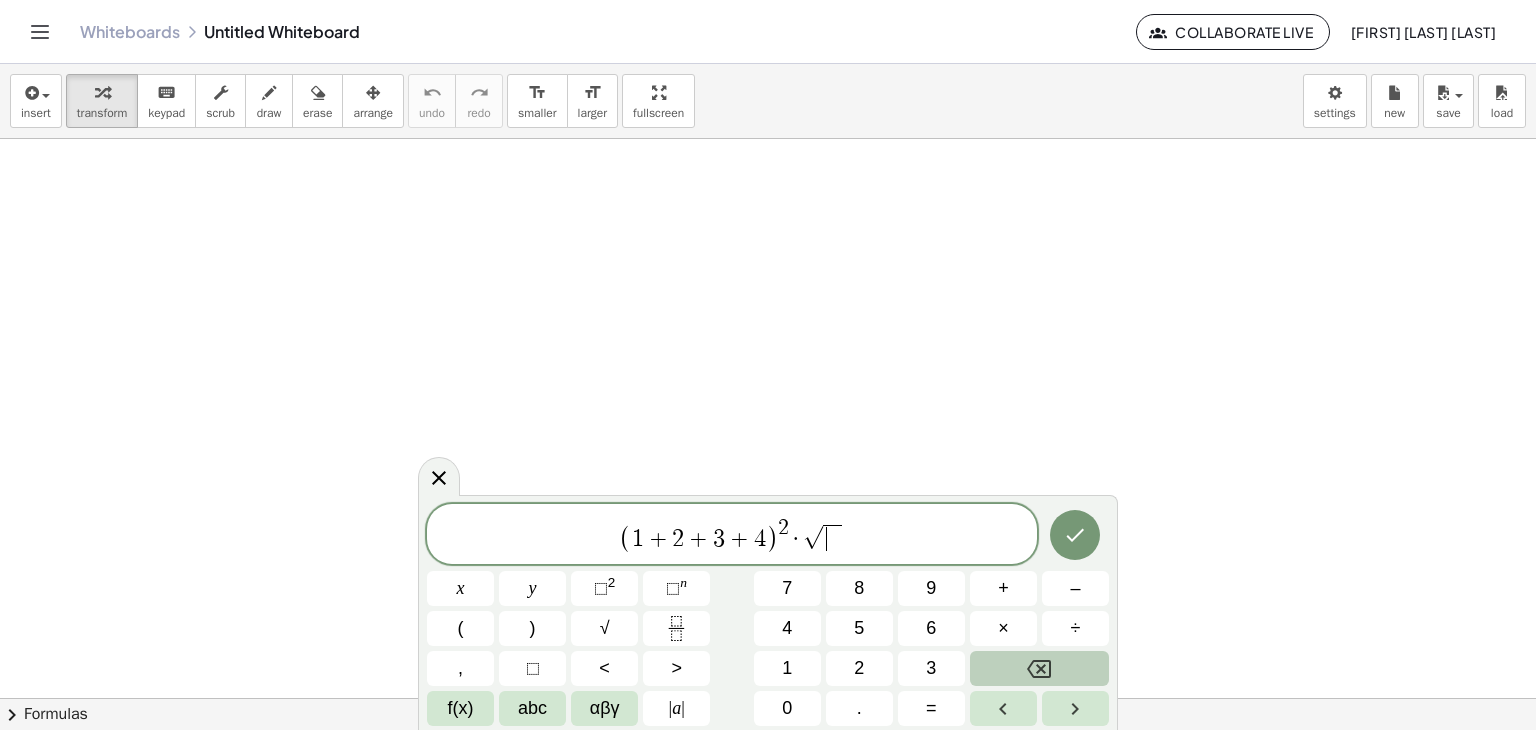 click at bounding box center [1039, 668] 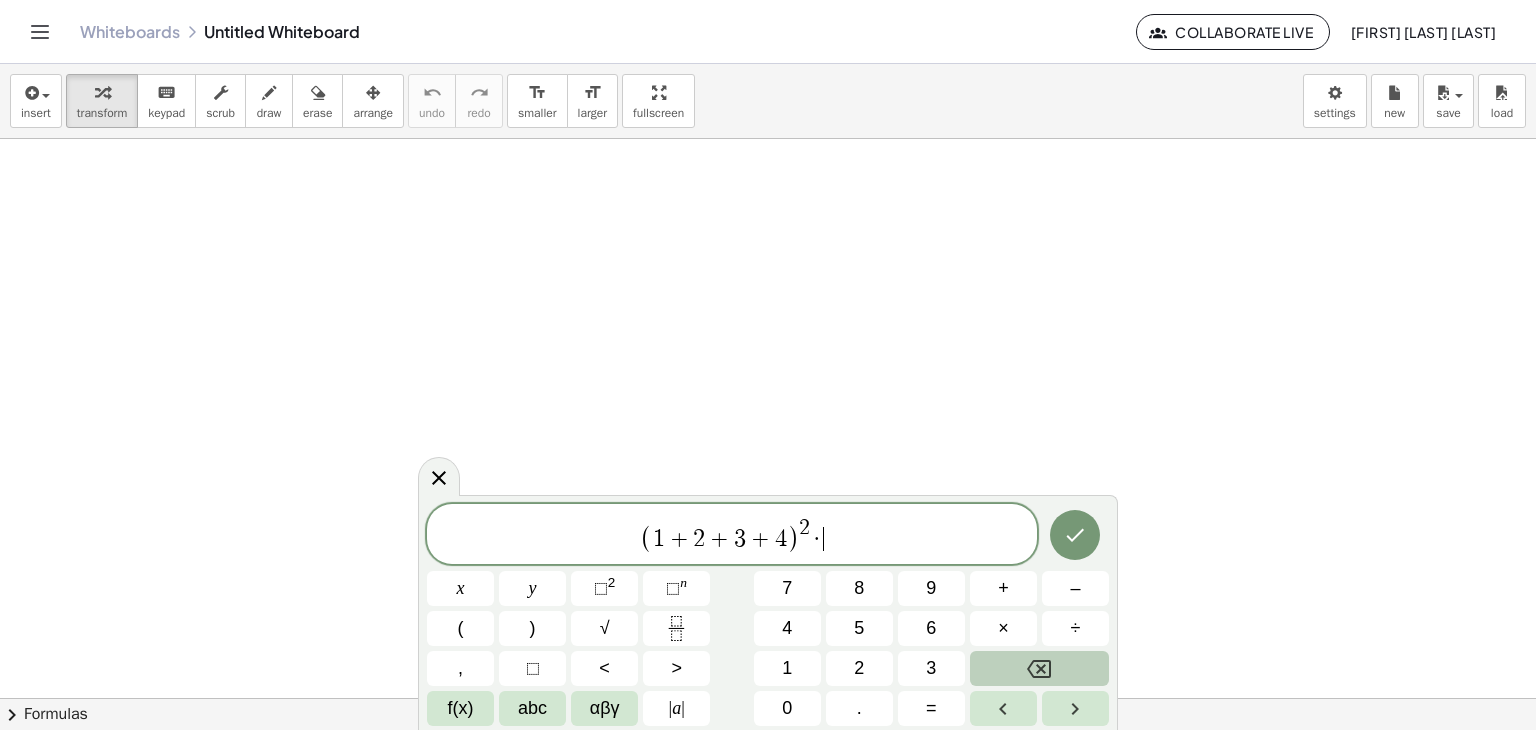 click at bounding box center [1039, 668] 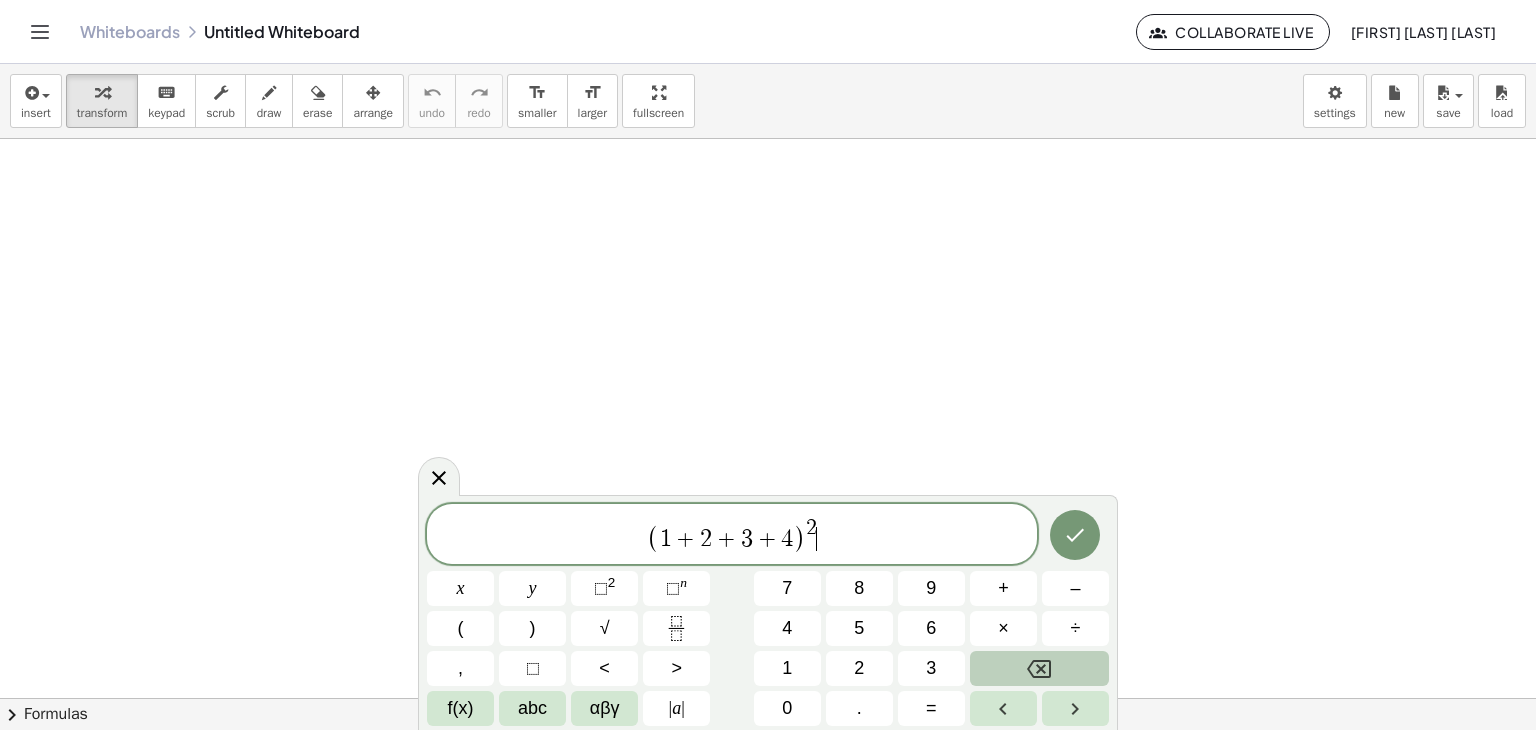 click at bounding box center [1039, 668] 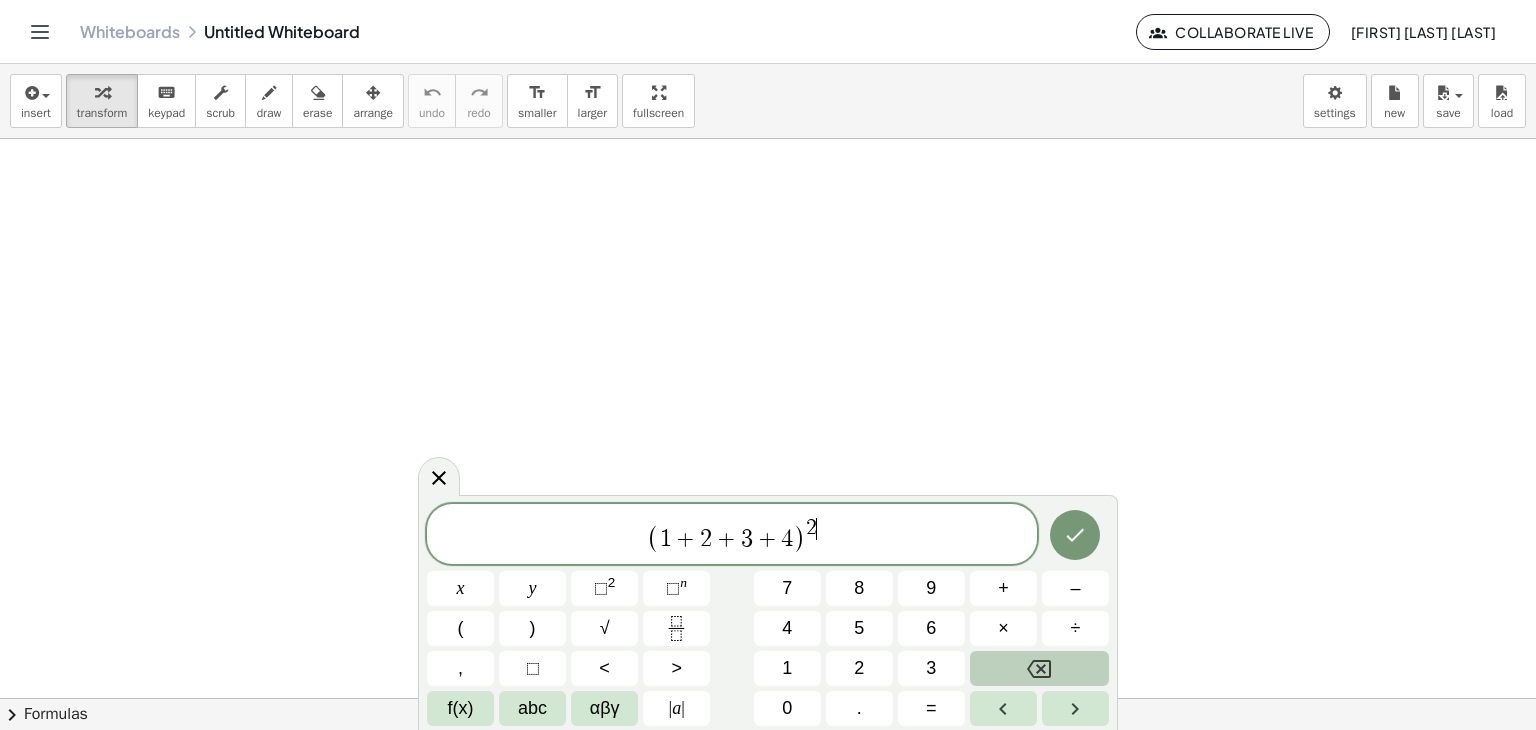 click at bounding box center (1039, 668) 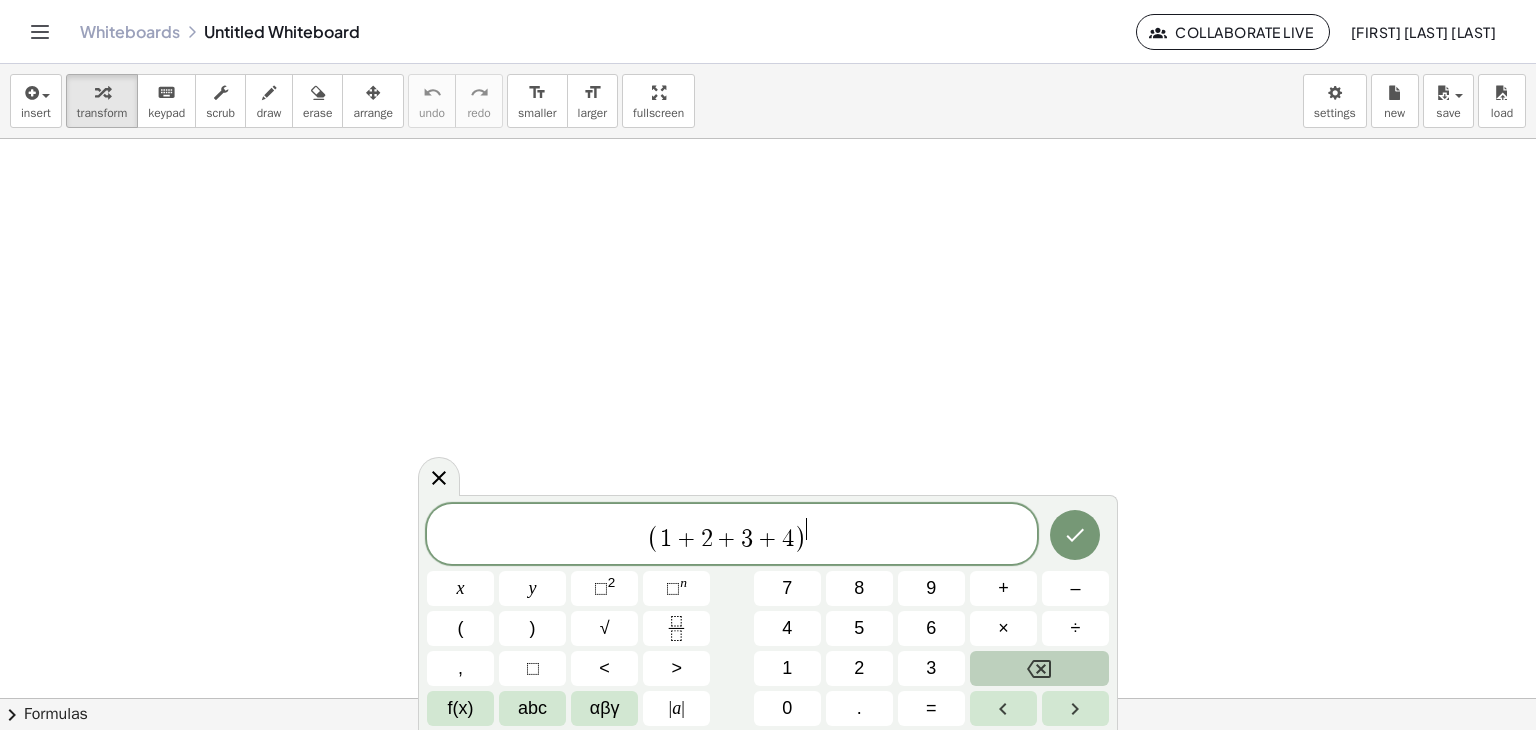 click at bounding box center (1039, 668) 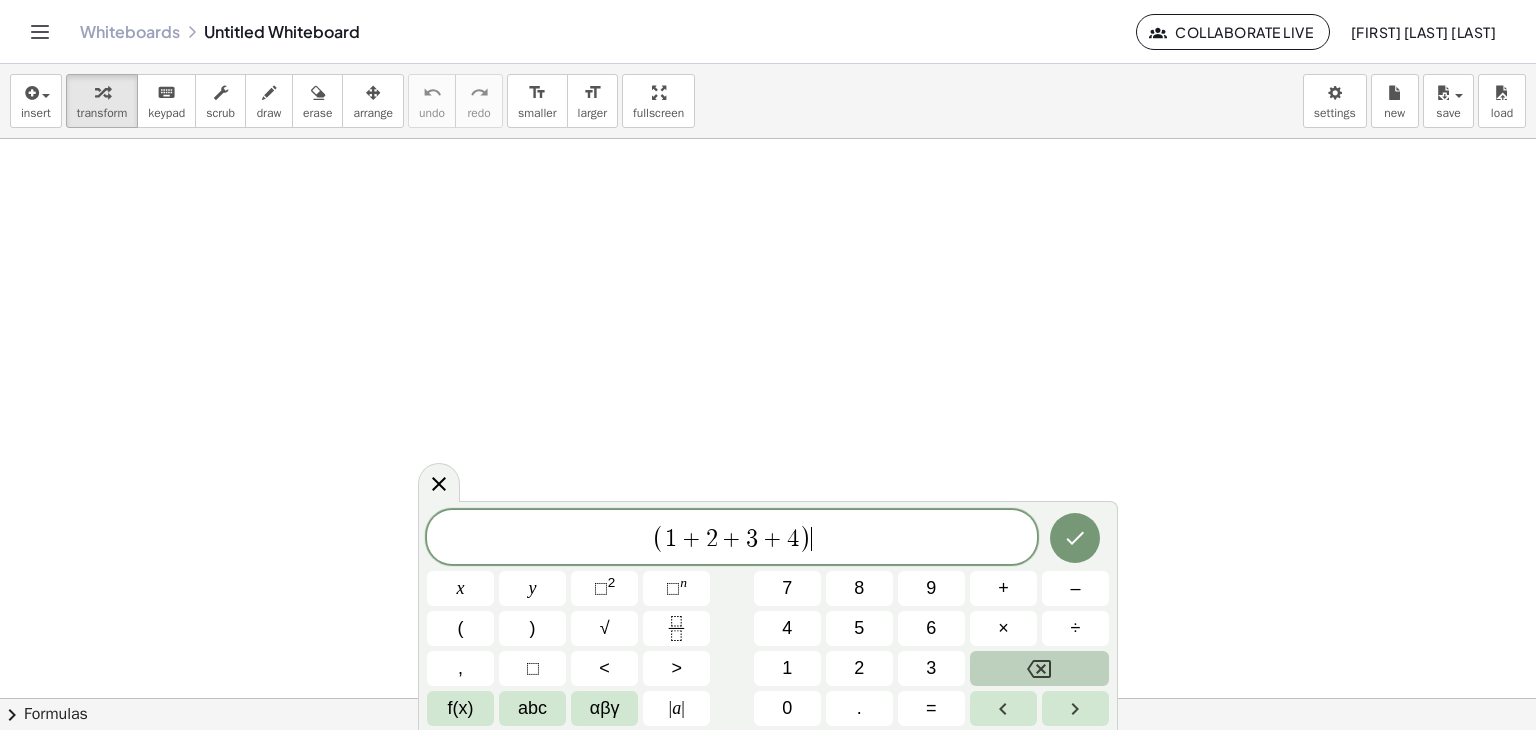 click at bounding box center [1039, 668] 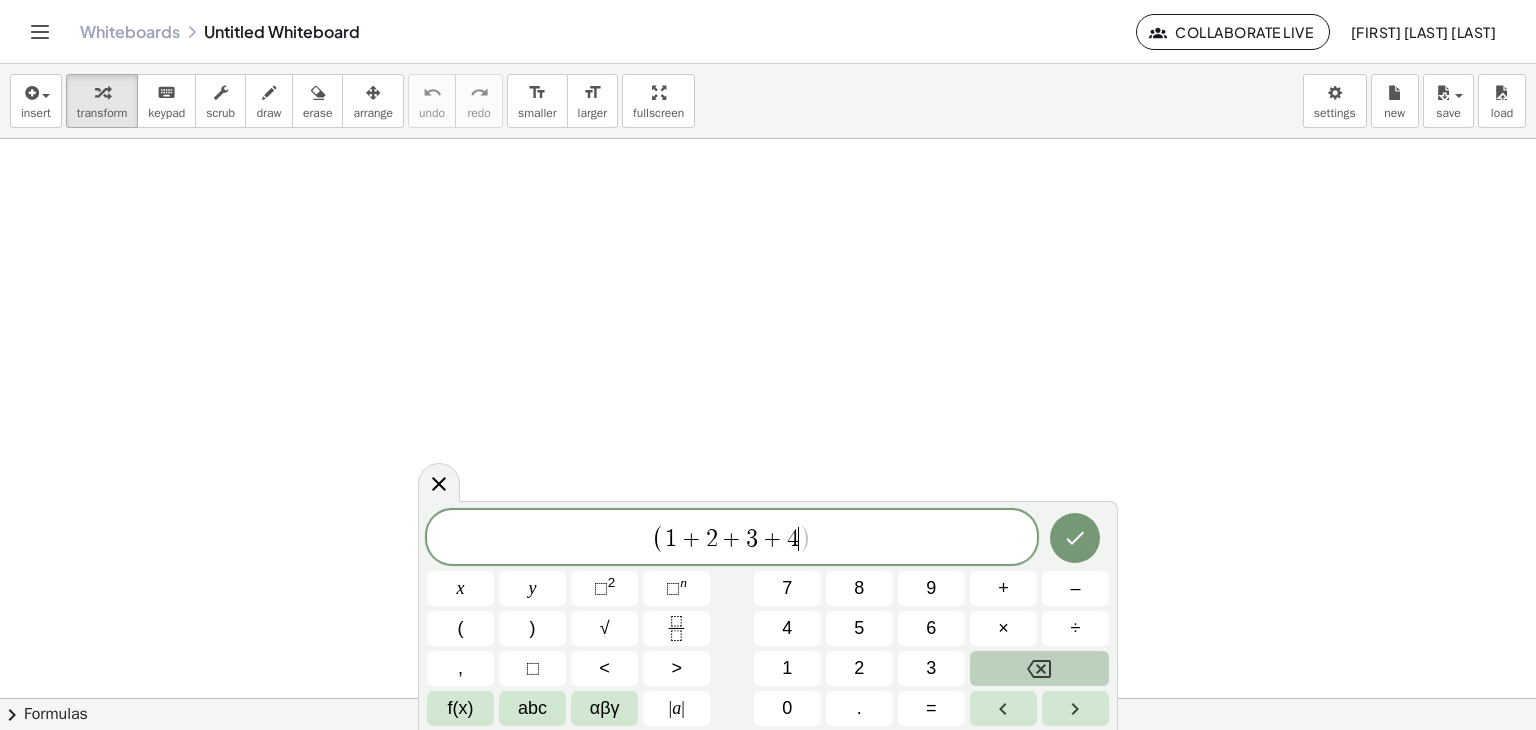click at bounding box center [1039, 668] 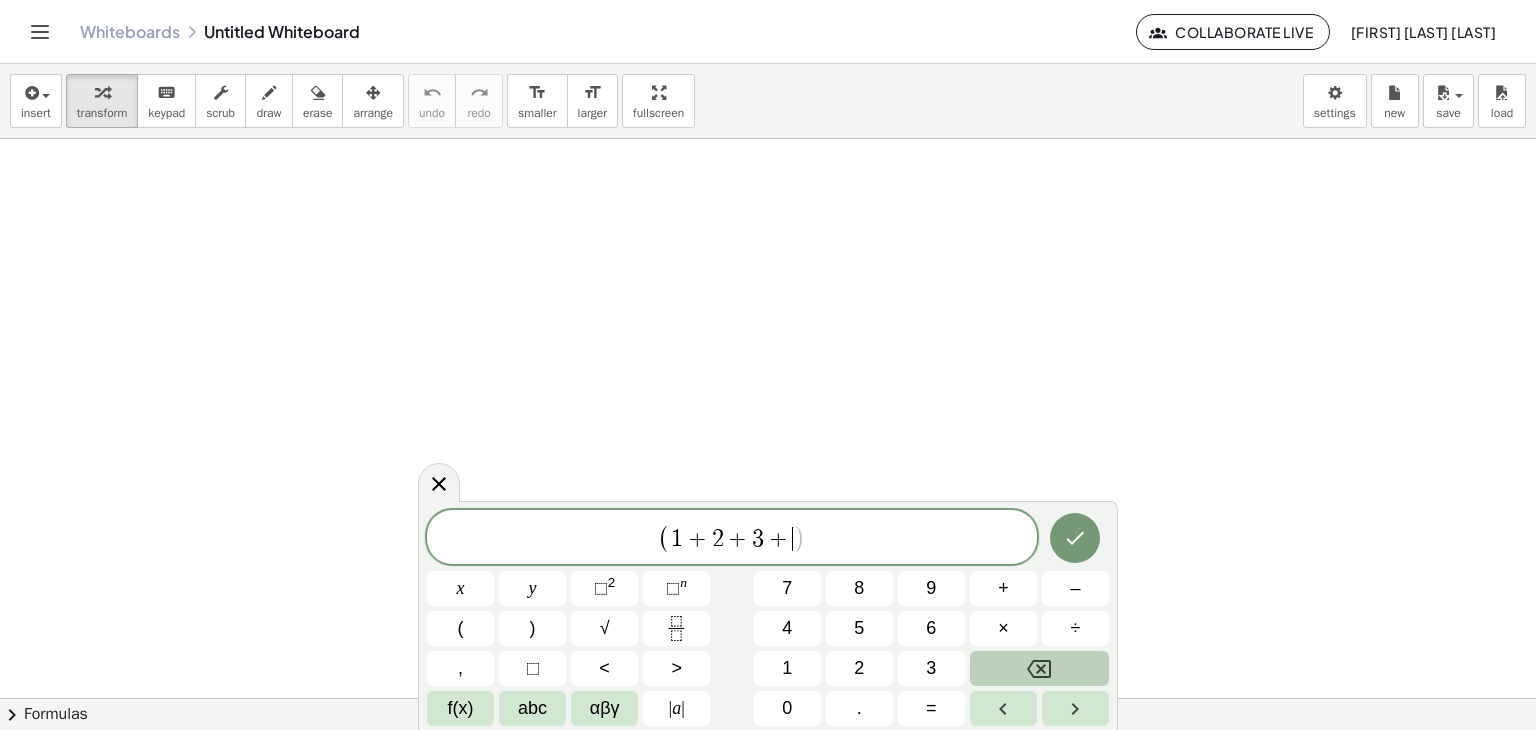 click at bounding box center [1039, 668] 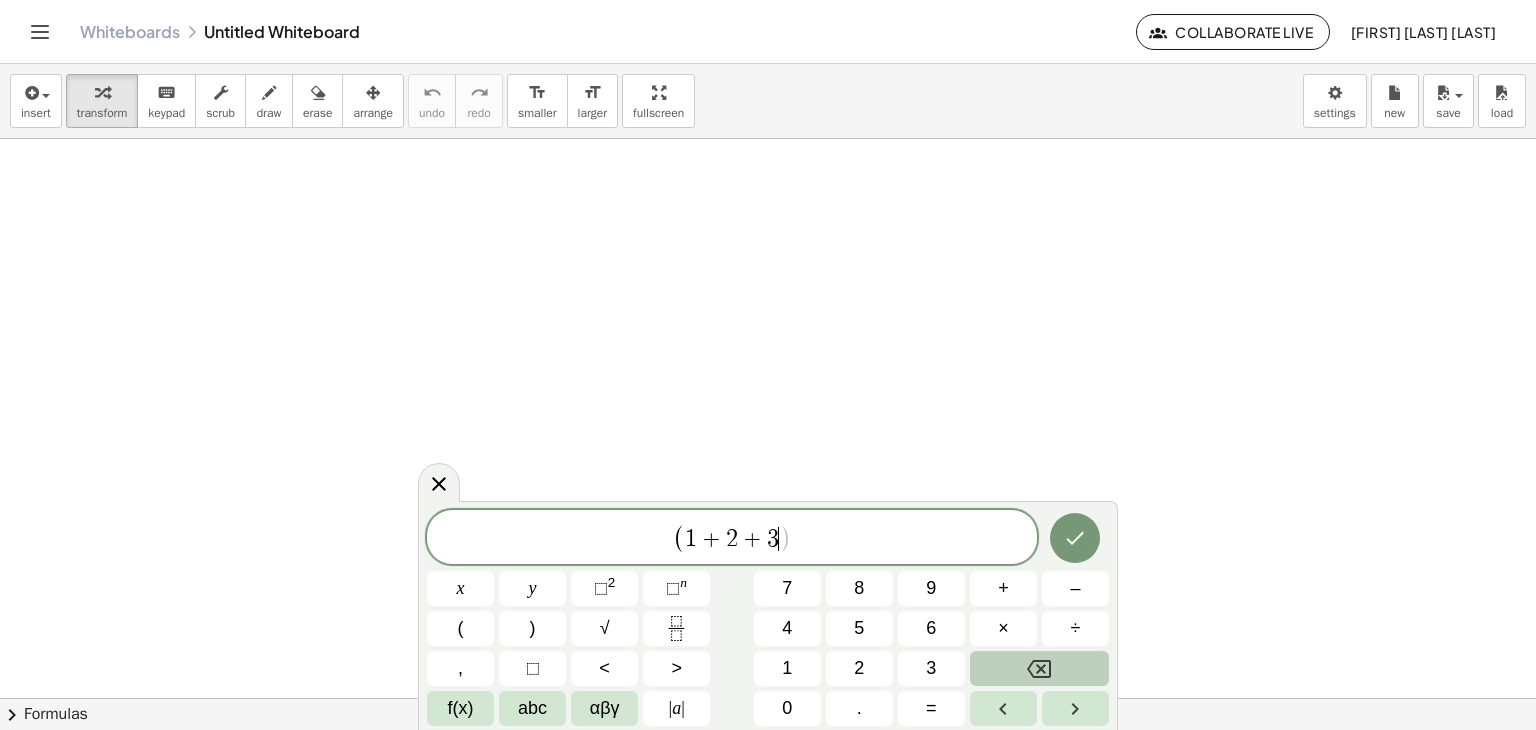 click at bounding box center (1039, 668) 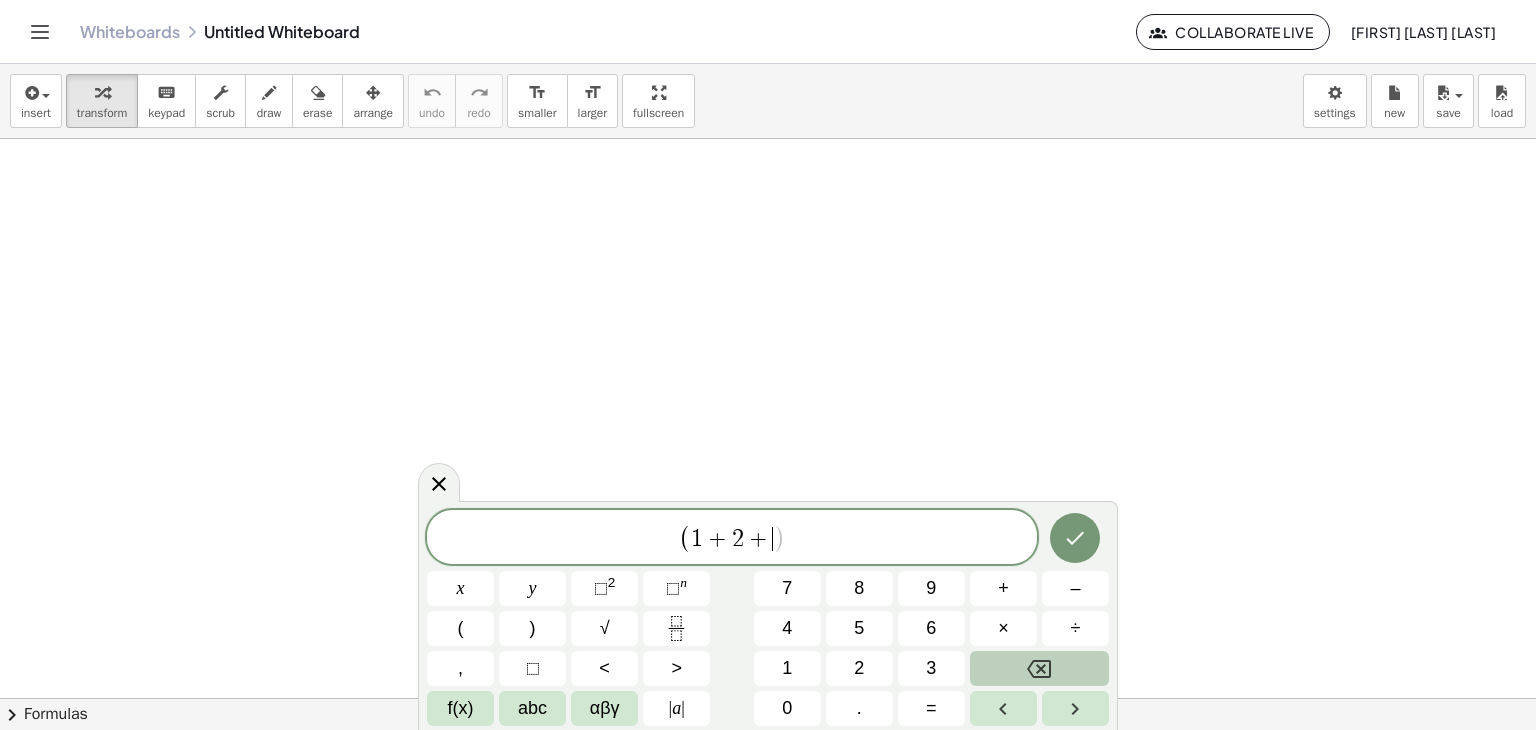 click at bounding box center [1039, 668] 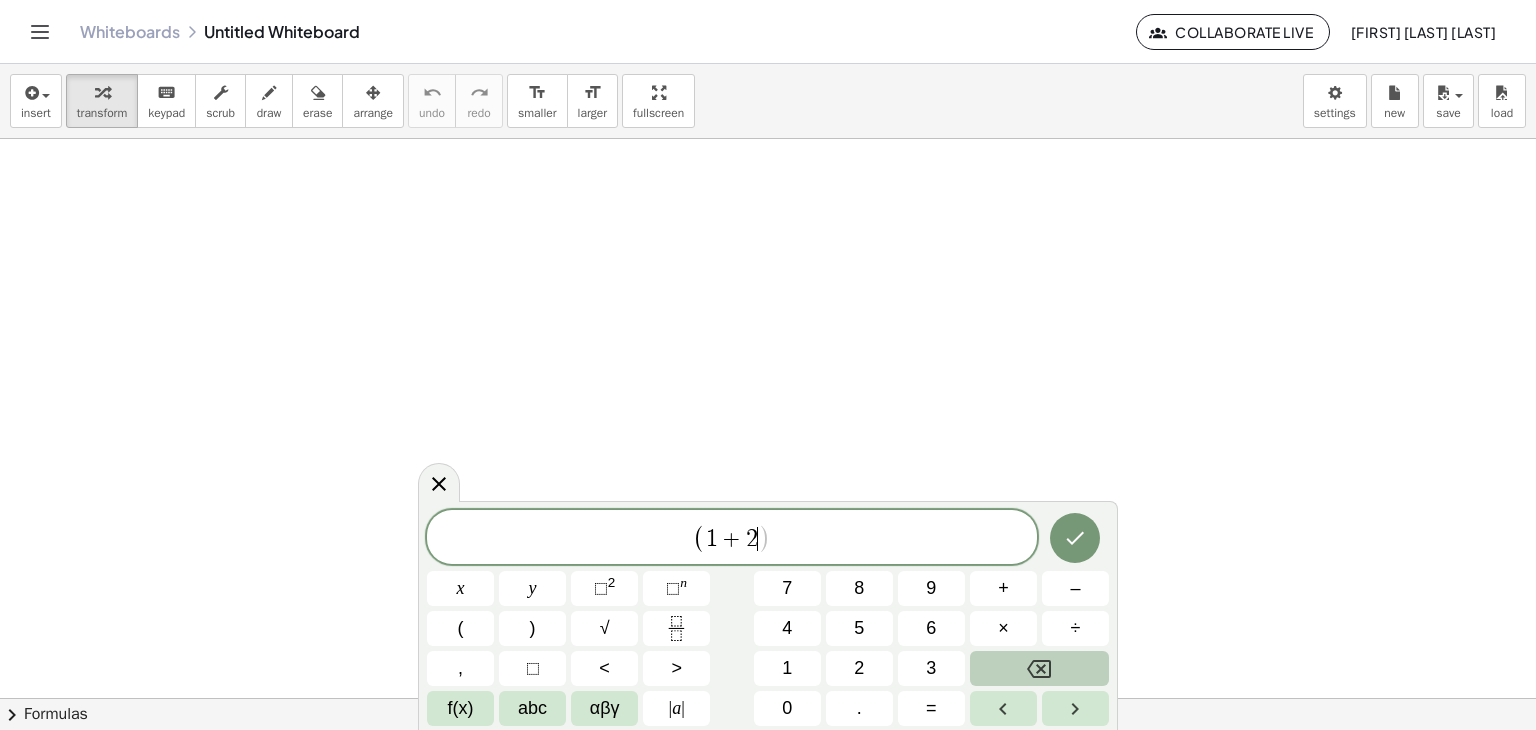 click at bounding box center [1039, 668] 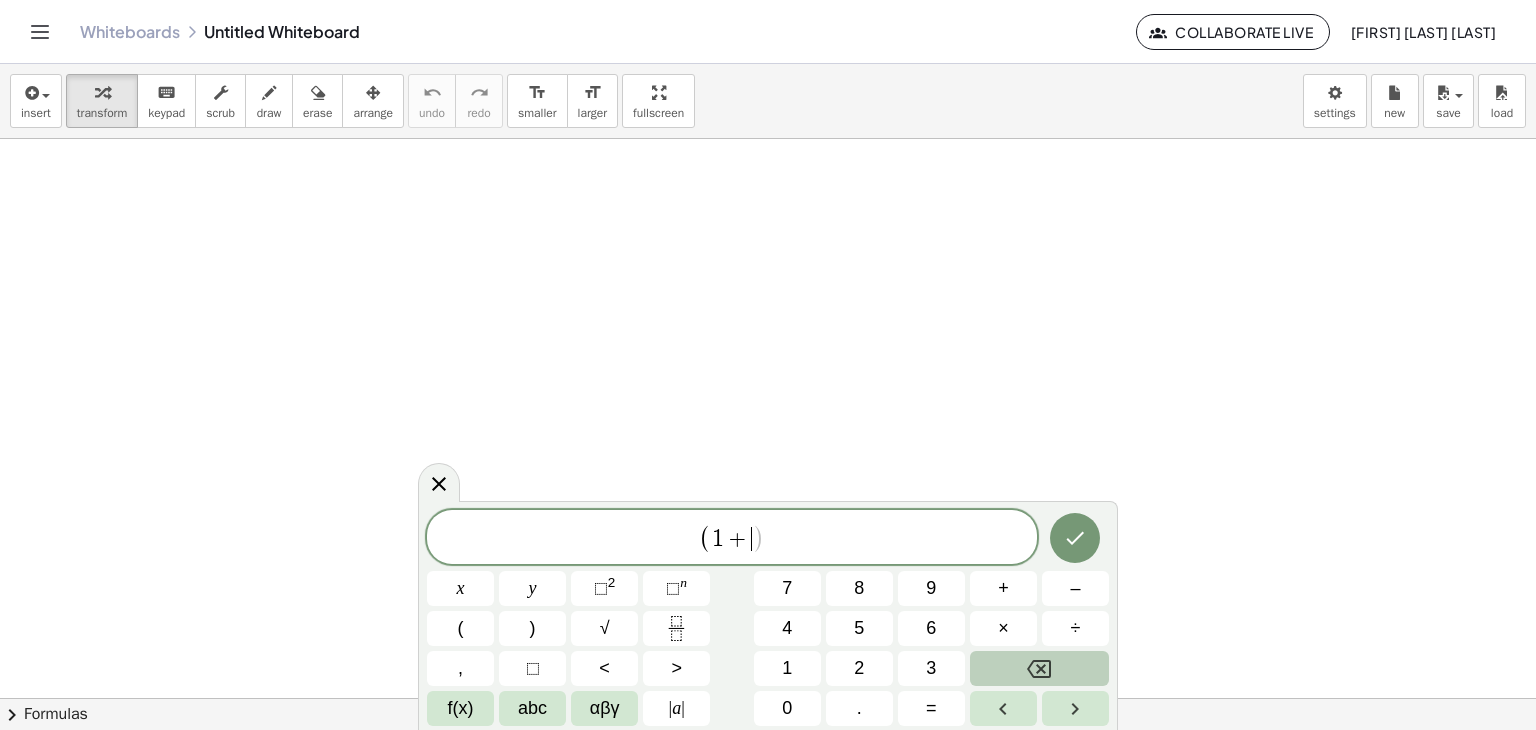 click at bounding box center (1039, 668) 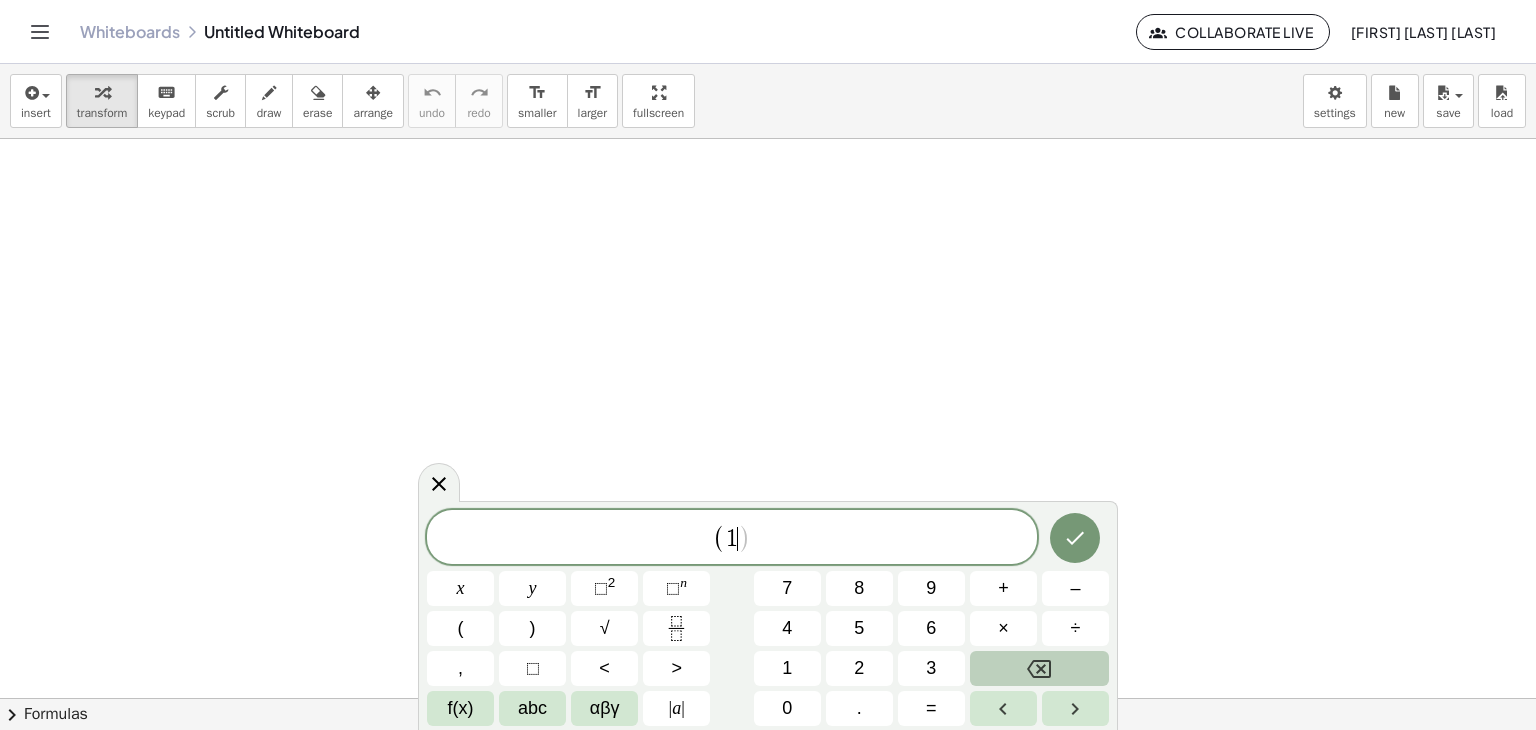 click at bounding box center (1039, 668) 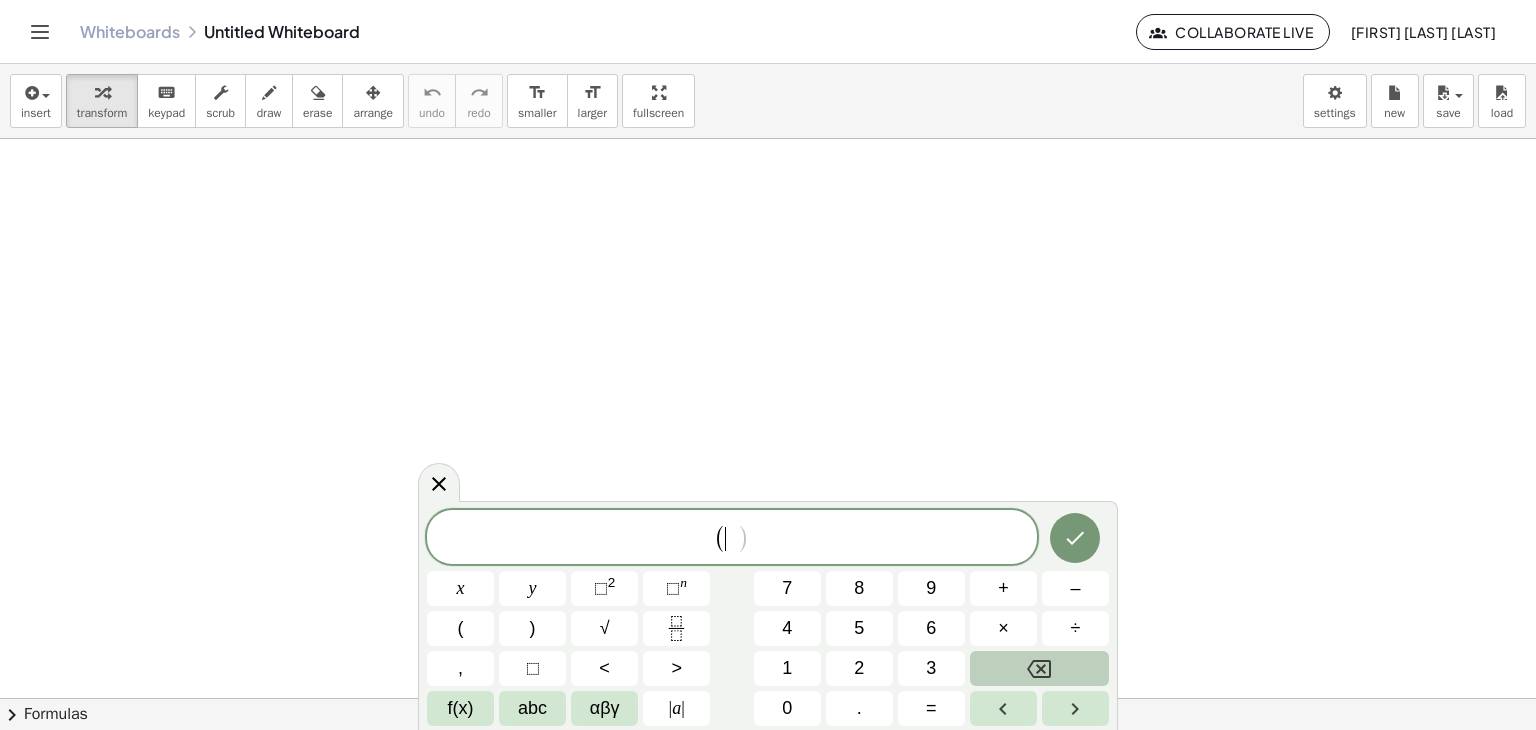 click at bounding box center [1039, 668] 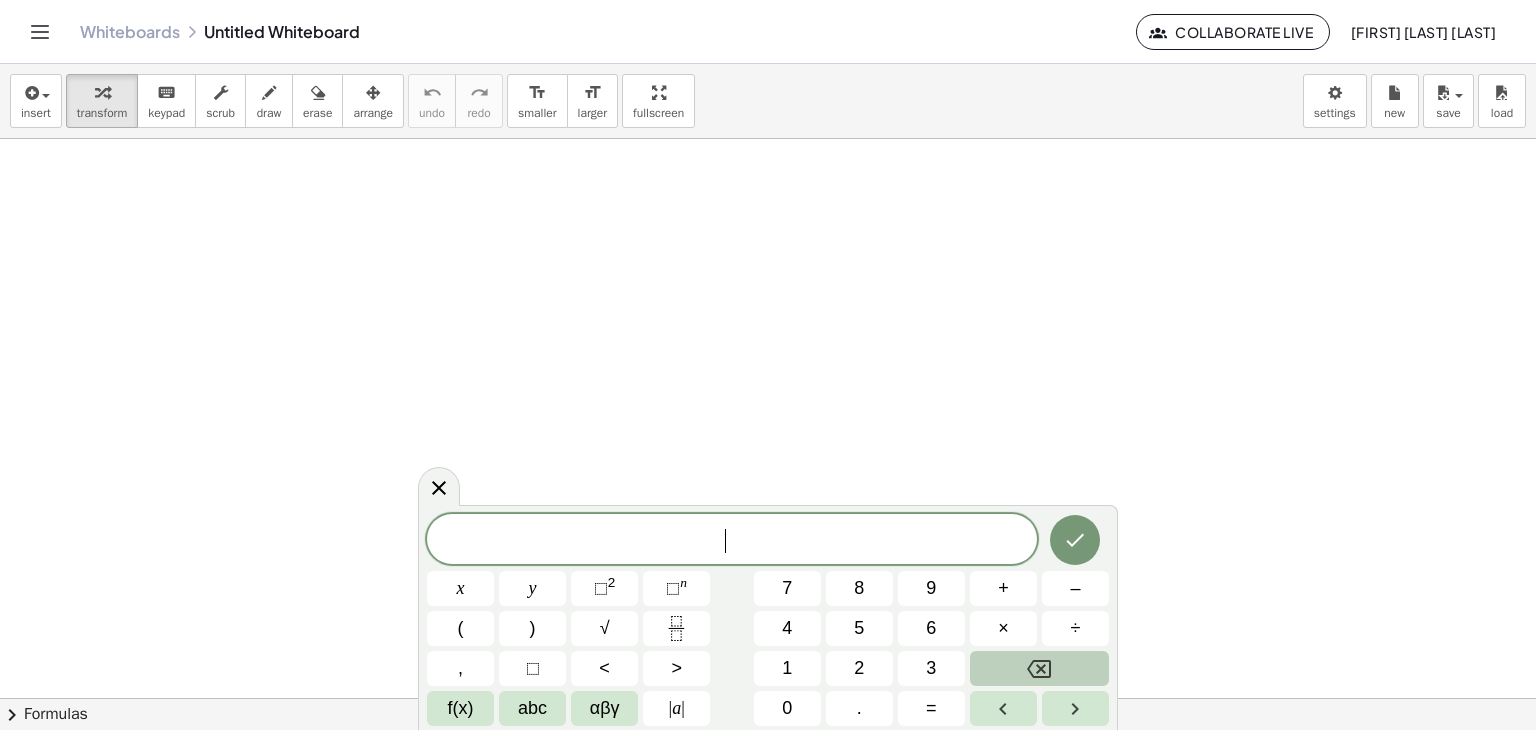 click at bounding box center (1039, 668) 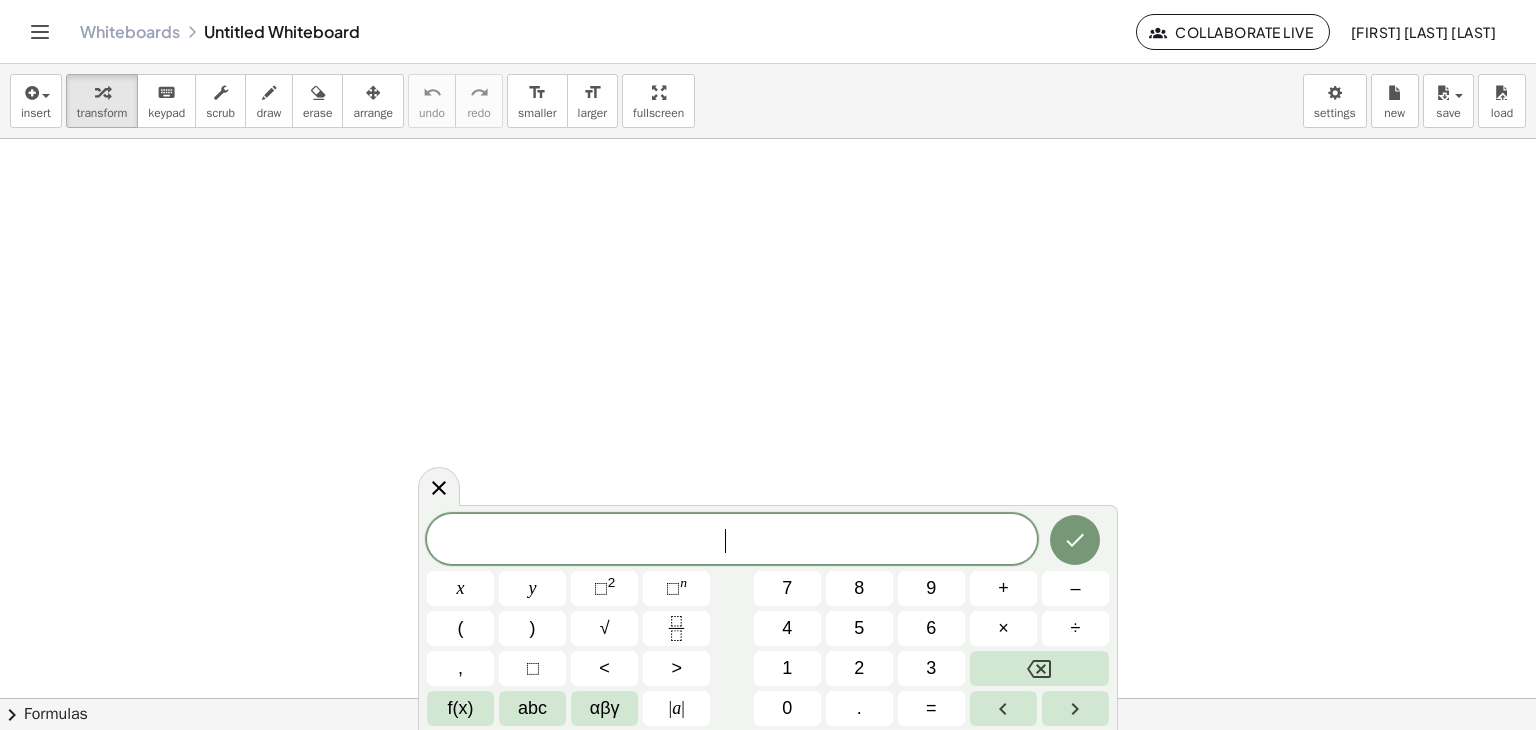 scroll, scrollTop: 1286, scrollLeft: 0, axis: vertical 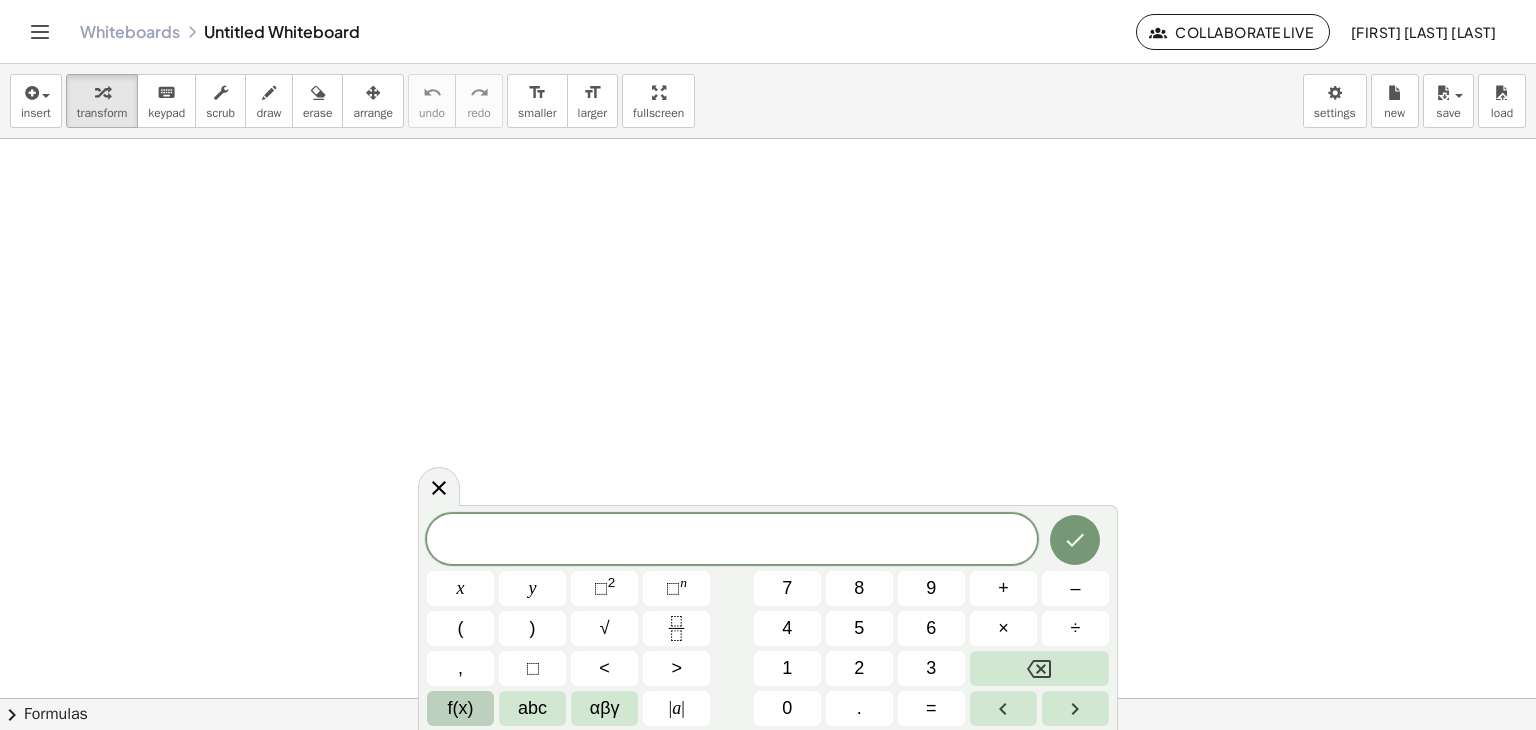 click on "f(x)" at bounding box center (461, 708) 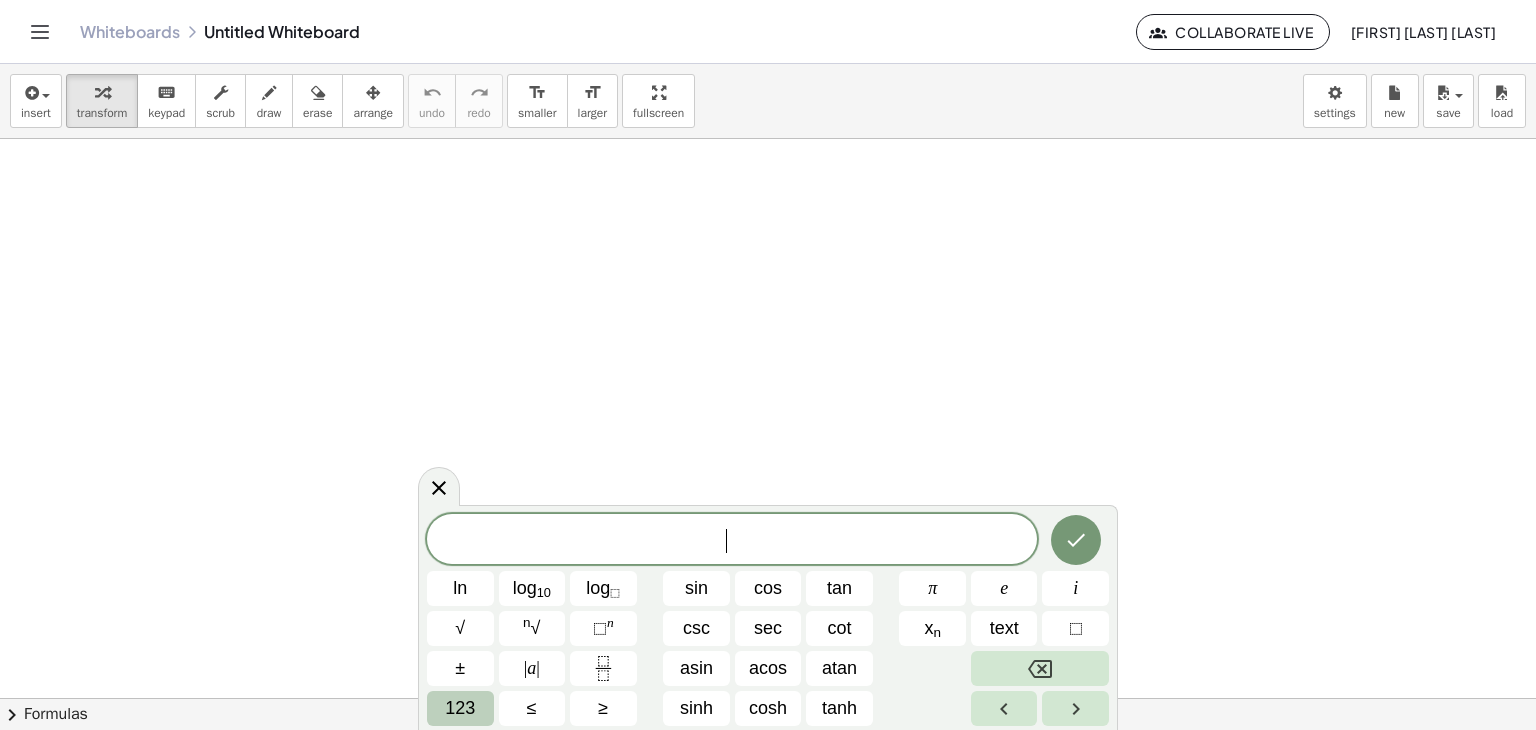 click on "123" at bounding box center (460, 708) 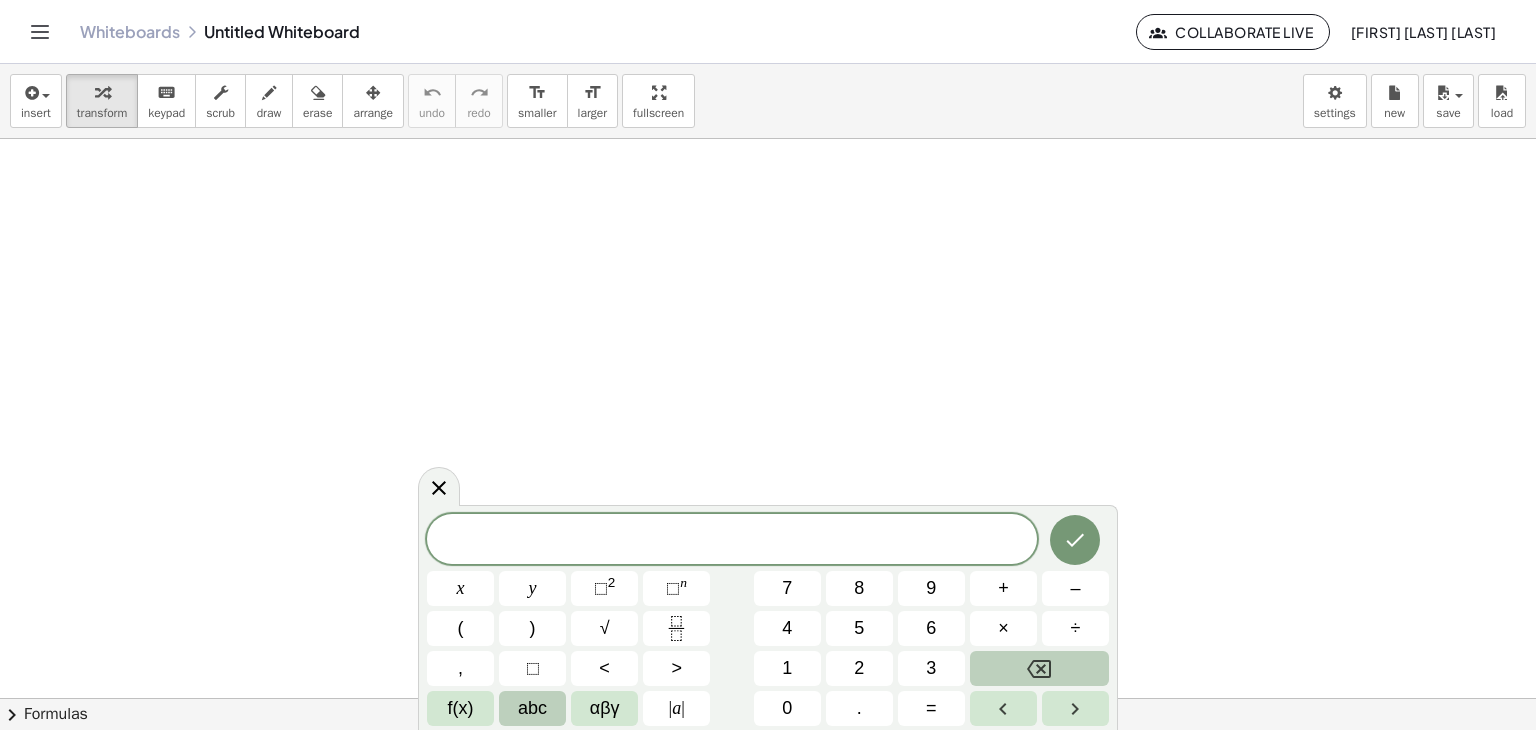 click on "abc" at bounding box center (532, 708) 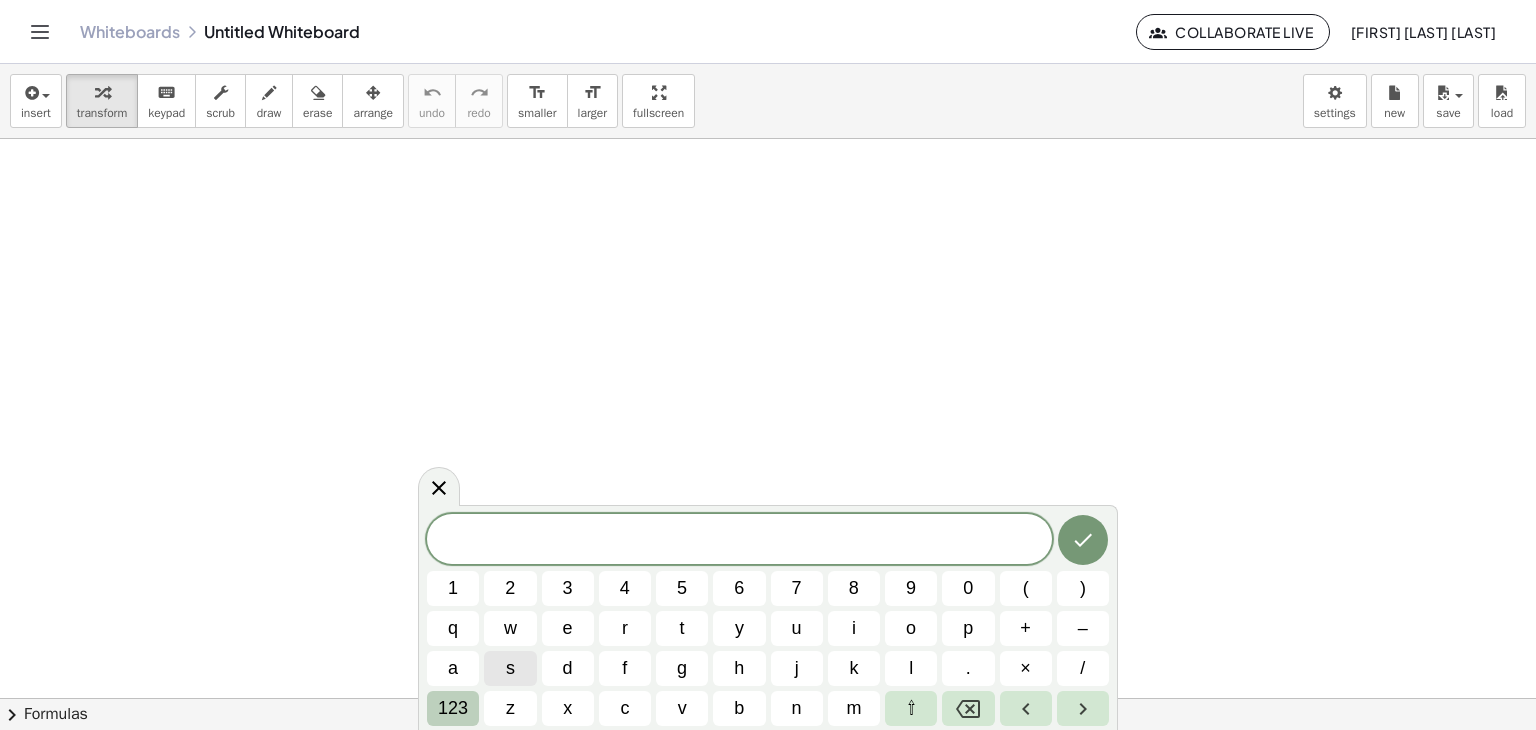 click on "123" at bounding box center (453, 708) 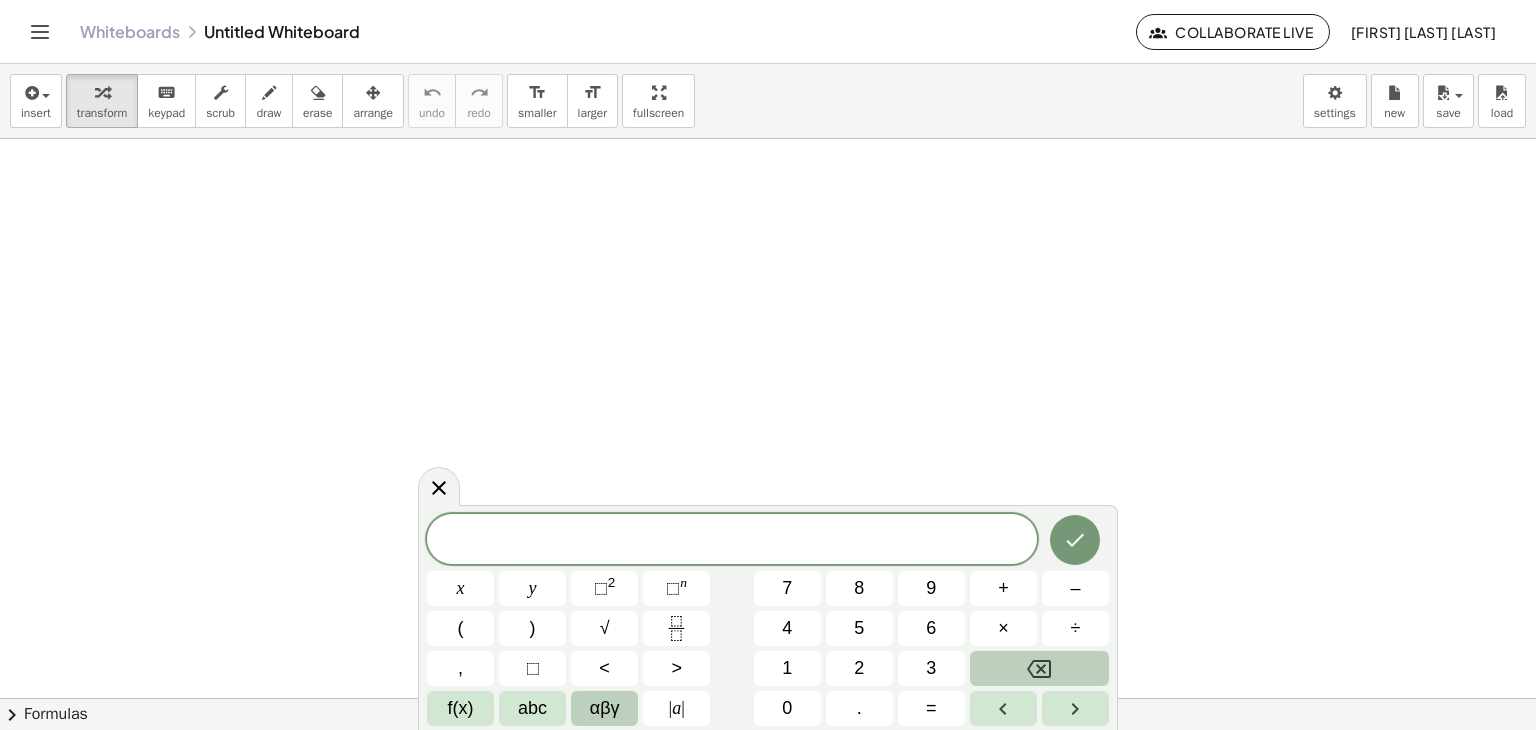 click on "αβγ" at bounding box center (605, 708) 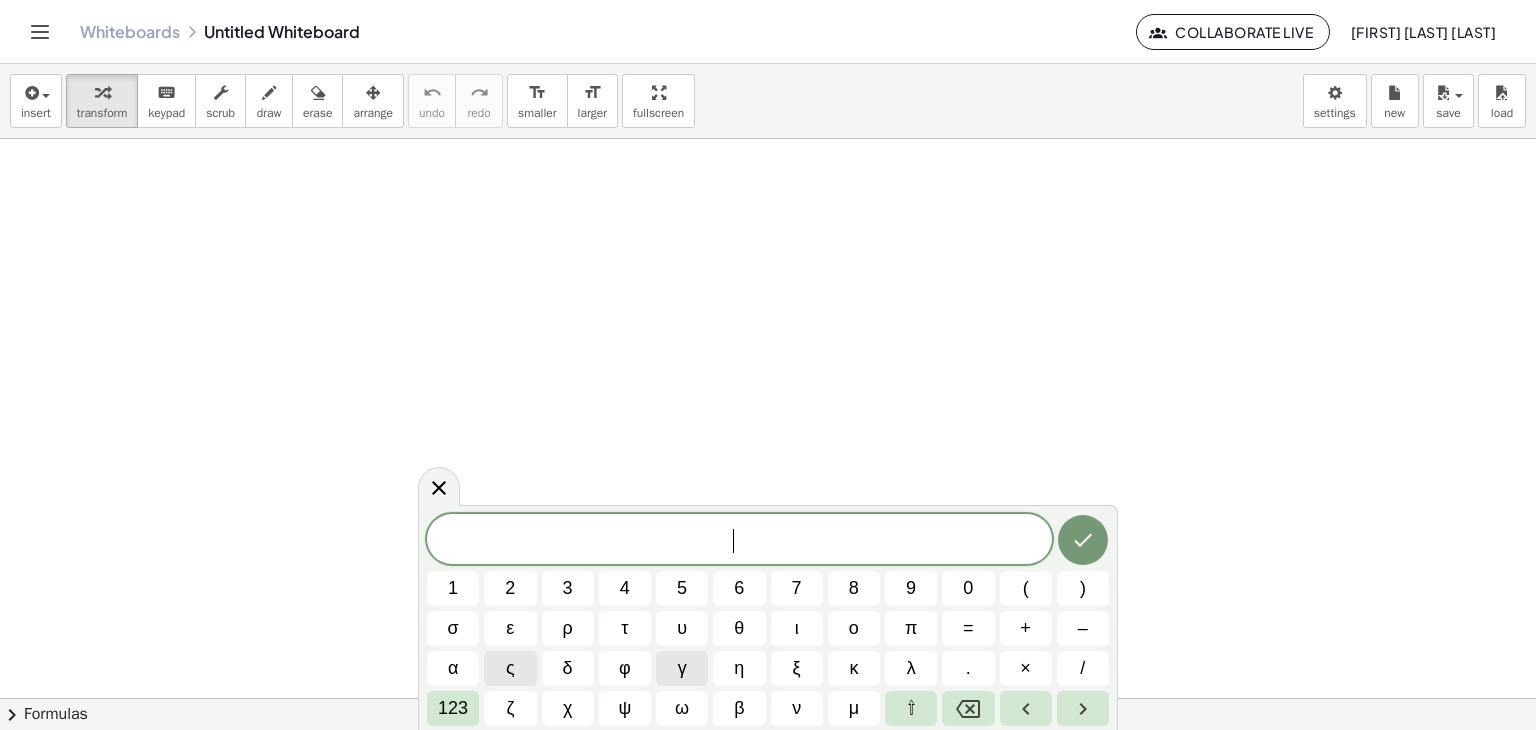 click on "ψ" at bounding box center (625, 708) 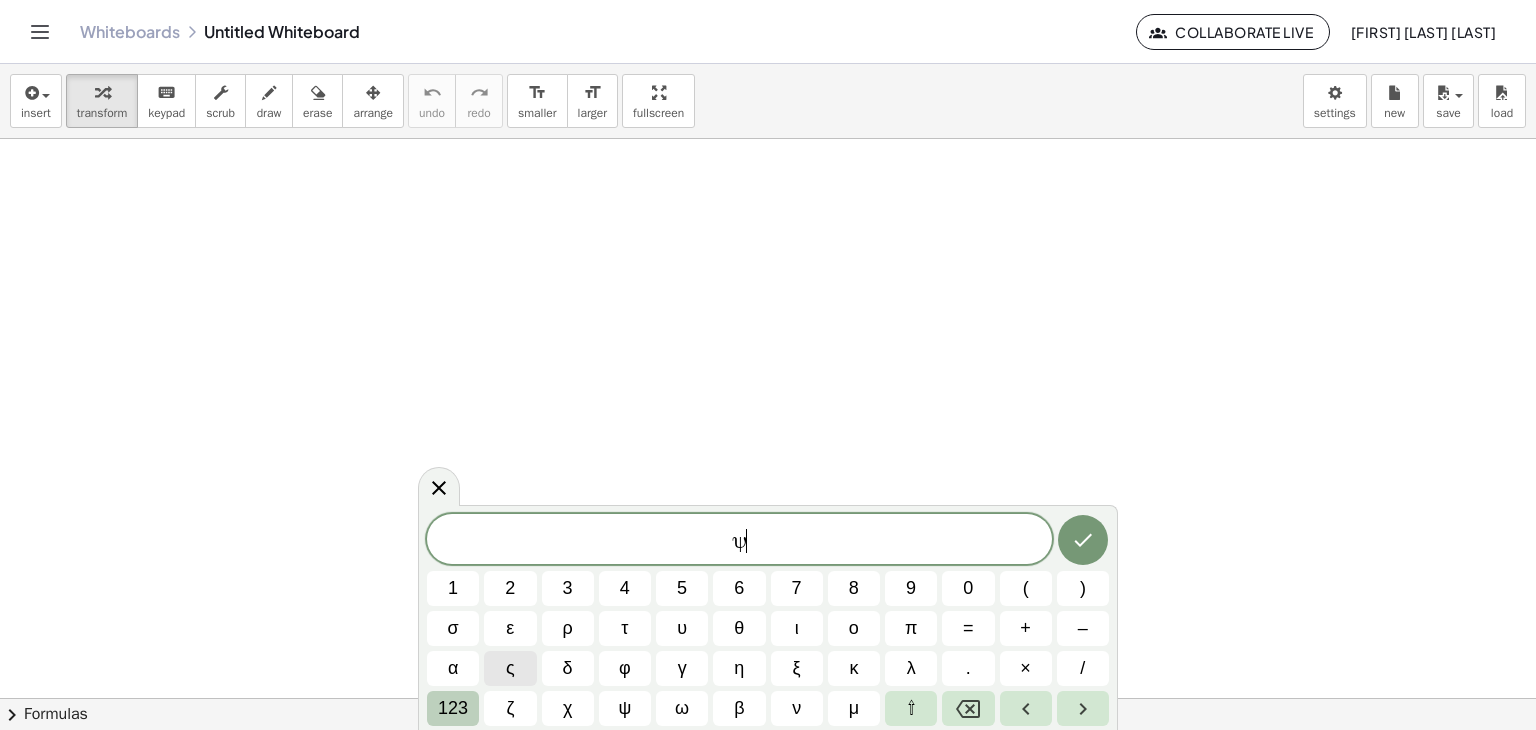 click on "123" at bounding box center [453, 708] 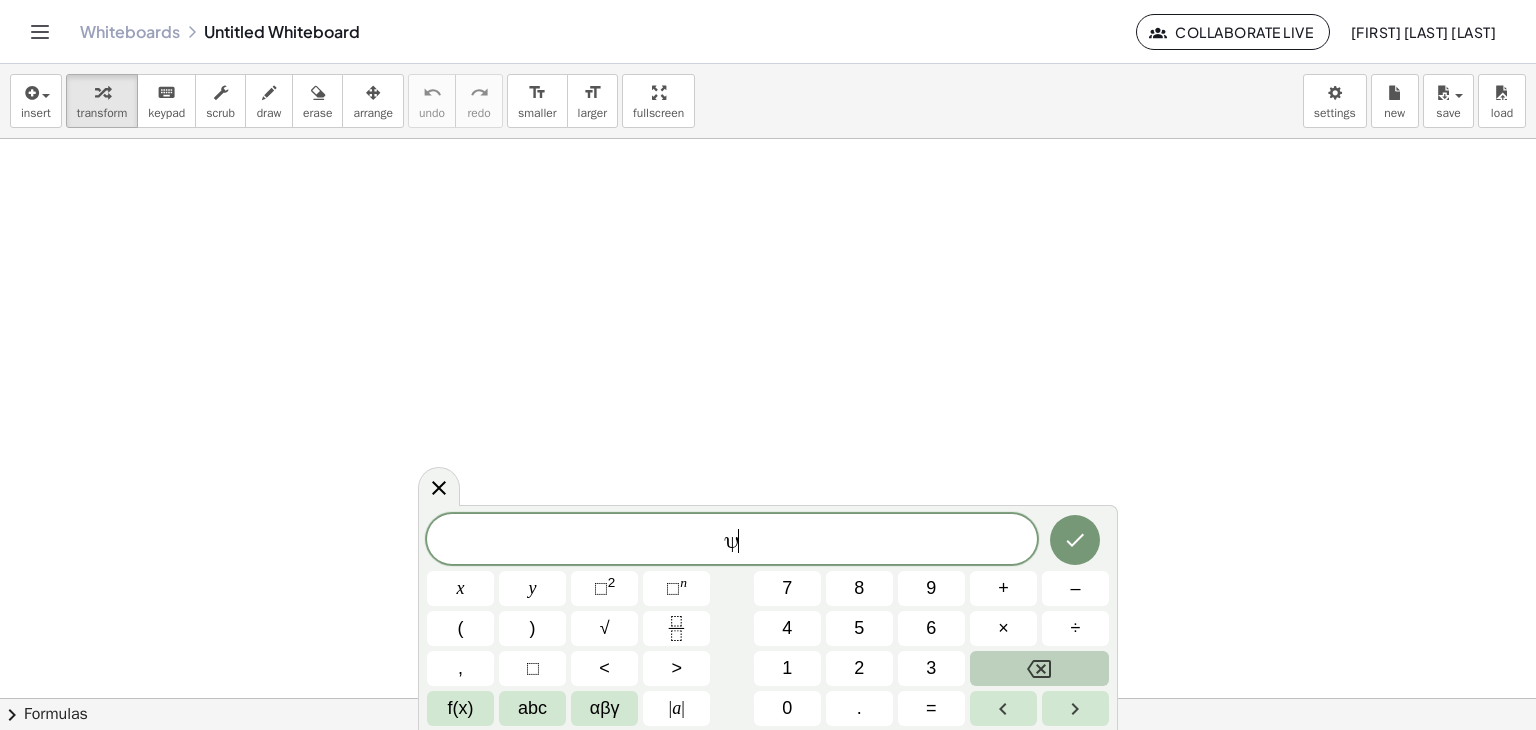 click at bounding box center [1039, 668] 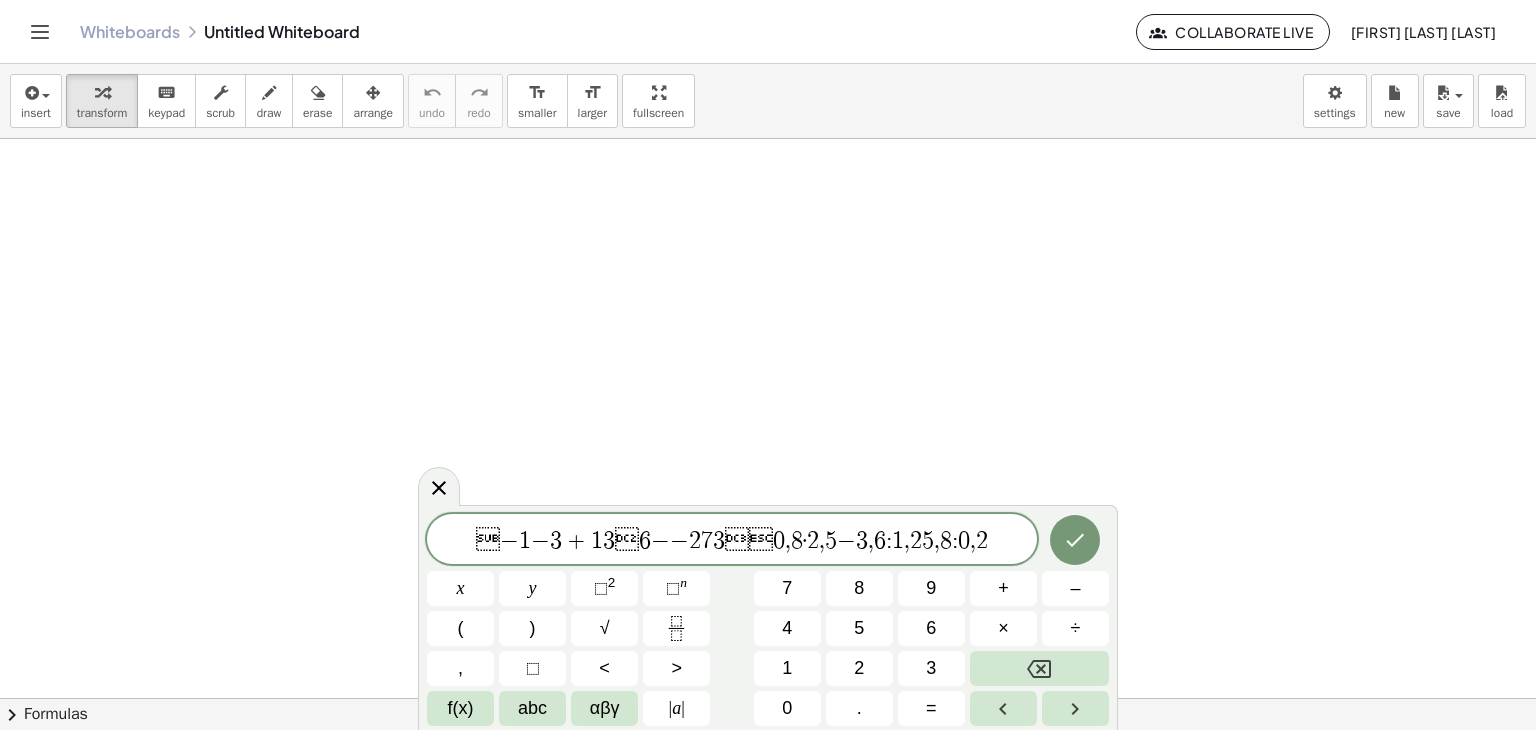 click on " − 1 − 3 + 1 3  6 − − 2 7 3   0 , 8 · 2 , 5 − 3 , 6 : 1 , 2 5 , 8 : 0 , 2 x y ⬚ 2 ⬚ n 7 8 9 + – ( ) √ 4 5 6 × ÷ , ⬚ < > 1 2 3 f(x) abc αβγ | a | 0 . =" at bounding box center (768, 617) 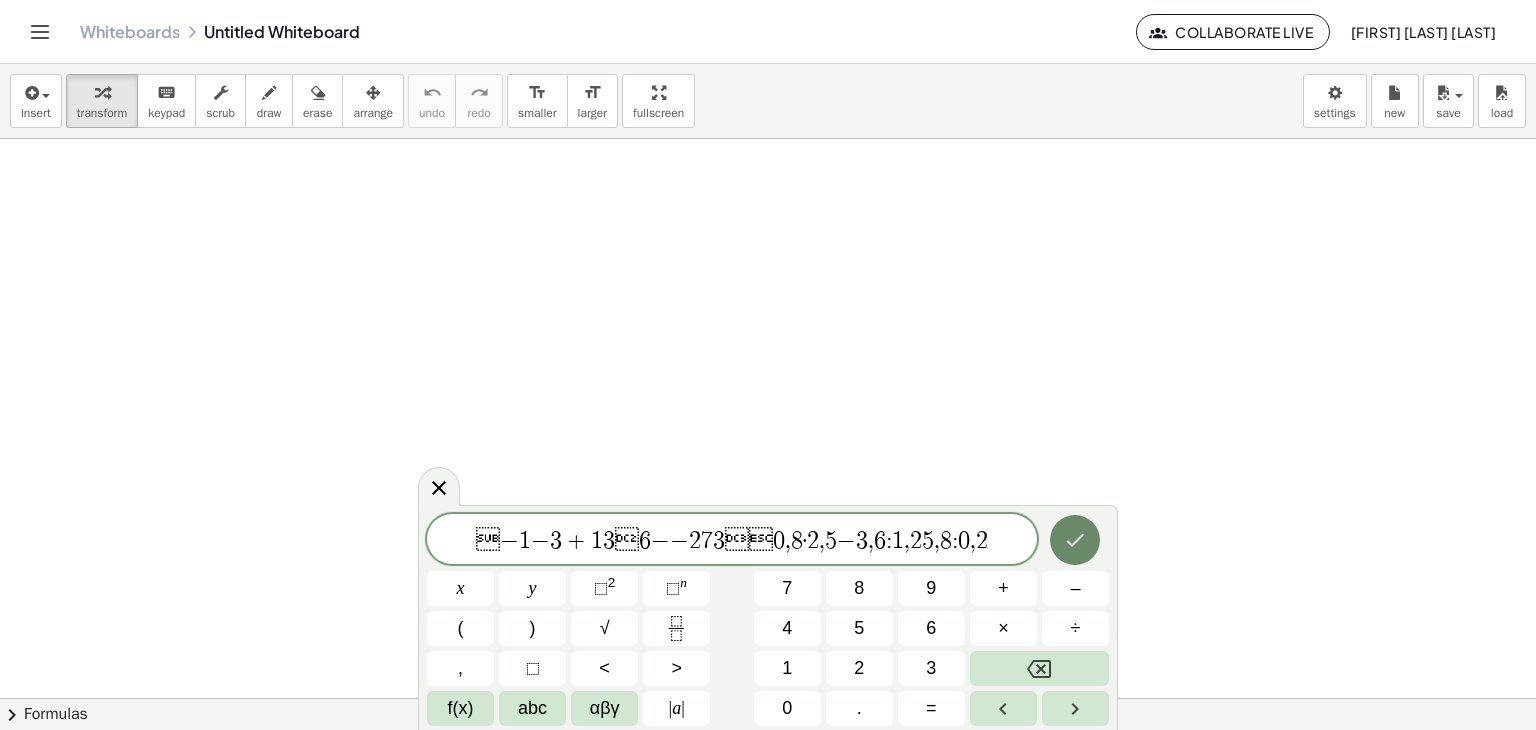 click at bounding box center [1075, 540] 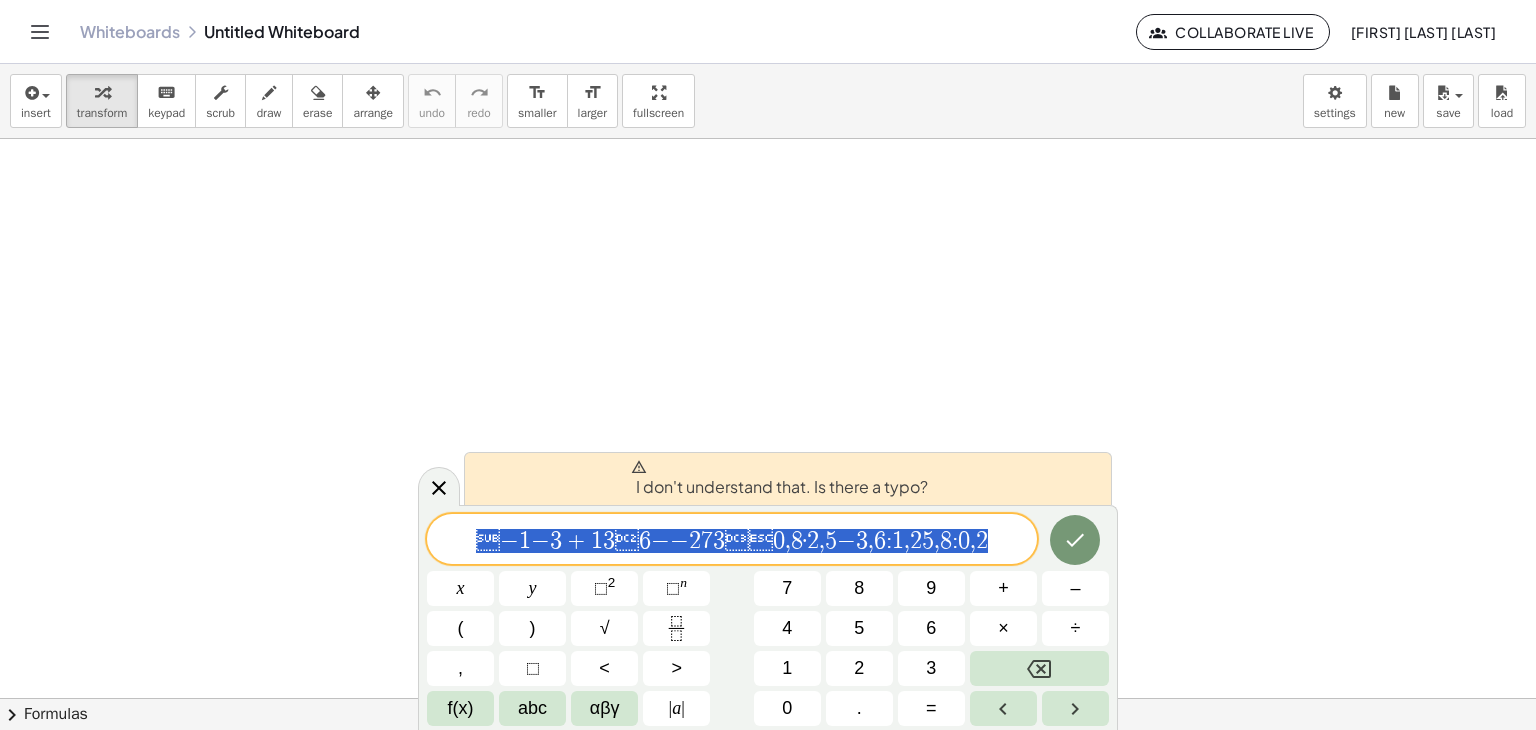 drag, startPoint x: 1002, startPoint y: 532, endPoint x: 357, endPoint y: 533, distance: 645.0008 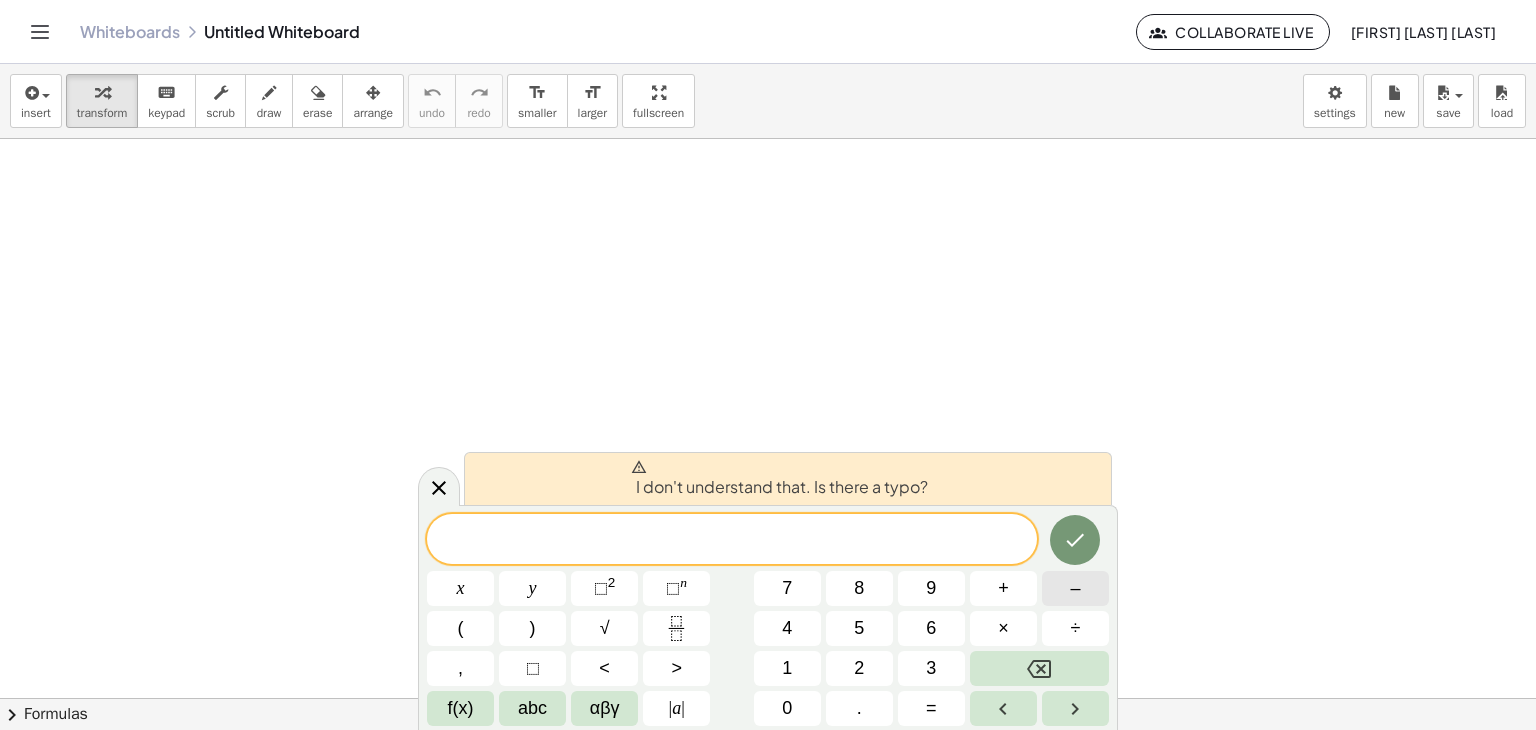 click on "–" at bounding box center [1075, 588] 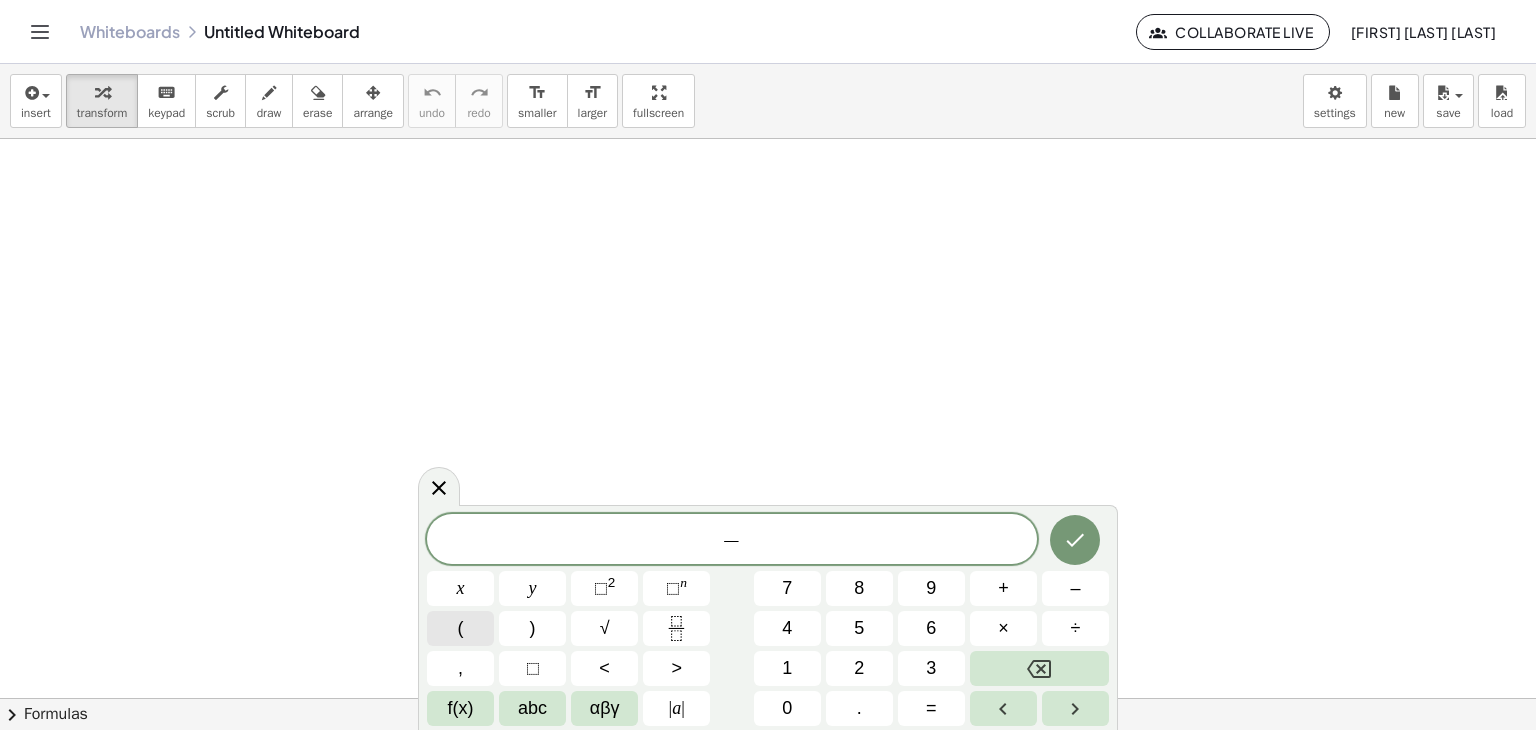 click on "(" at bounding box center [460, 628] 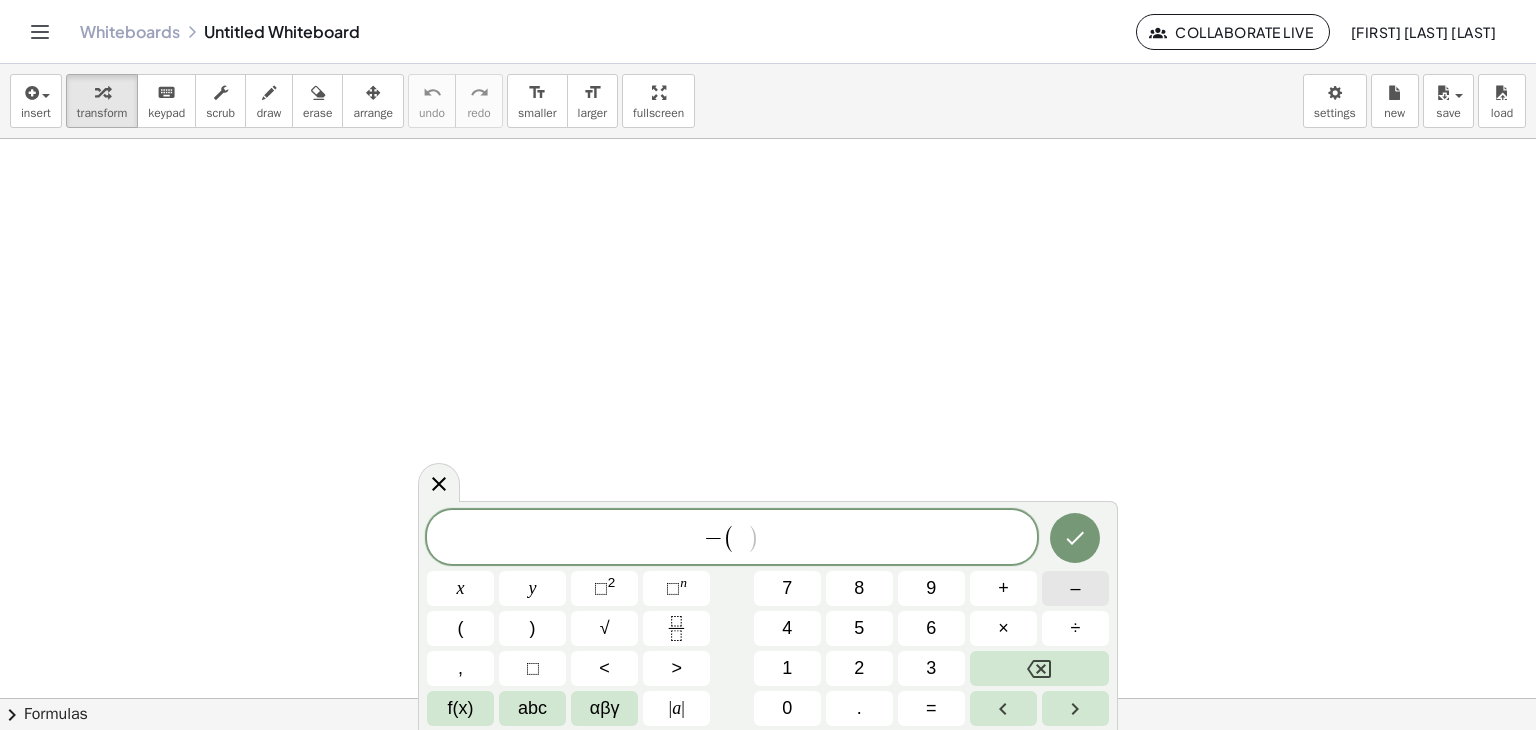 click on "–" at bounding box center (1075, 588) 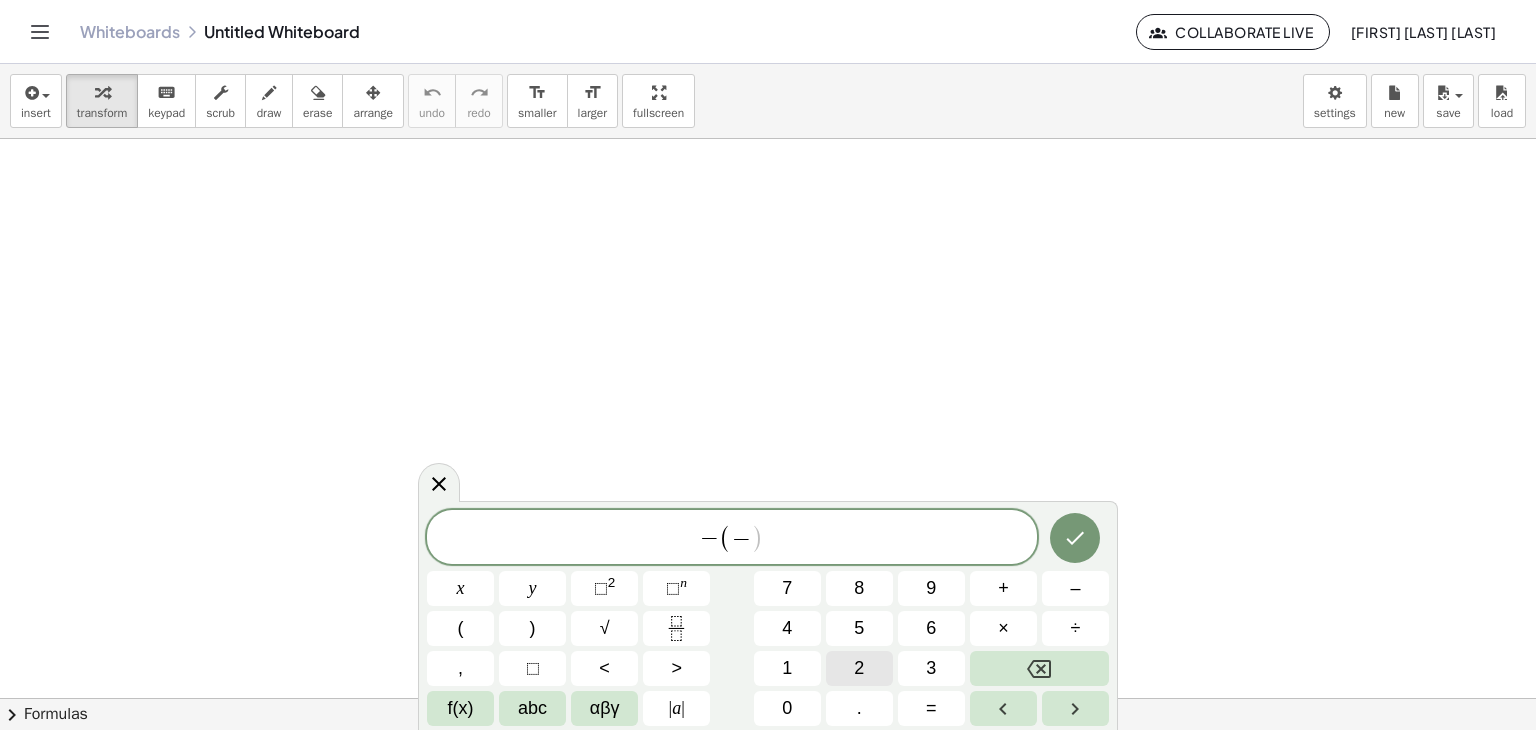 click on "2" at bounding box center [859, 668] 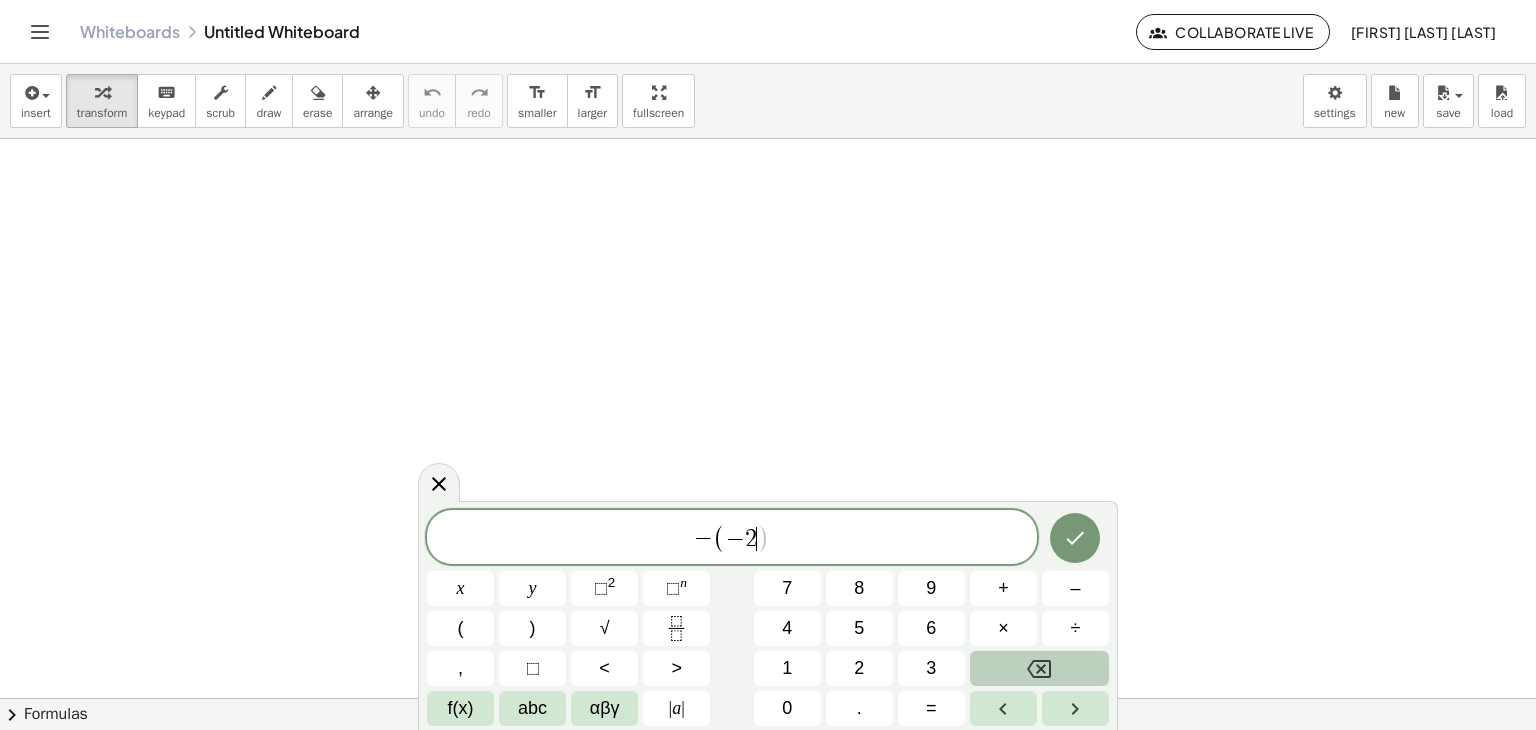 click at bounding box center [1039, 668] 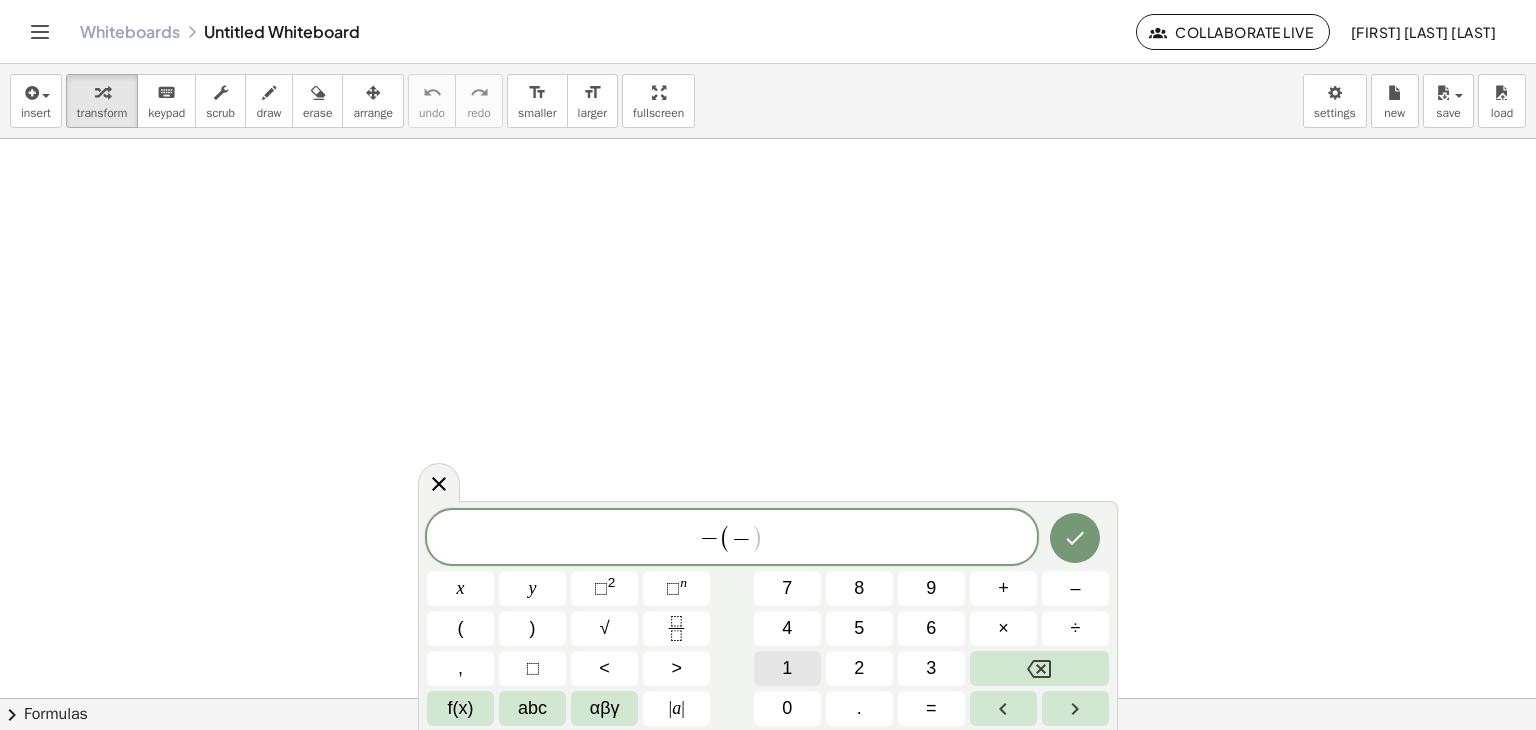 click on "1" at bounding box center (787, 668) 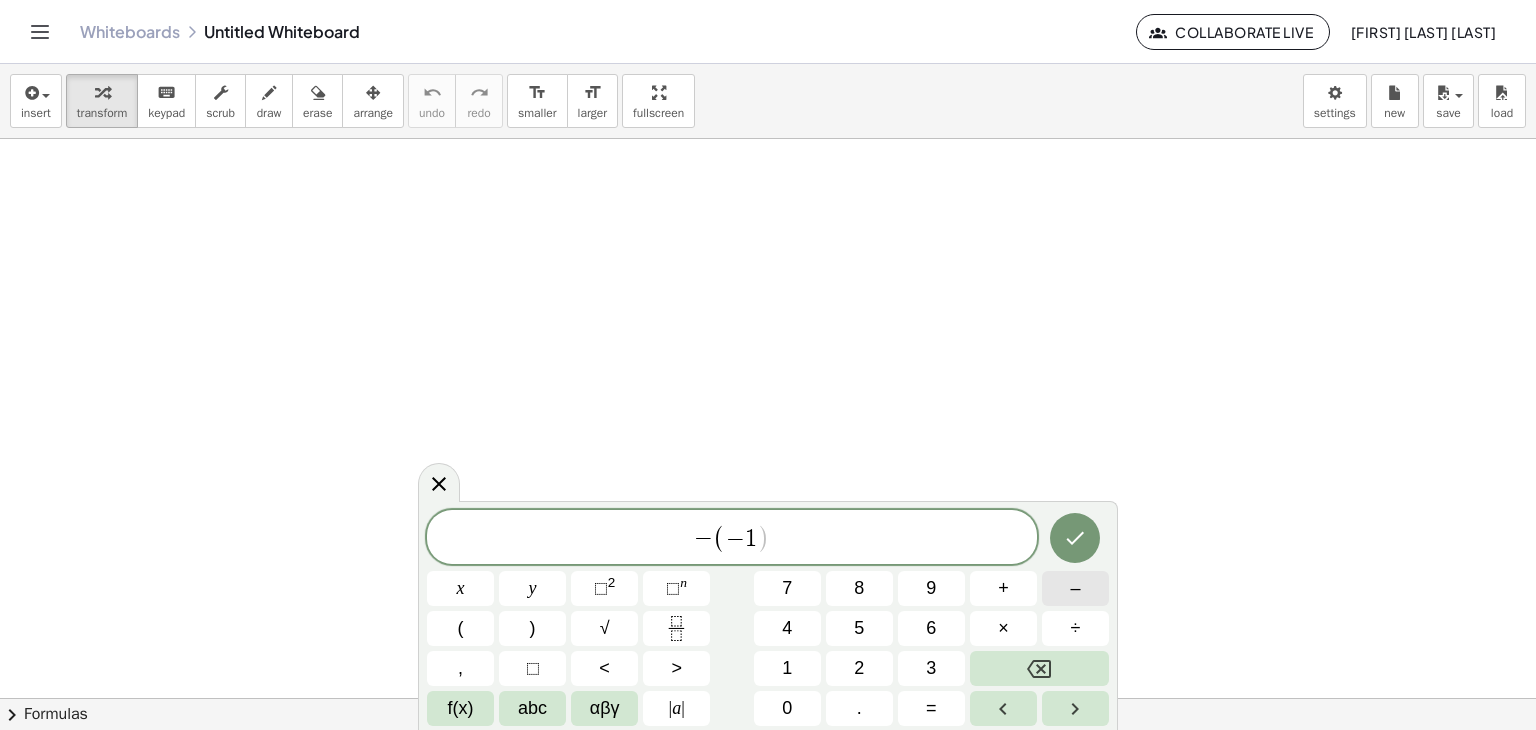 click on "–" at bounding box center [1075, 588] 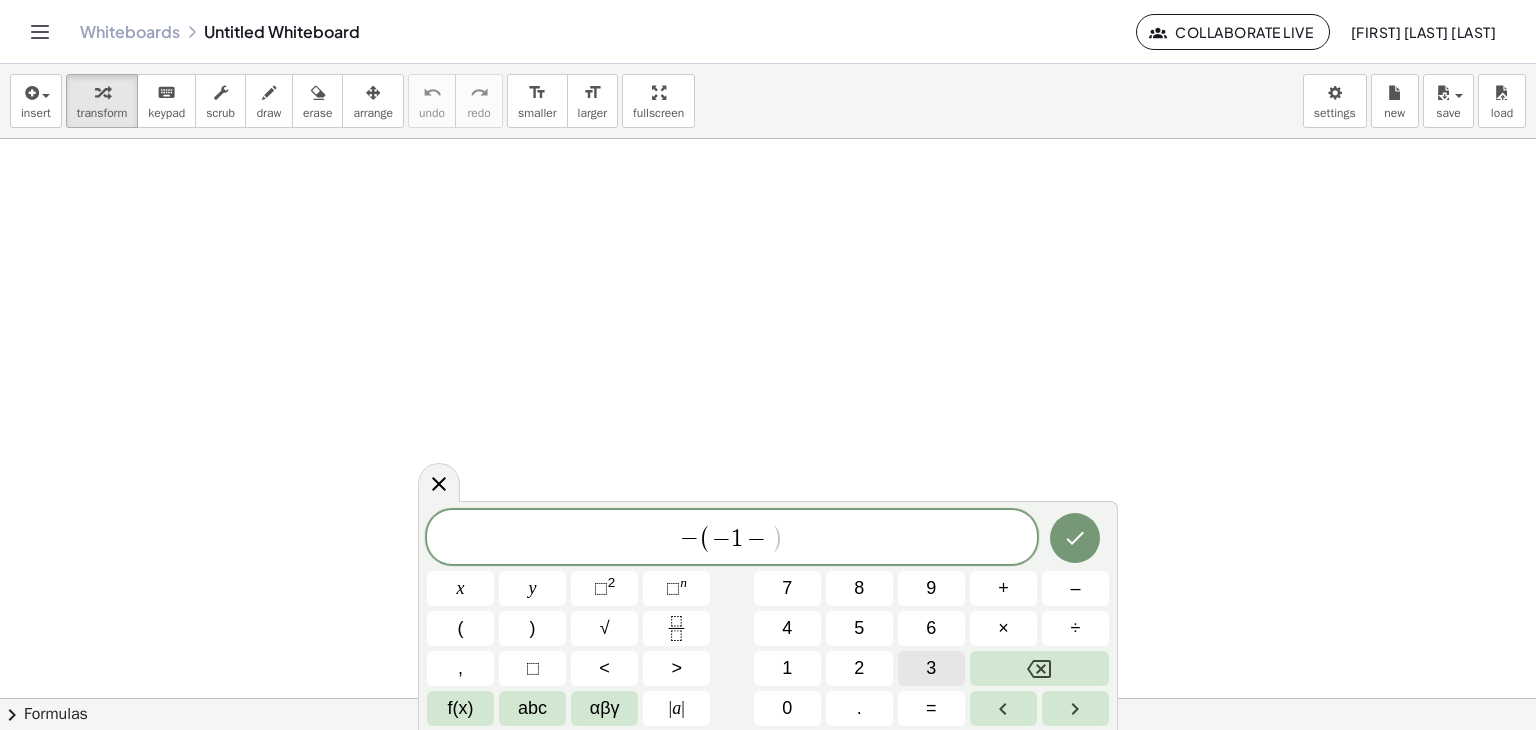 click on "3" at bounding box center (931, 668) 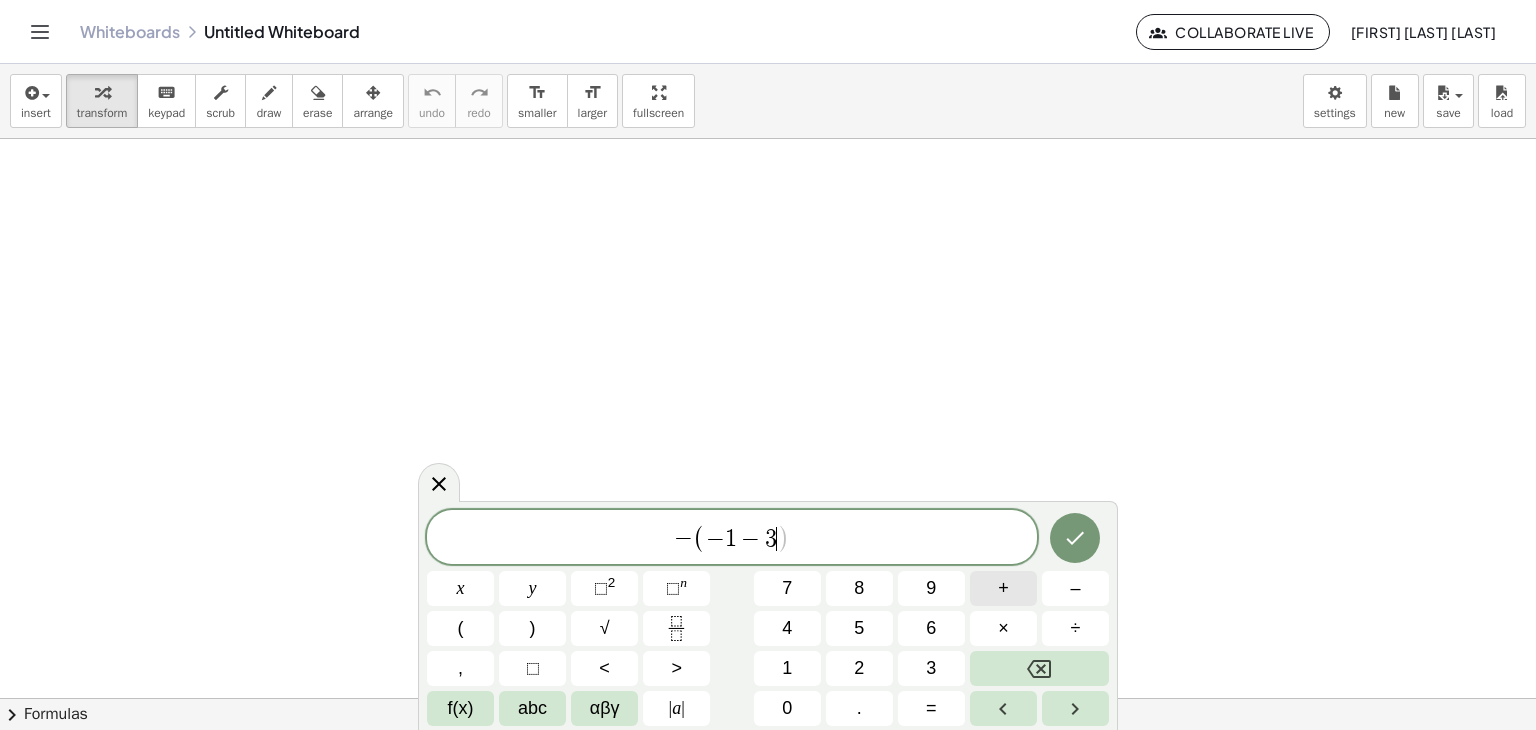 click on "+" at bounding box center [1003, 588] 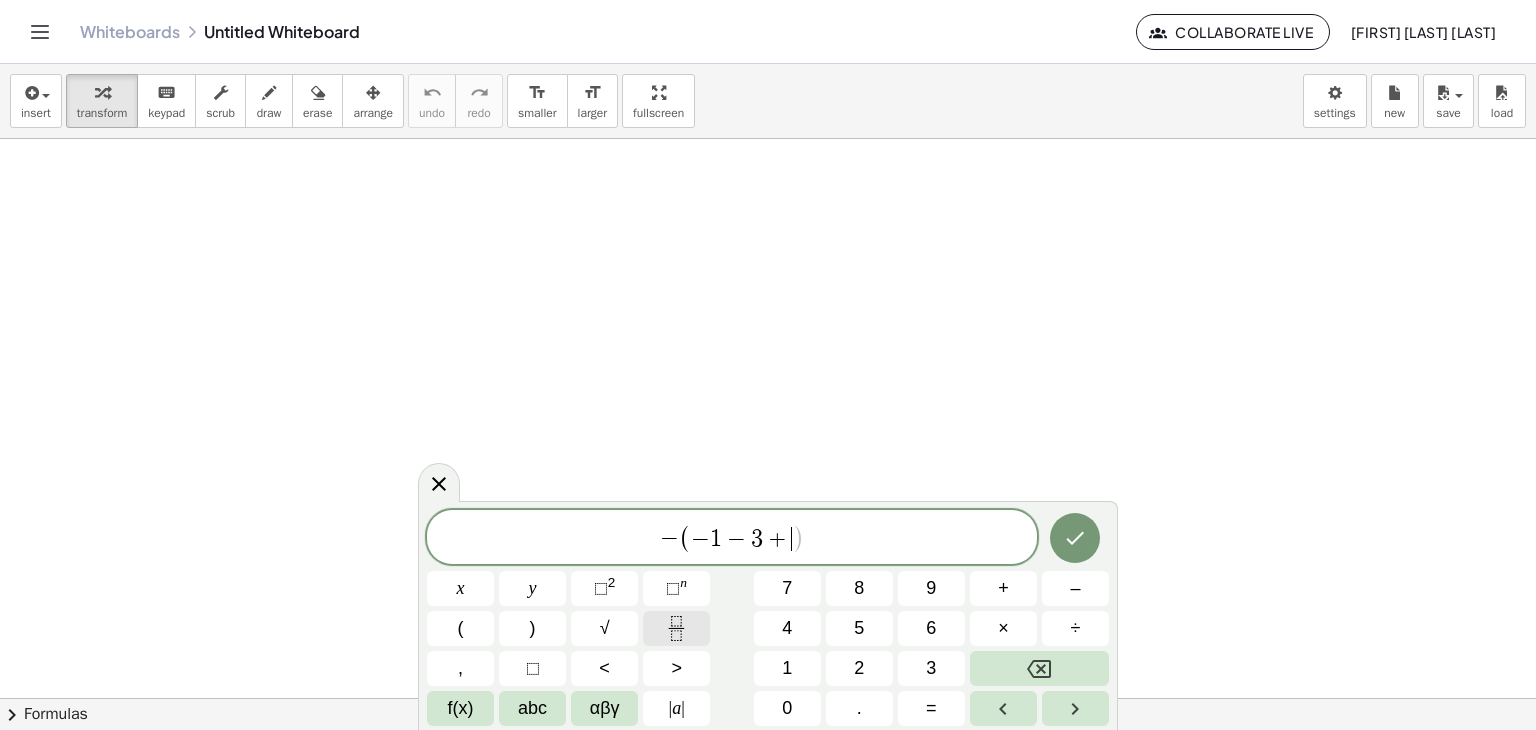 click at bounding box center [676, 628] 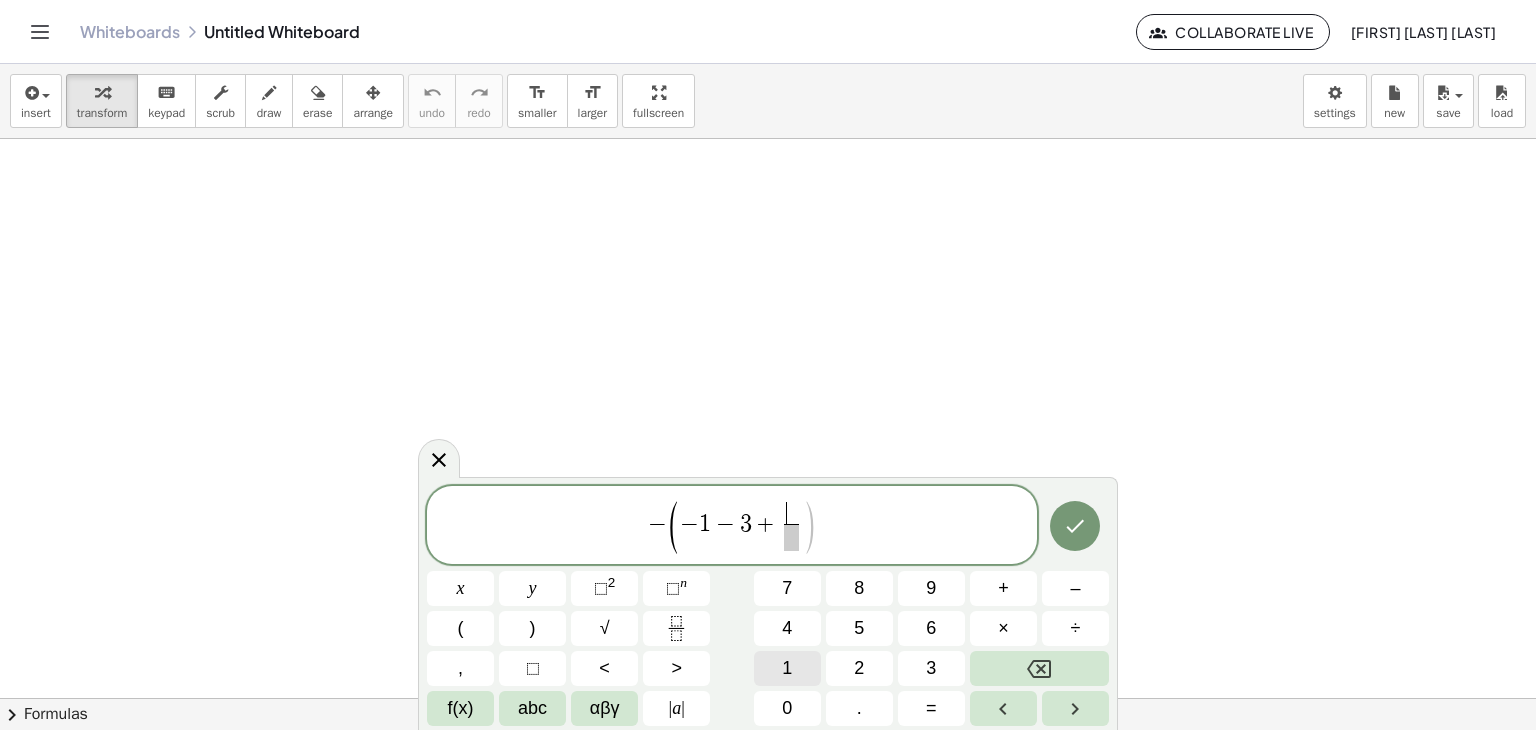 click on "1" at bounding box center (787, 668) 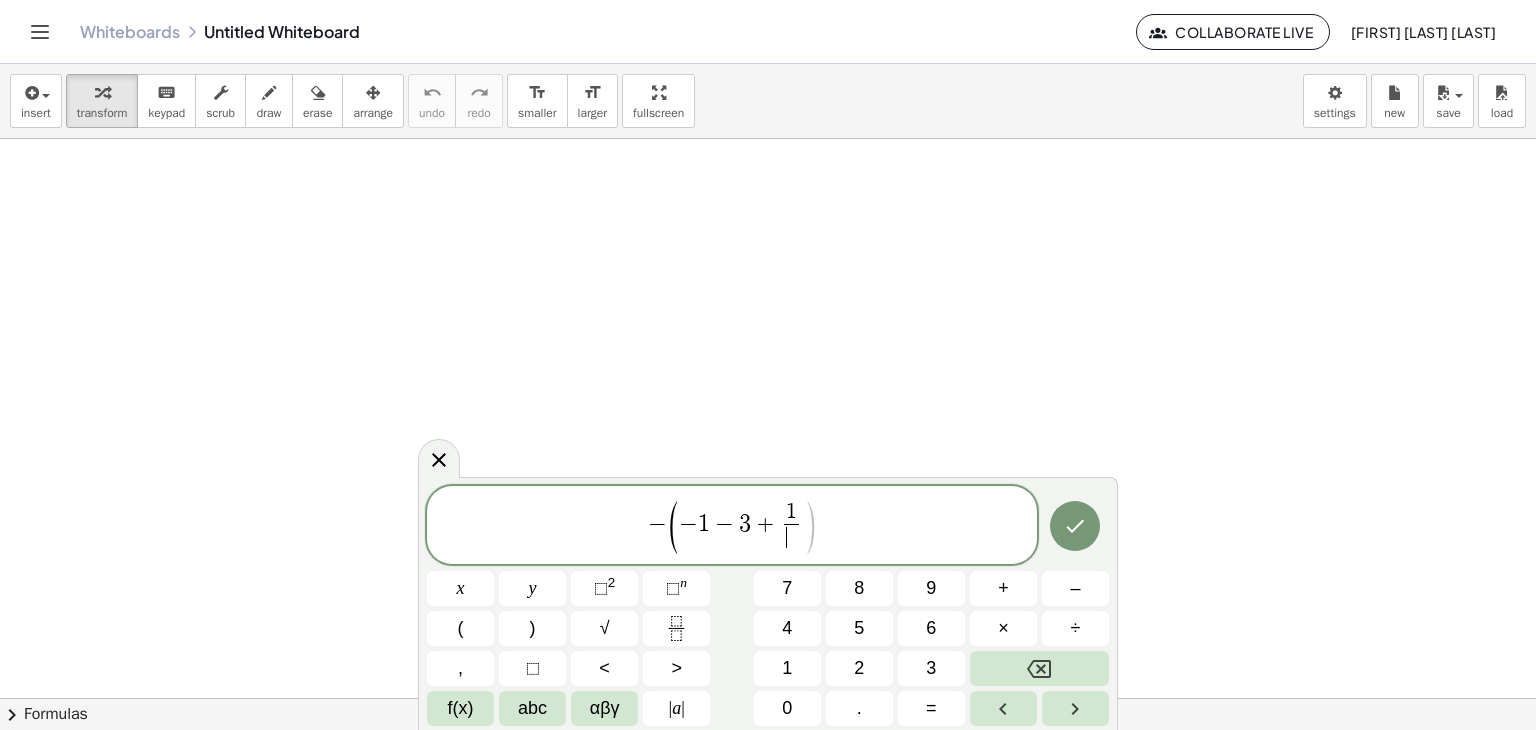 click on "​" at bounding box center [791, 537] 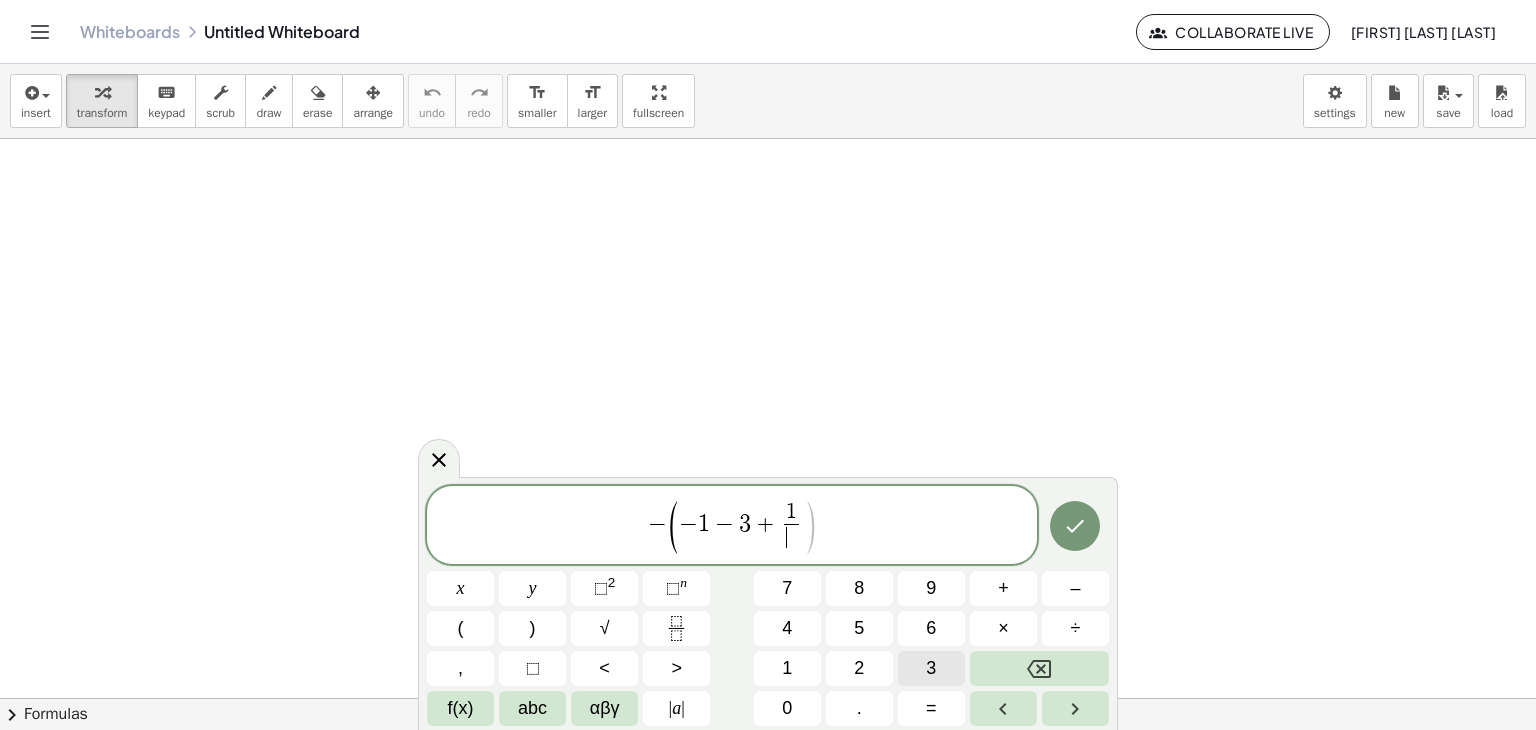click on "3" at bounding box center (931, 668) 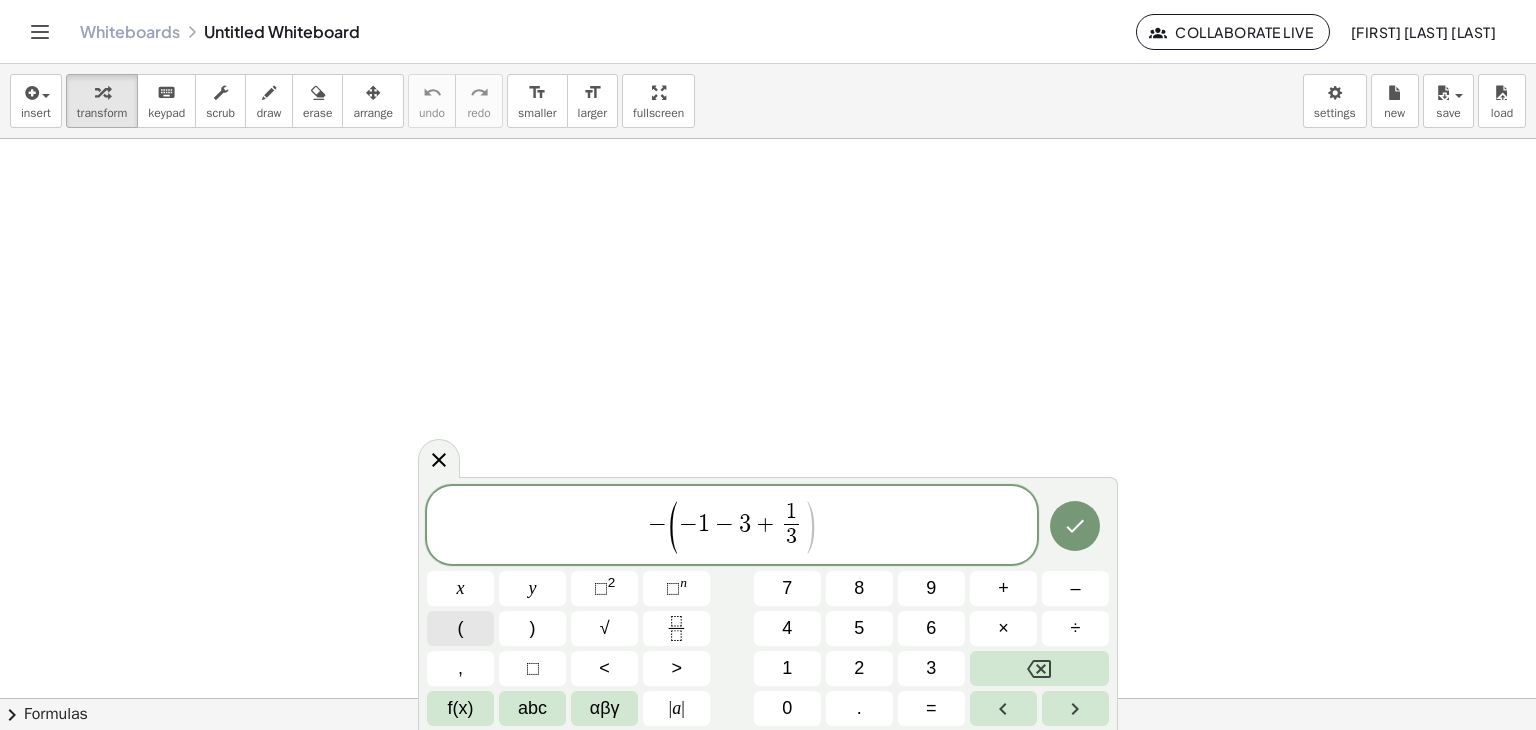click on "(" at bounding box center (460, 628) 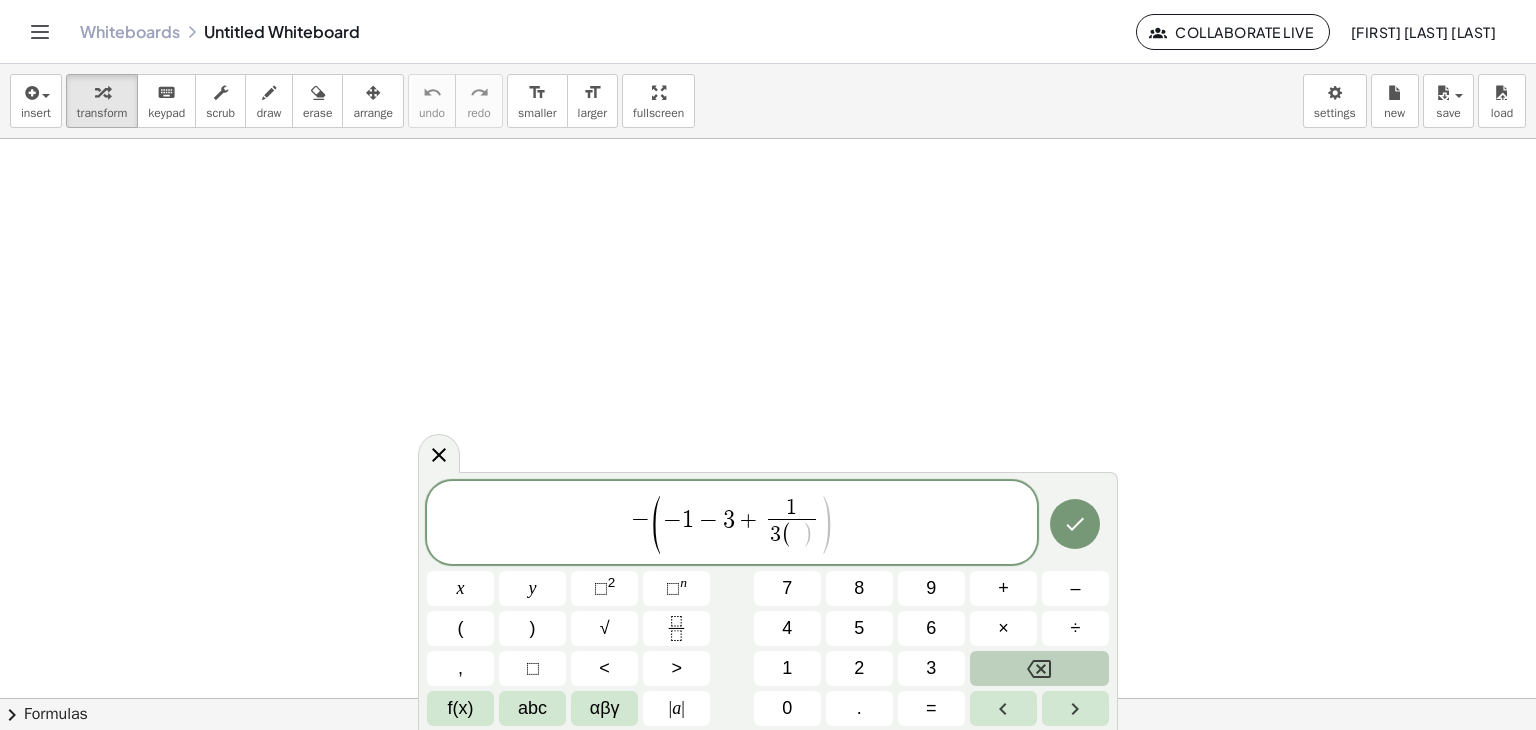click at bounding box center [1039, 668] 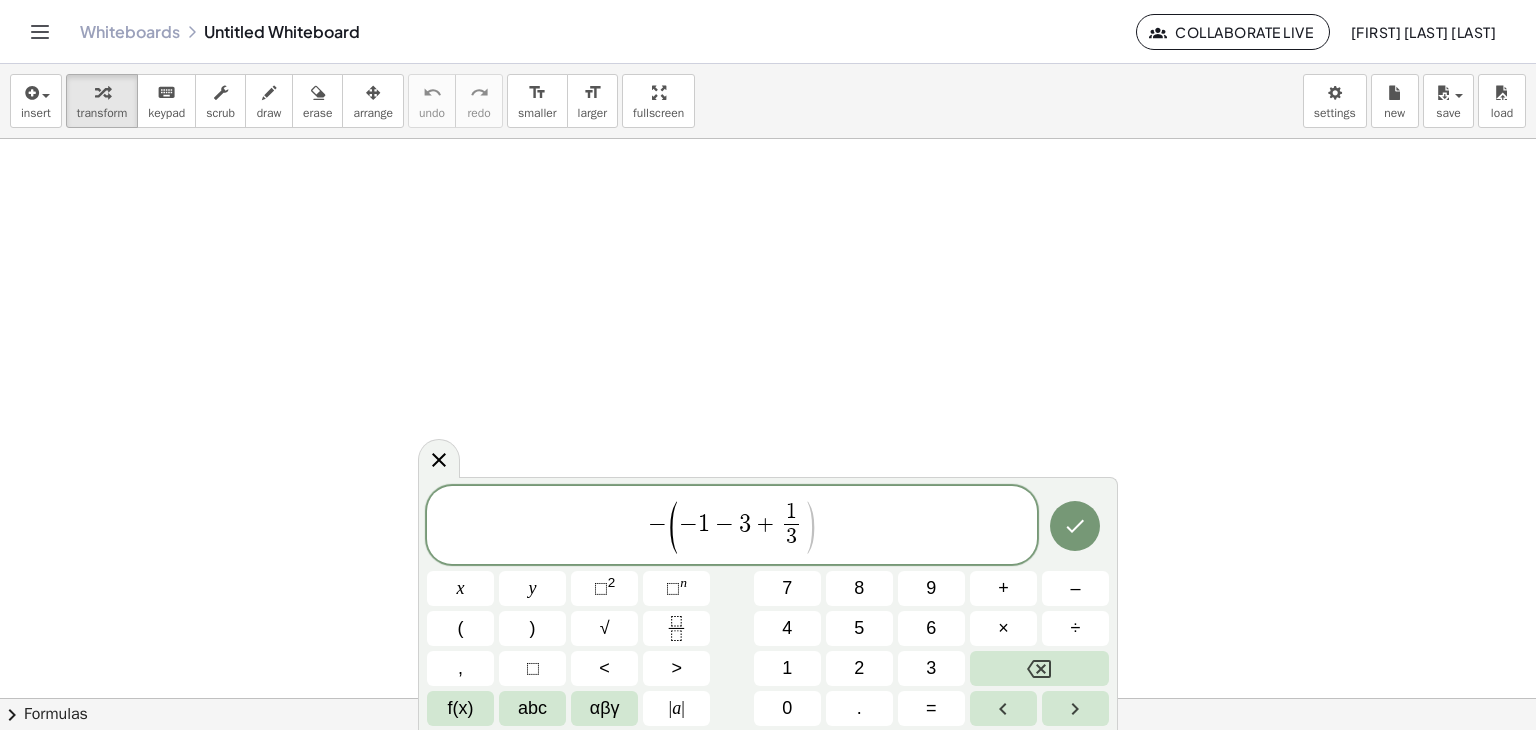 click on "− ( − 1 − 3 + 1 3 ​ ​ )" at bounding box center [732, 526] 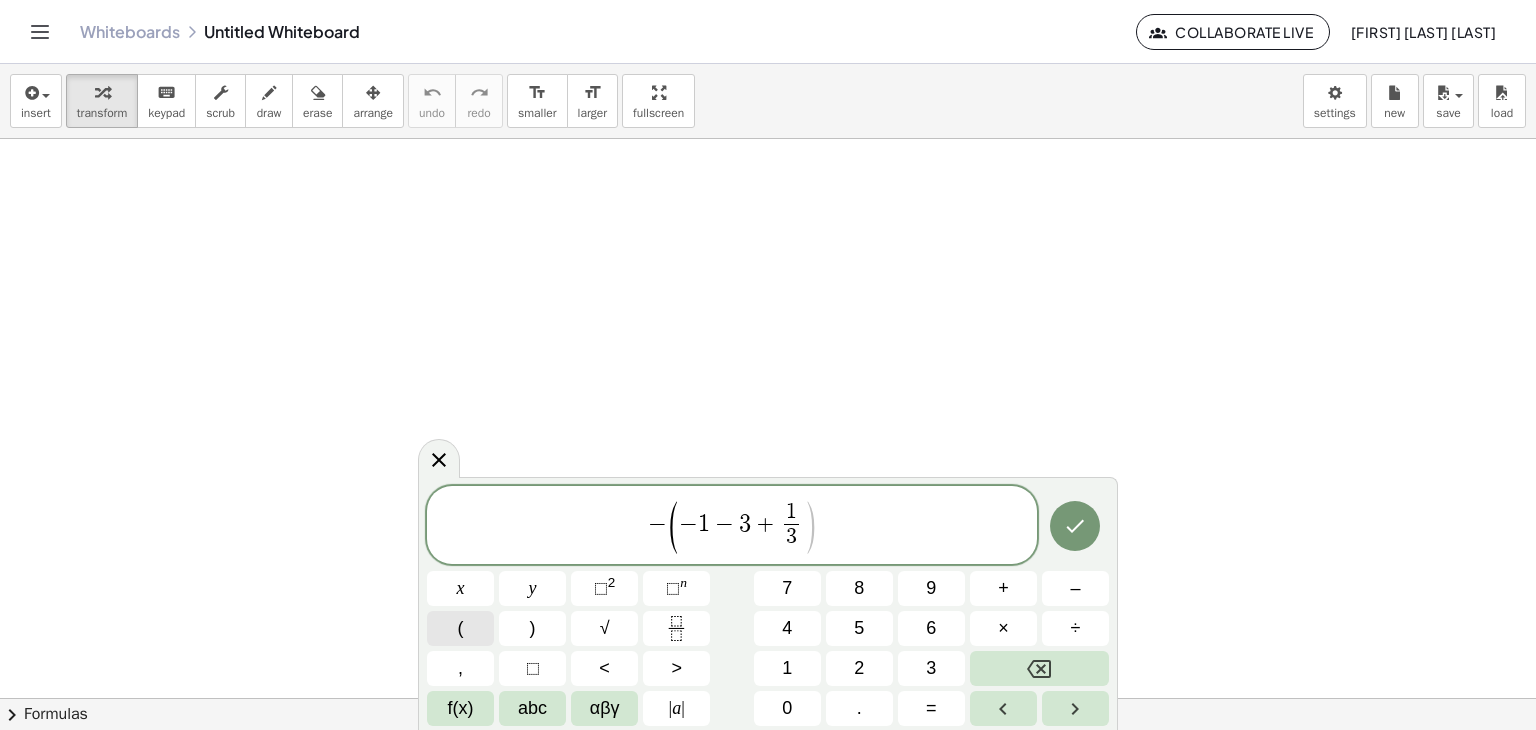 click on "(" at bounding box center [460, 628] 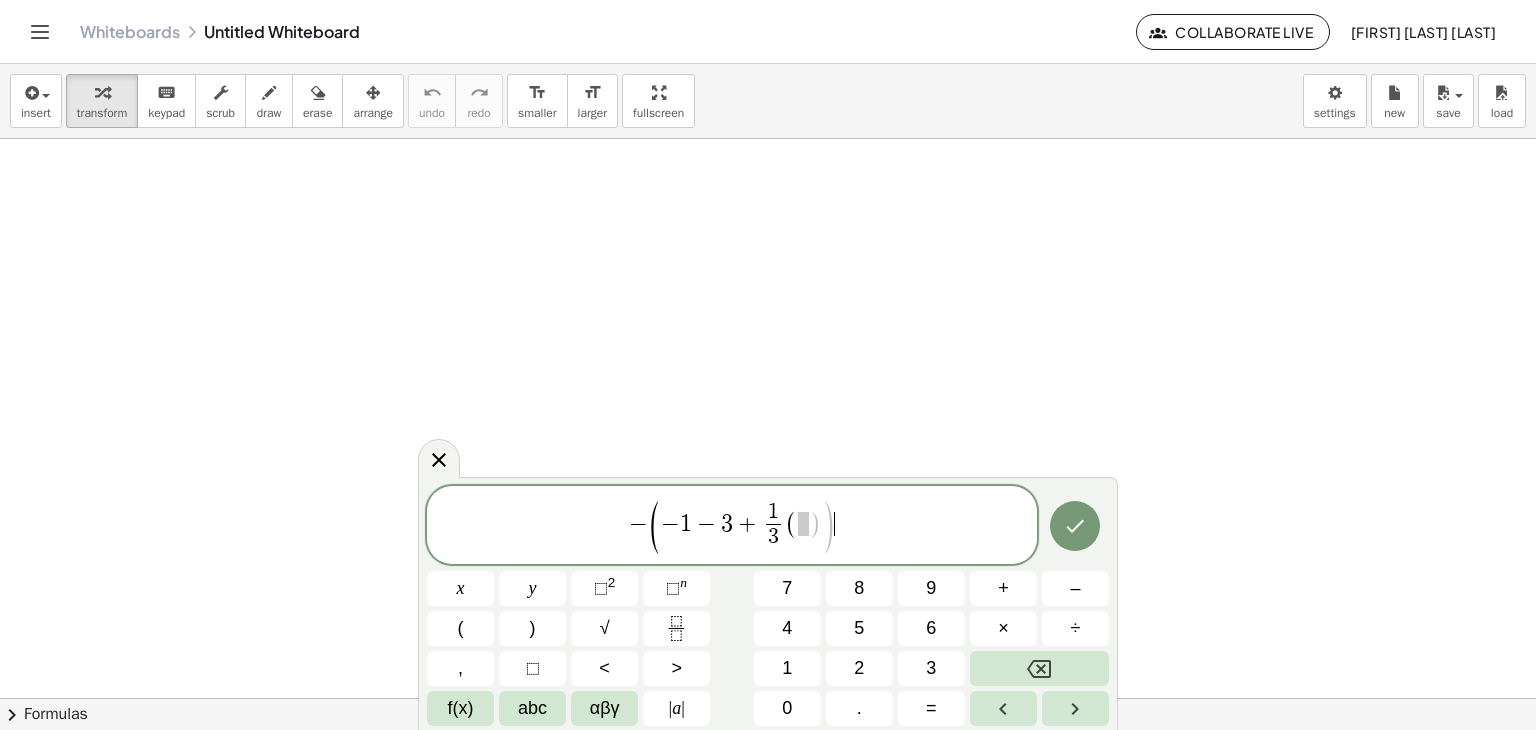 click on "− ( − 1 − 3 + 1 3 ​ ( ) ) ​" at bounding box center [732, 526] 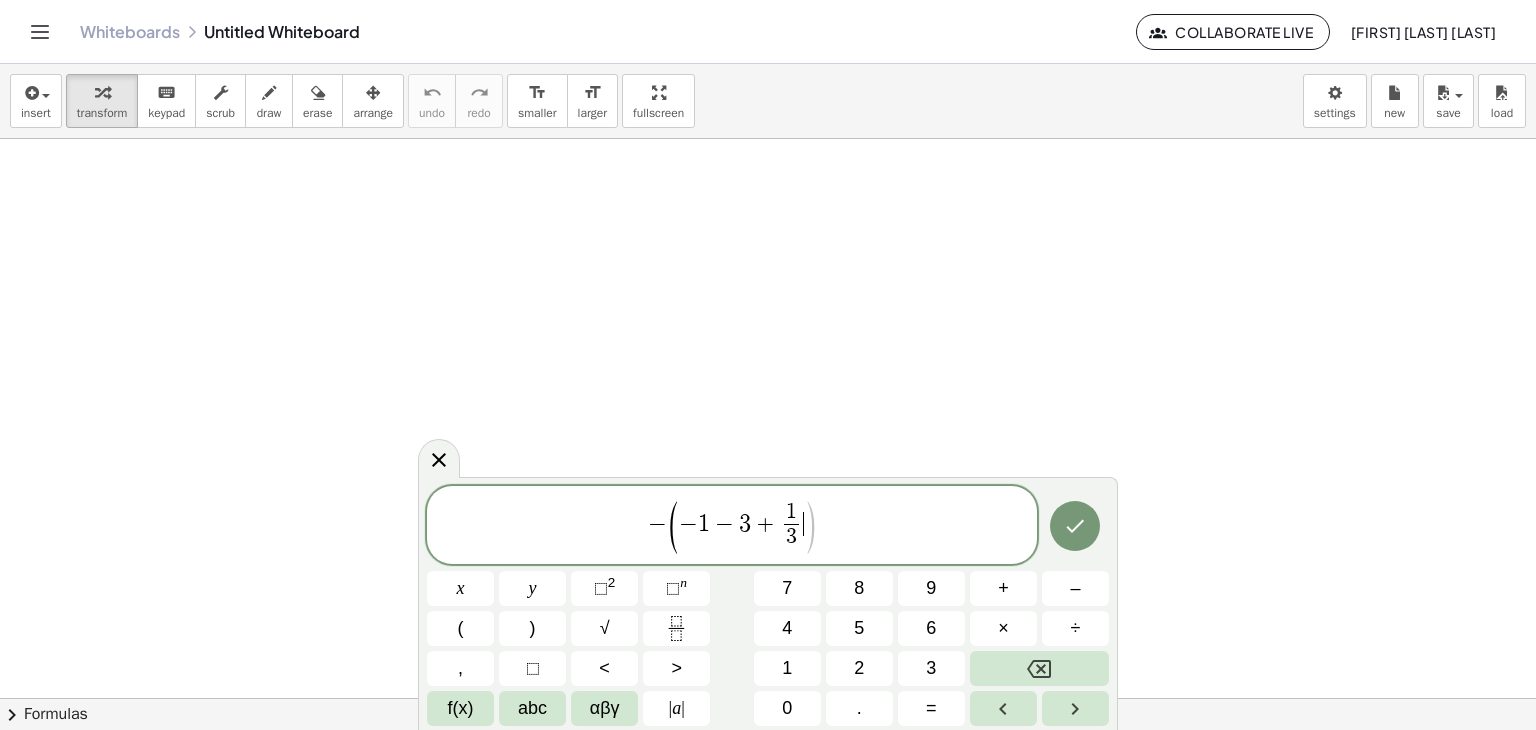 click on "− ( − 1 − 3 + 1 3 ​ ​ )" at bounding box center (732, 526) 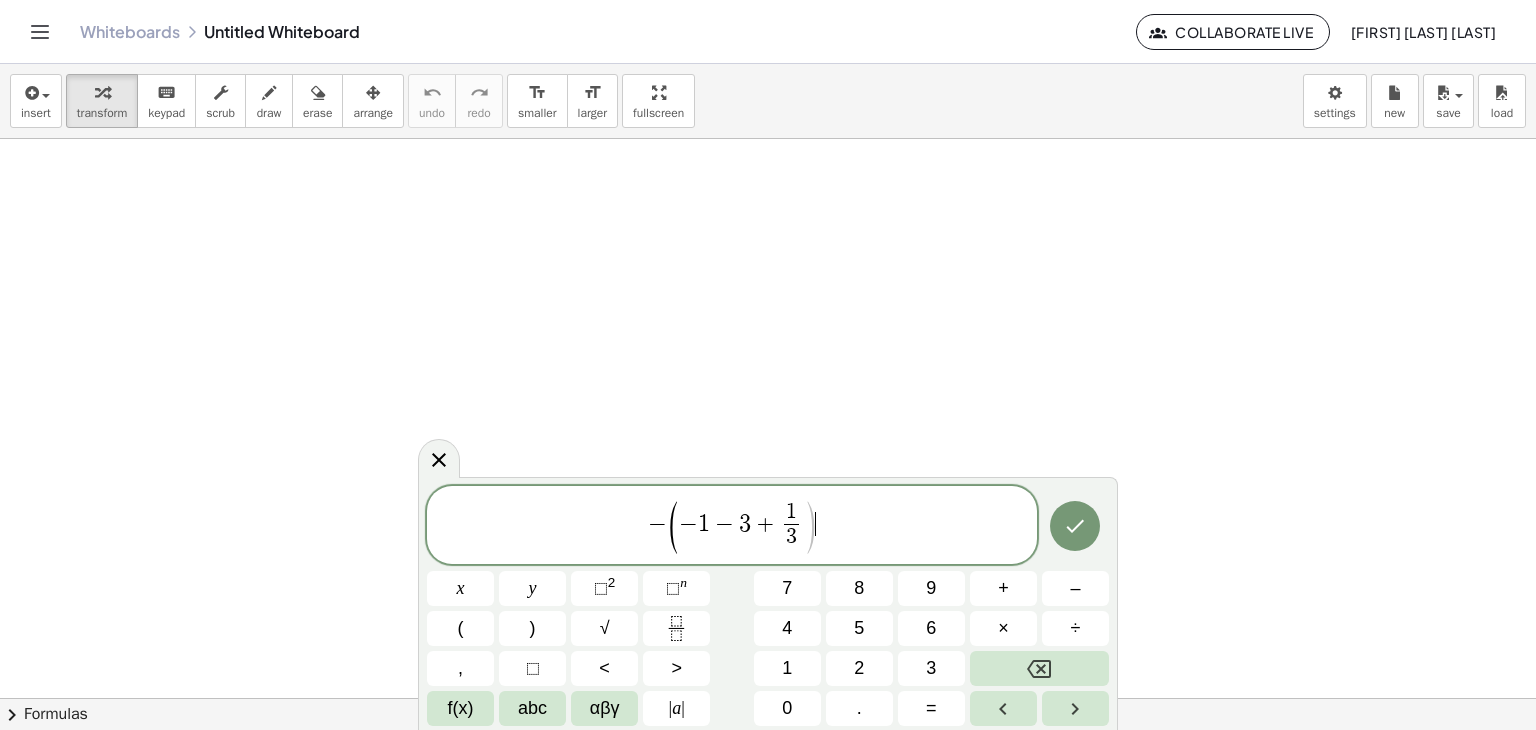 drag, startPoint x: 853, startPoint y: 529, endPoint x: 857, endPoint y: 512, distance: 17.464249 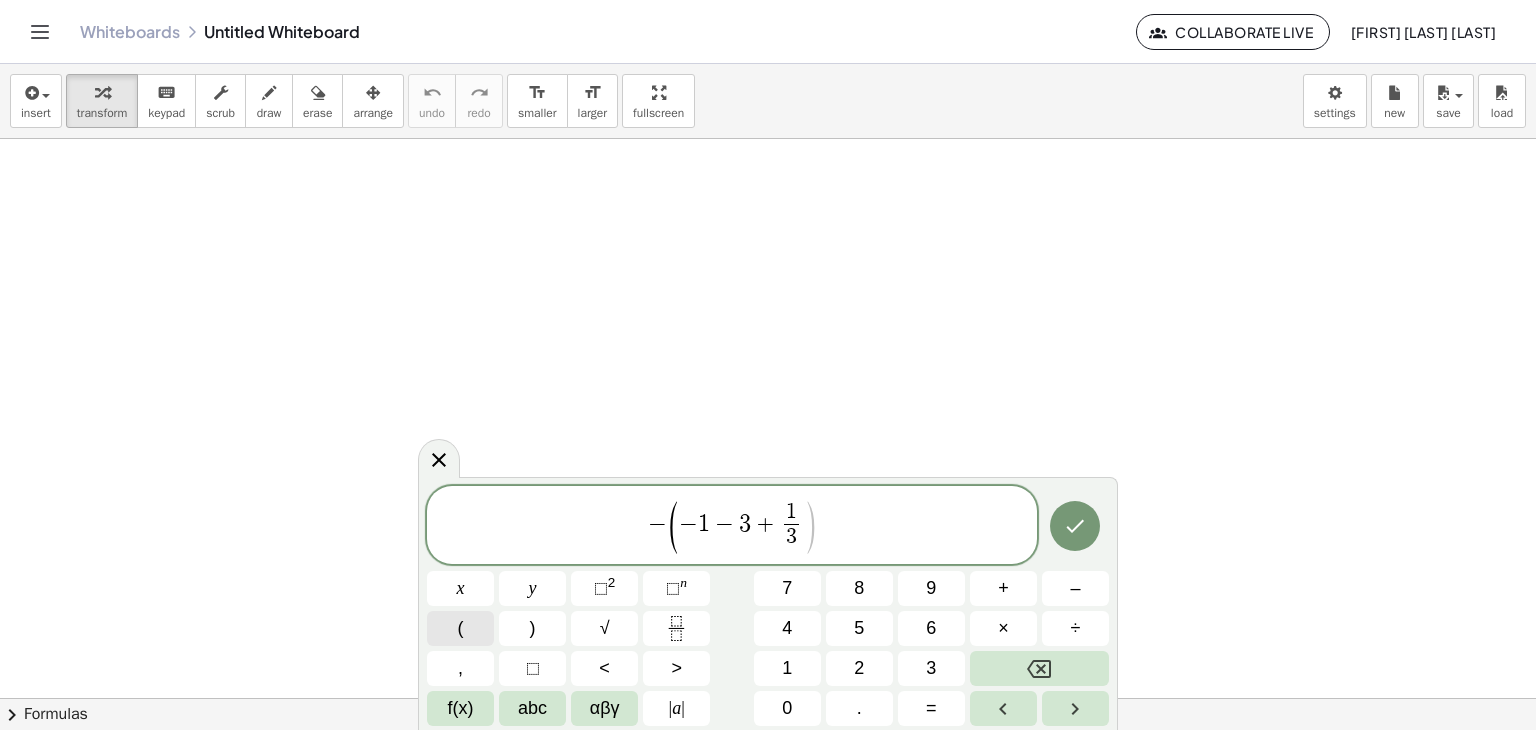 click on "(" at bounding box center [460, 628] 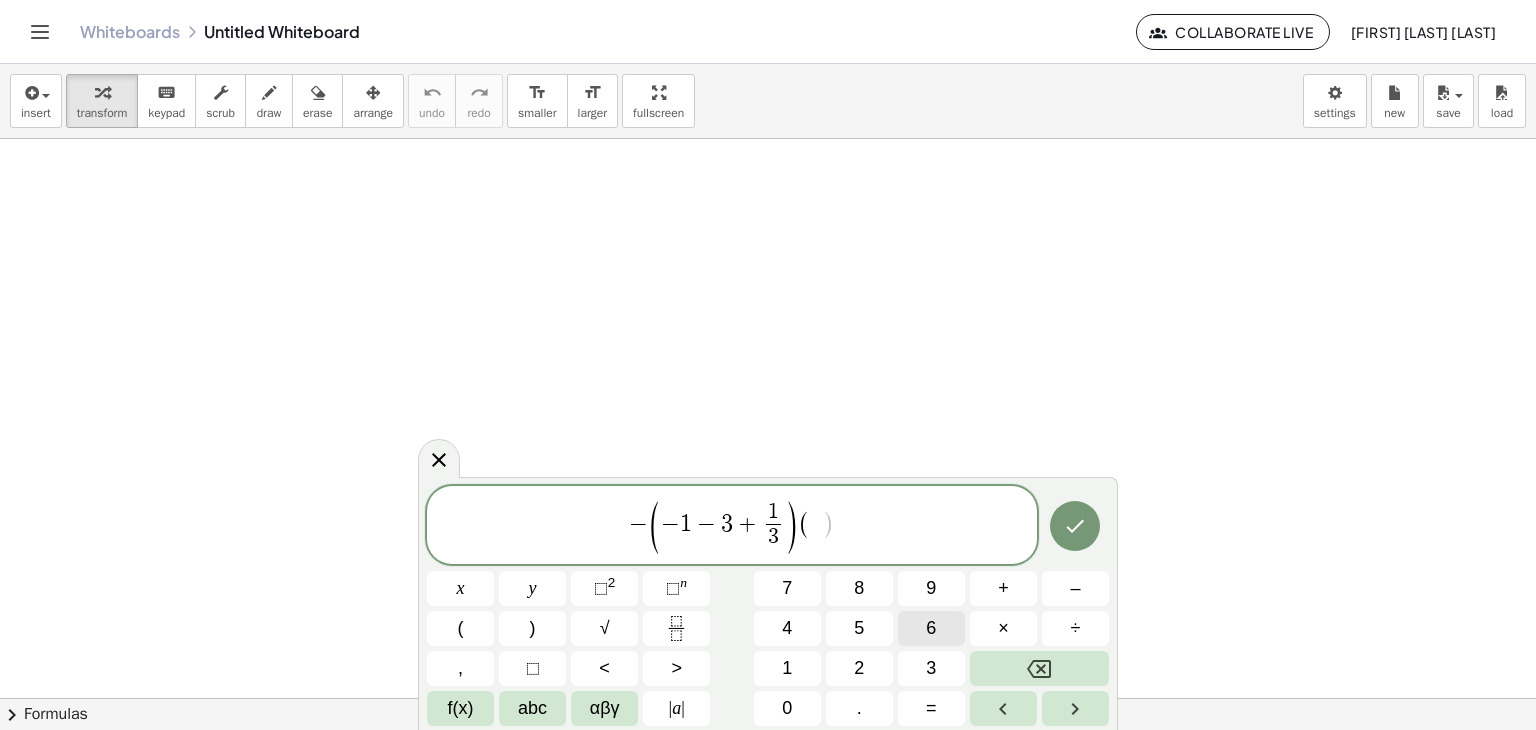 click on "6" at bounding box center (931, 628) 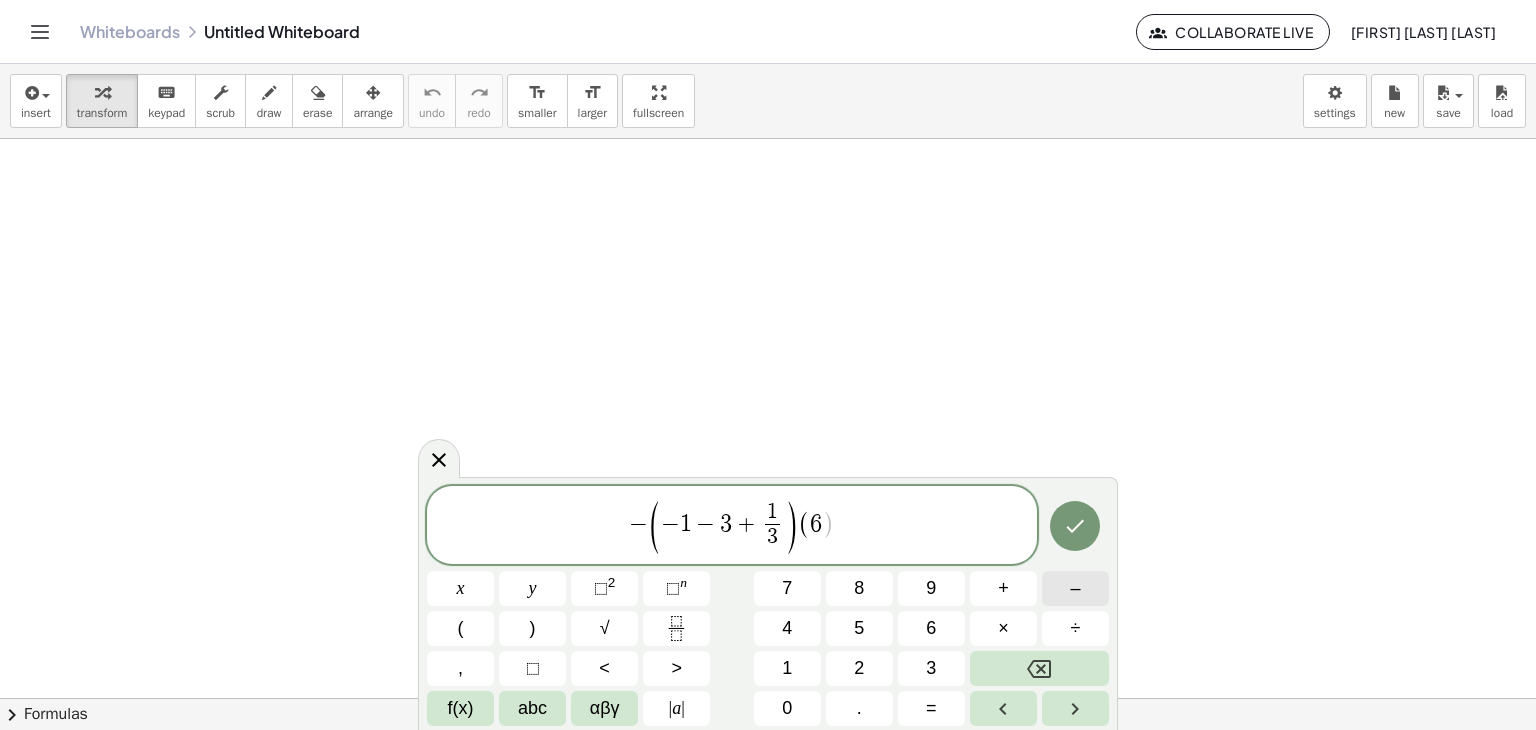 click on "–" at bounding box center [1075, 588] 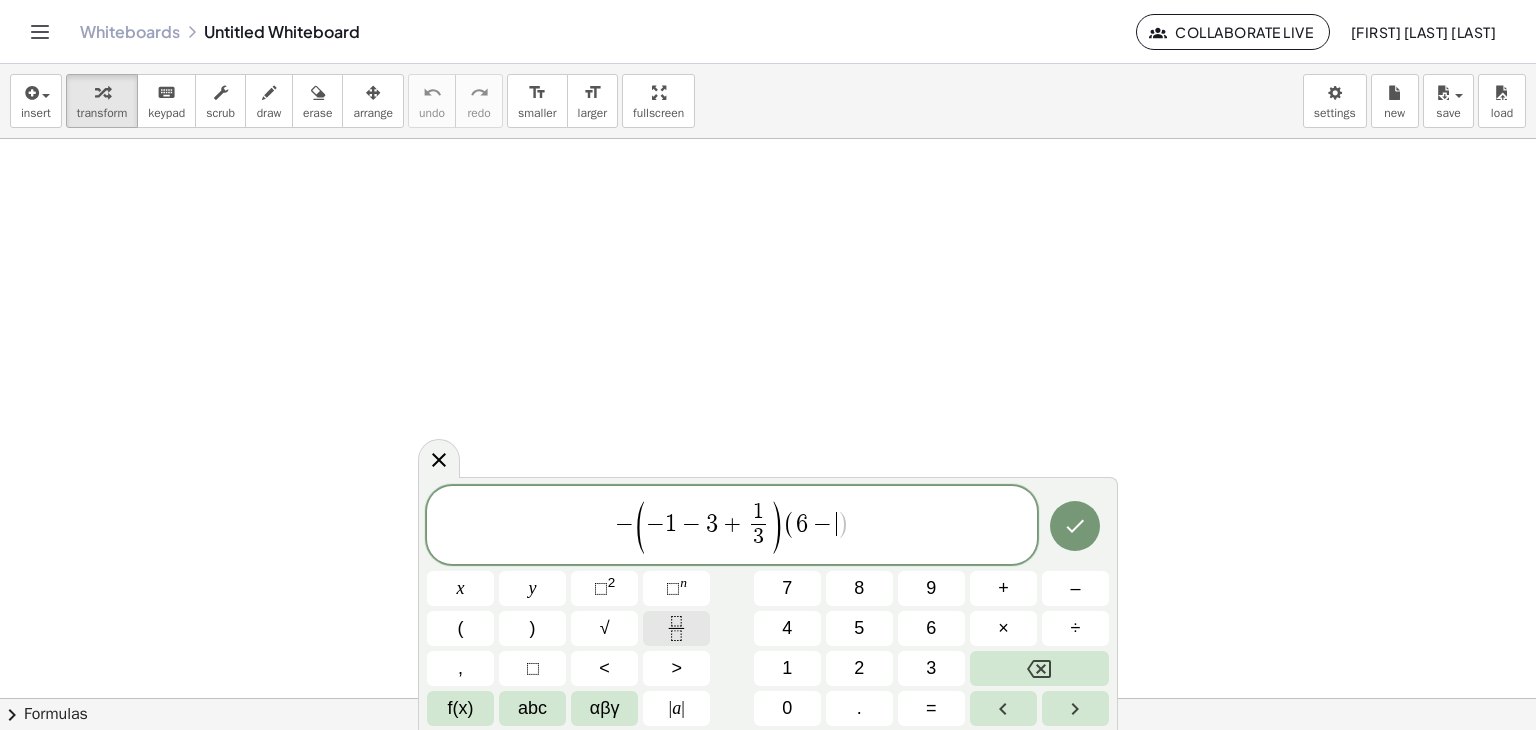 click 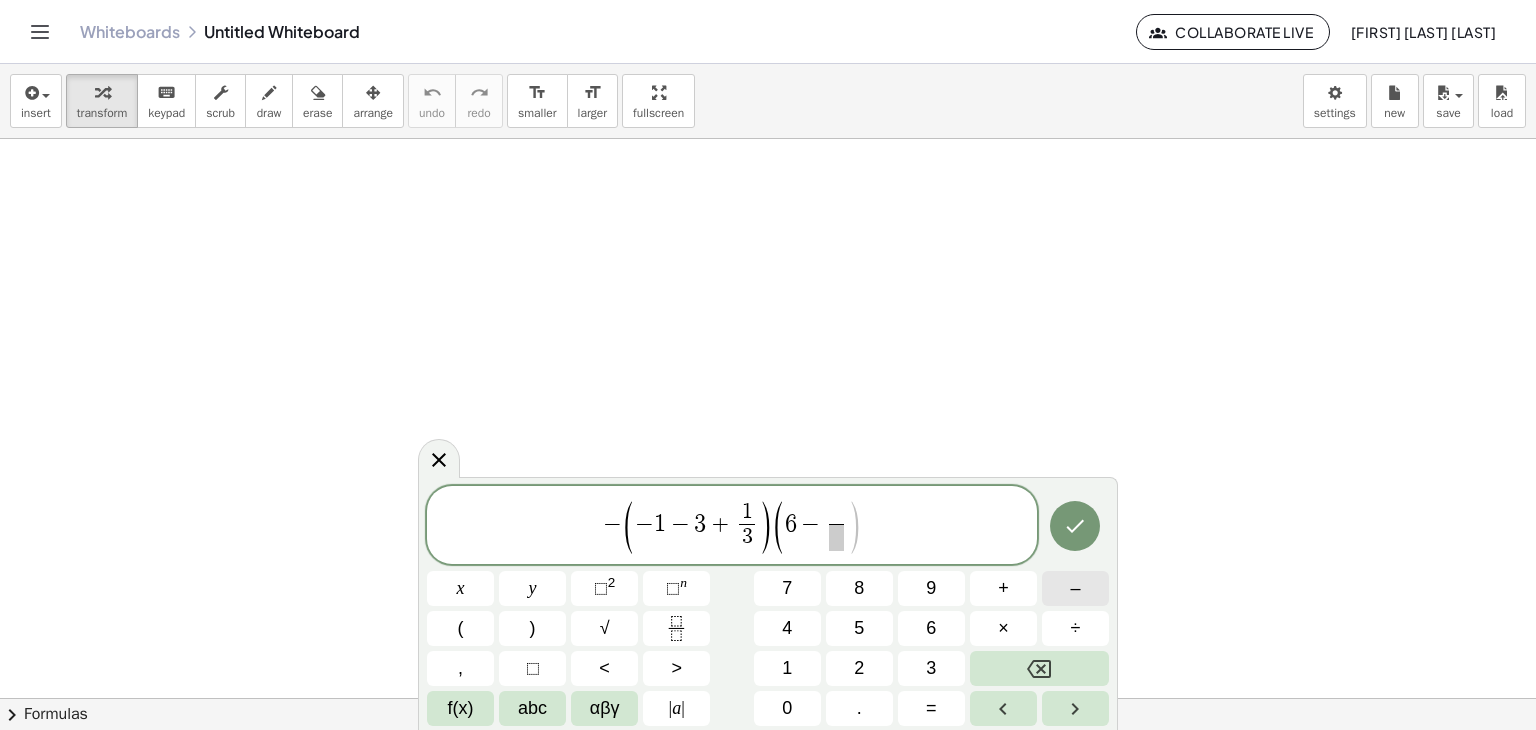 click on "–" at bounding box center [1075, 588] 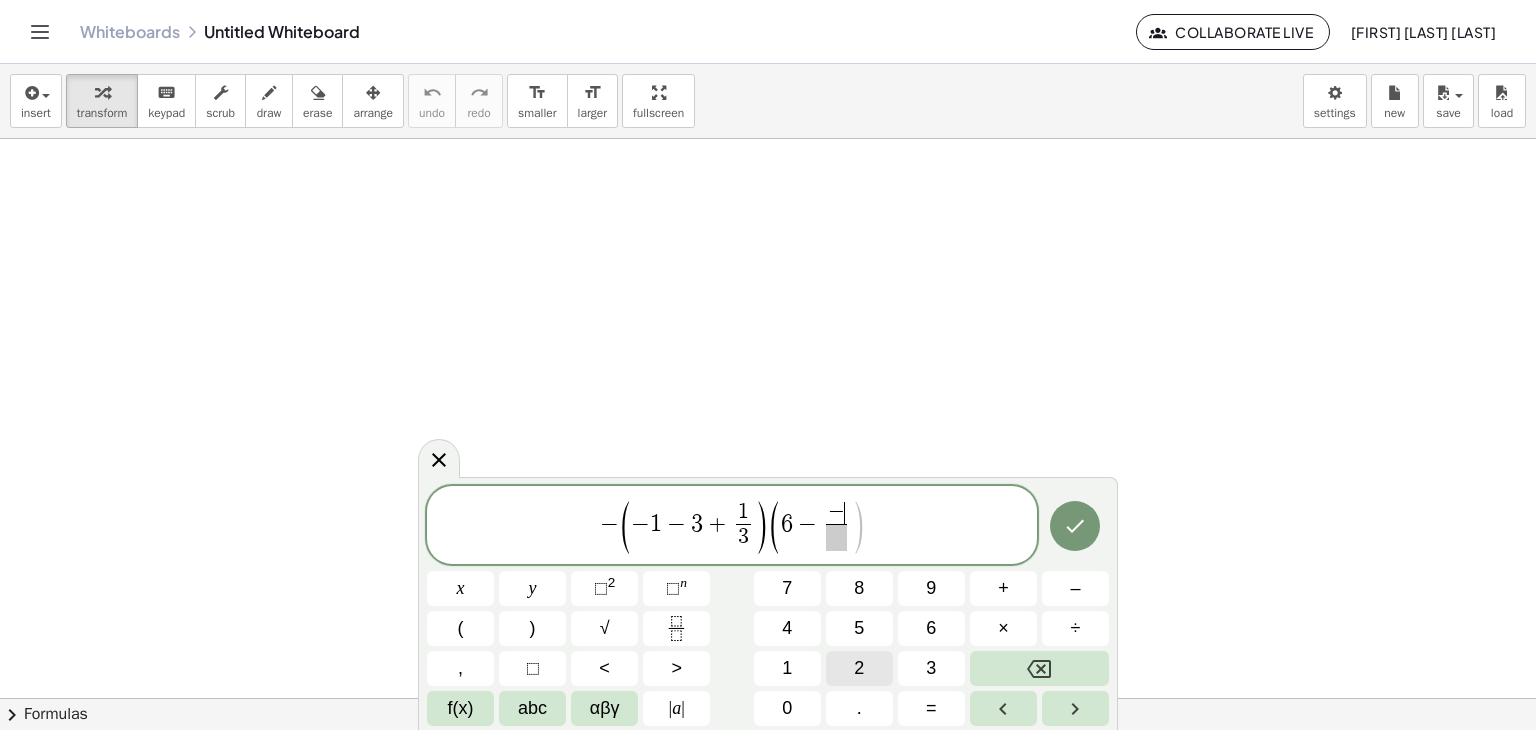 click on "2" at bounding box center (859, 668) 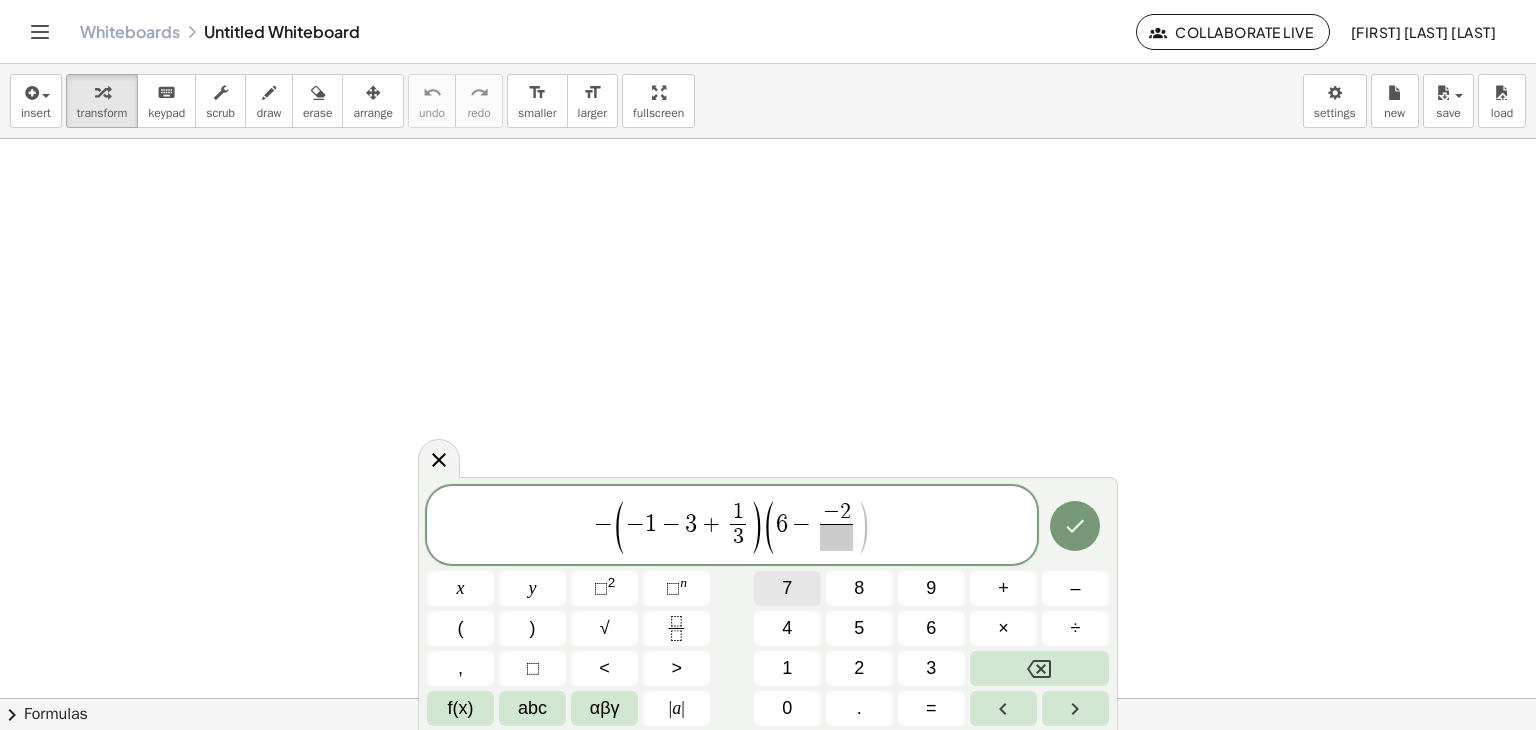 click on "7" at bounding box center [787, 588] 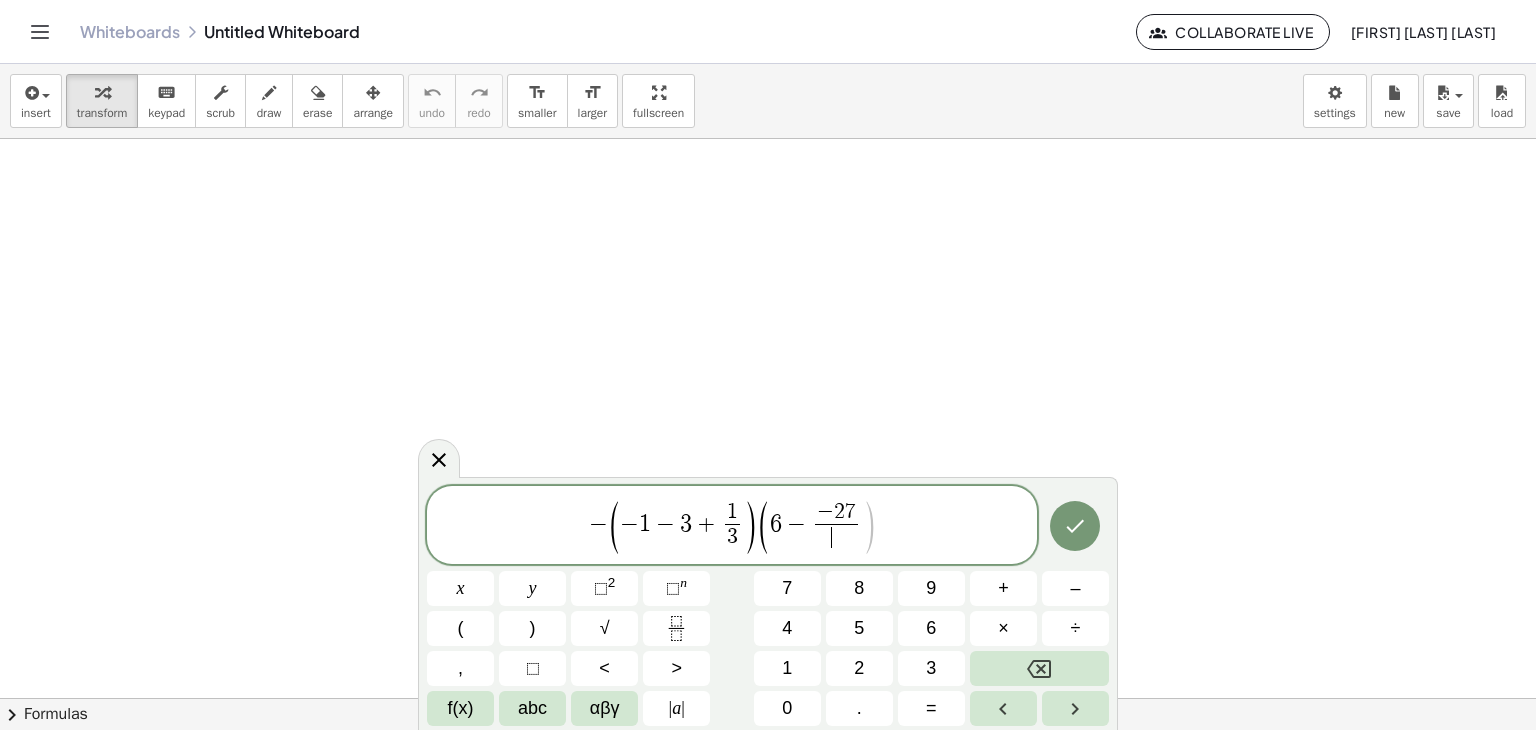 click on "​" at bounding box center (836, 537) 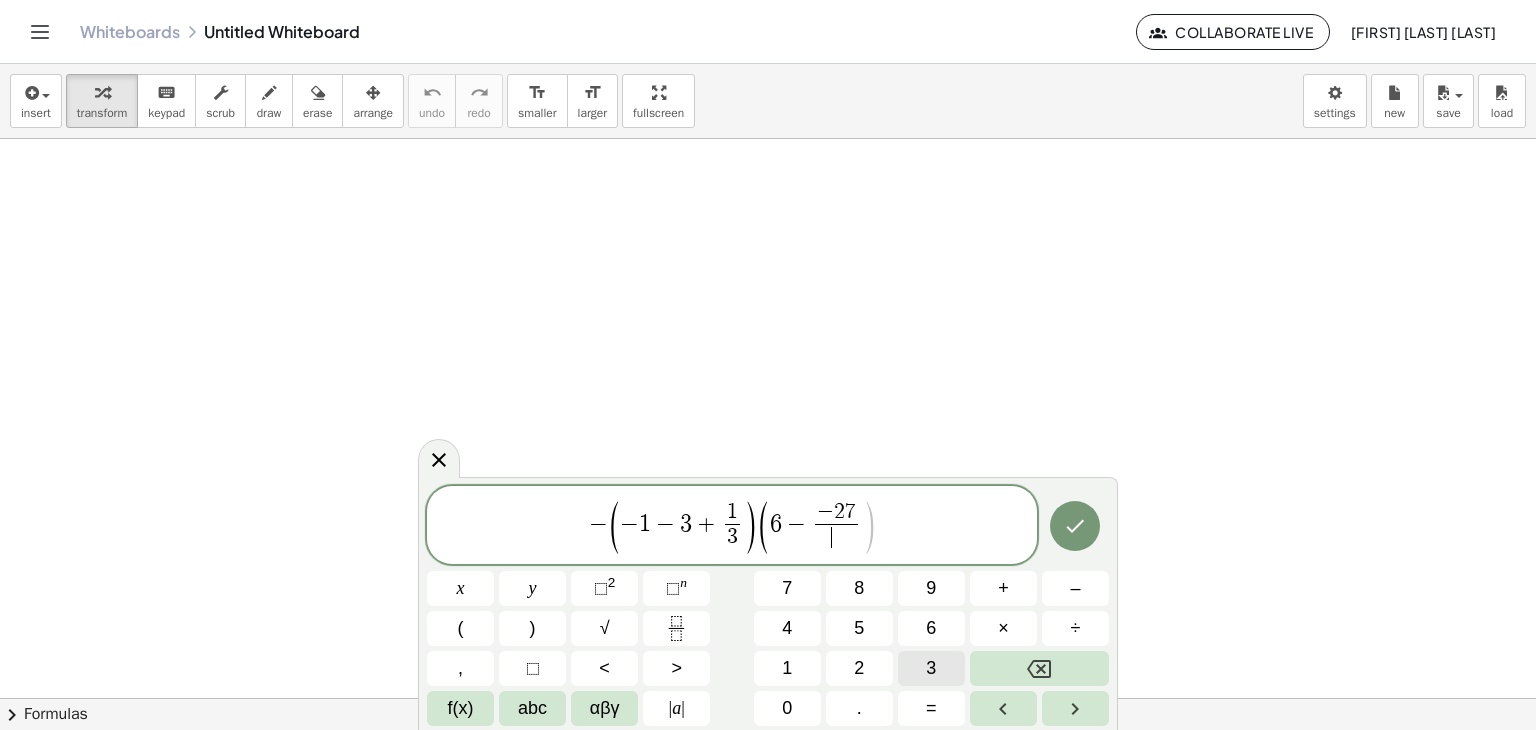click on "3" at bounding box center (931, 668) 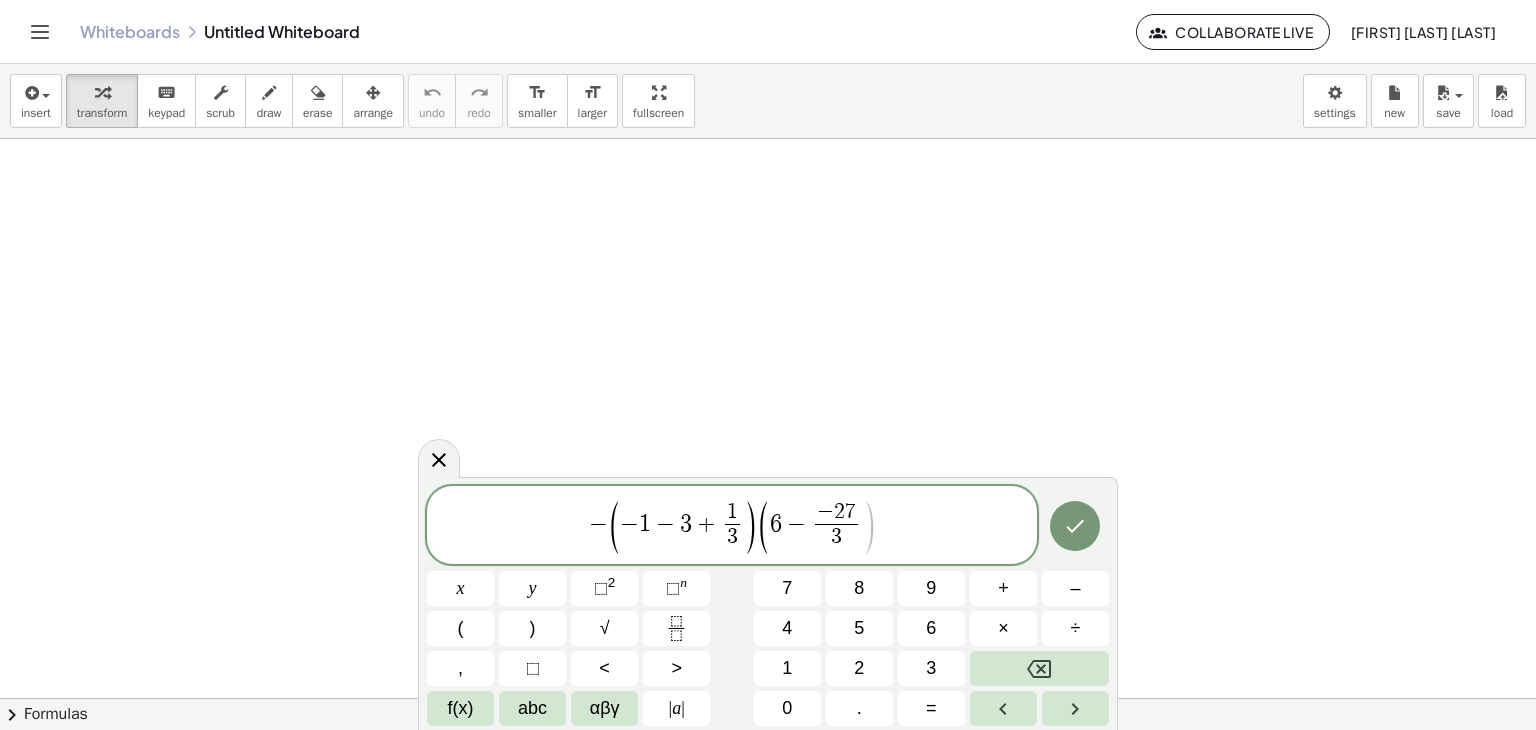click on "− ( − 1 − 3 + 1 3 ​ ) ( 6 − − 2 7 3 ​ ​ ) x y ⬚ 2 ⬚ n 7 8 9 + – ( ) √ 4 5 6 × ÷ , ⬚ < > 1 2 3 f(x) abc αβγ | a | 0 . =" at bounding box center (768, 606) 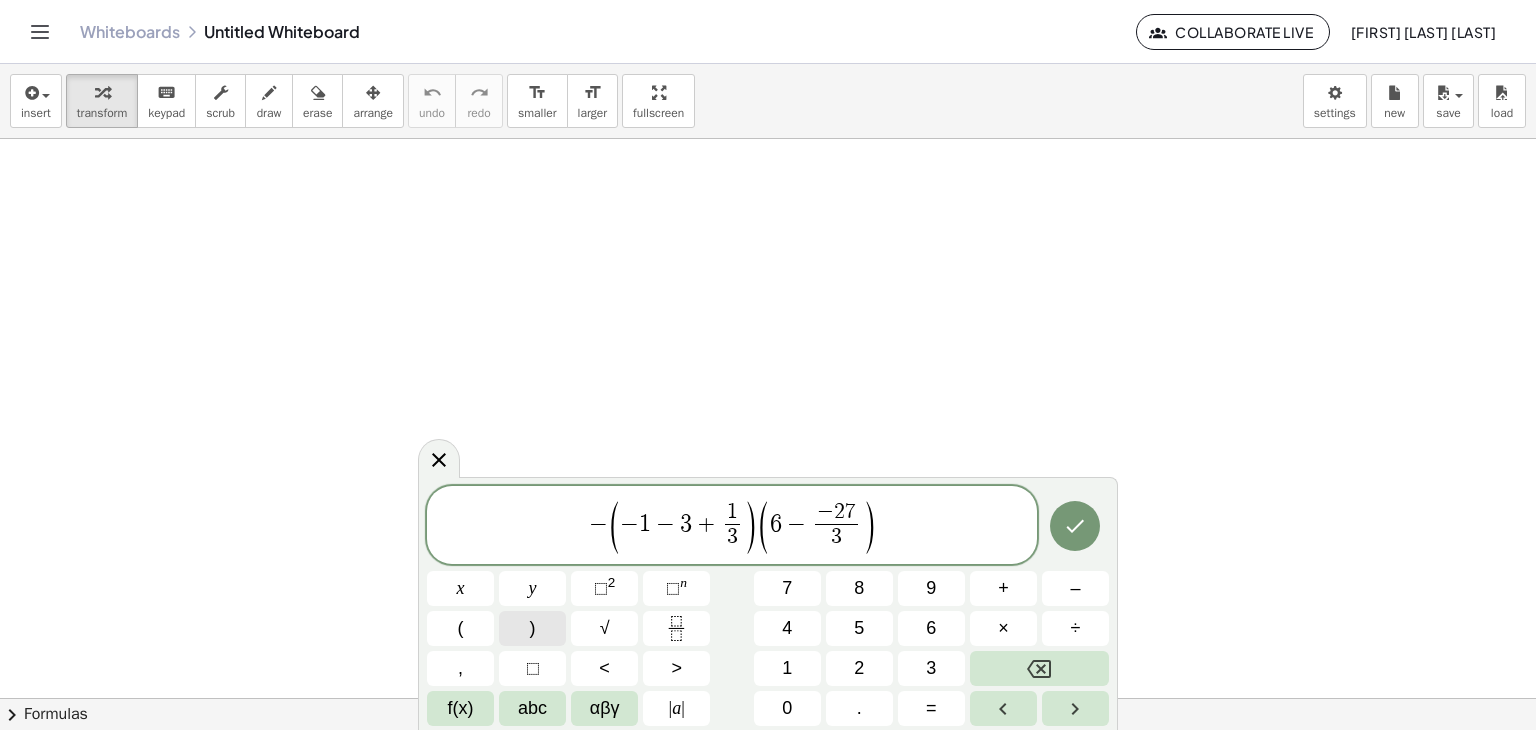 click on ")" at bounding box center [532, 628] 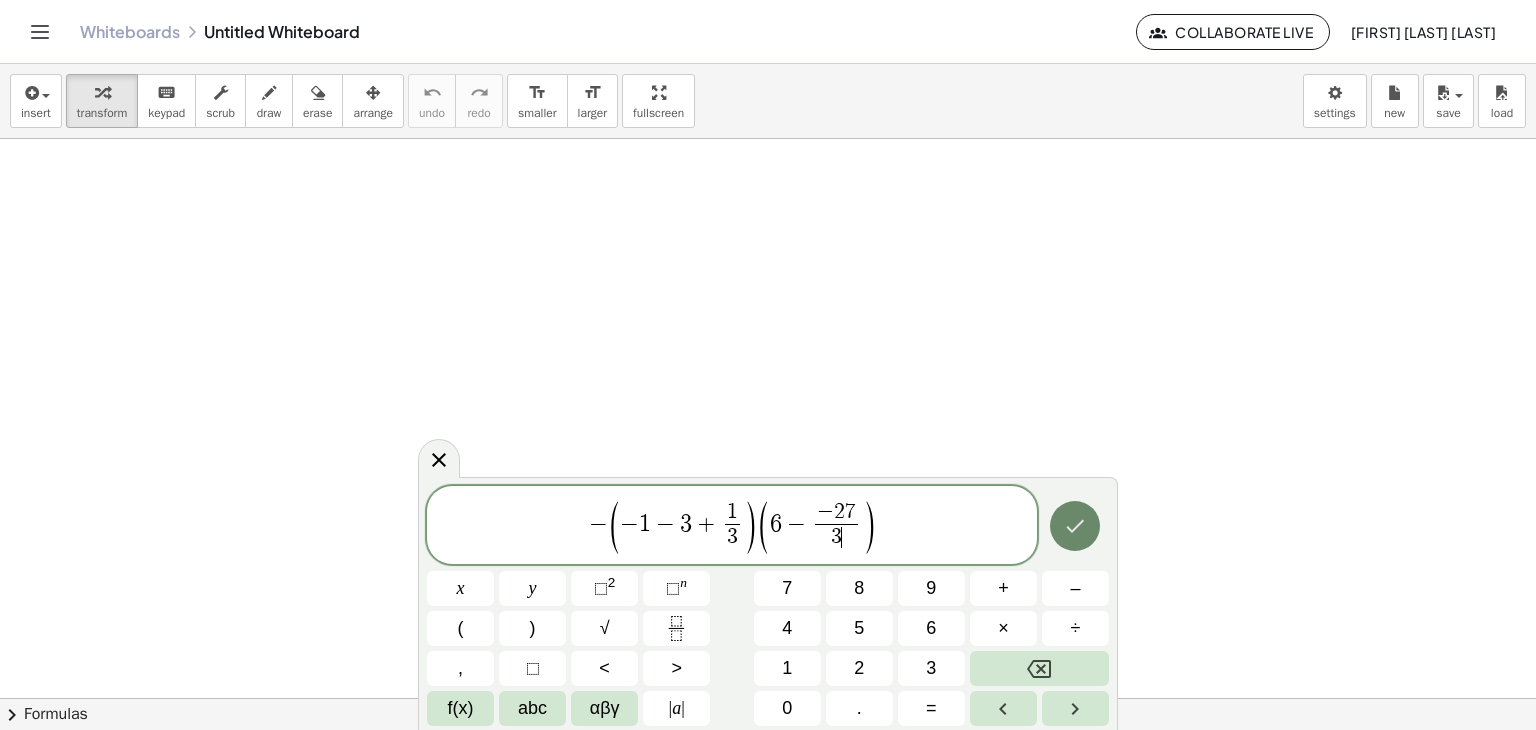 click at bounding box center [1075, 526] 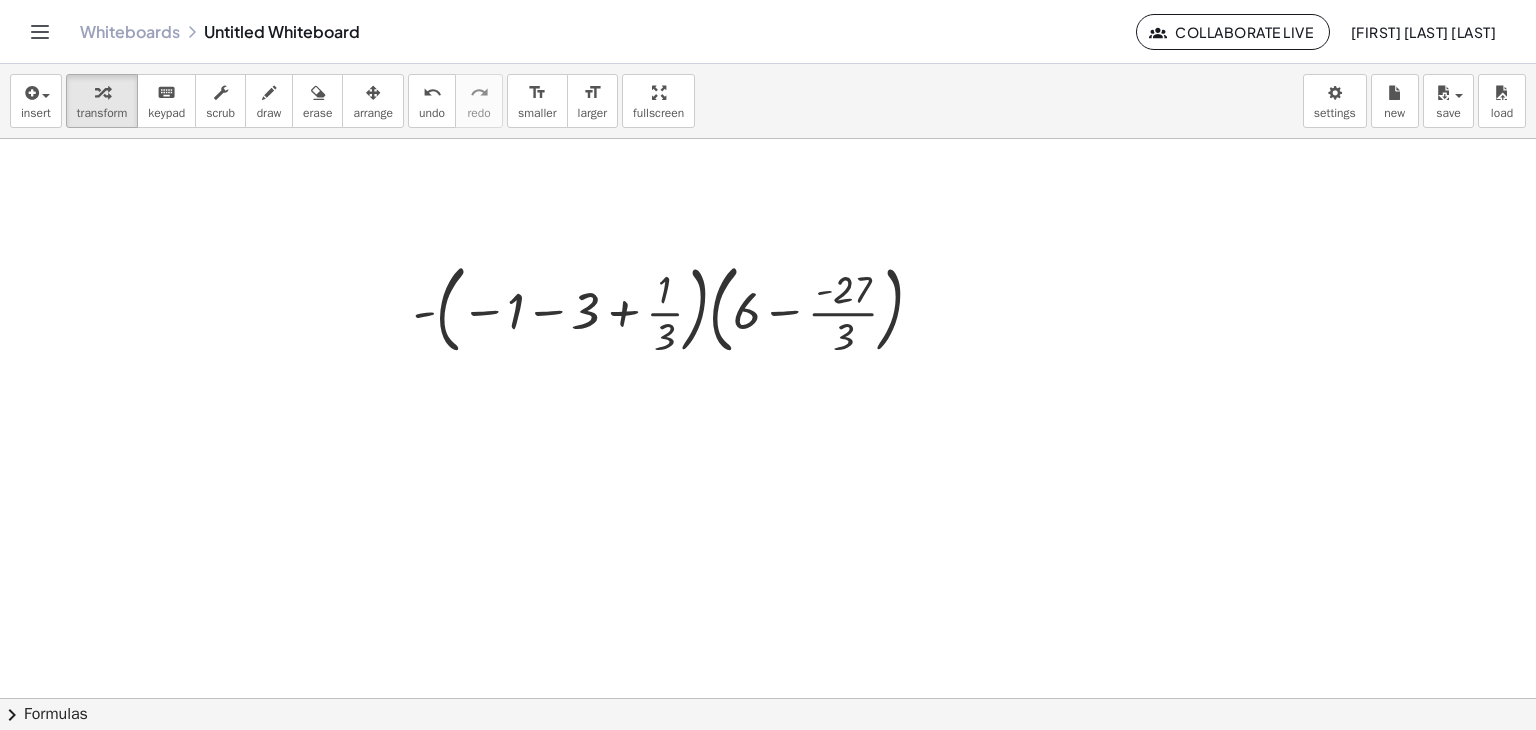 scroll, scrollTop: 556, scrollLeft: 0, axis: vertical 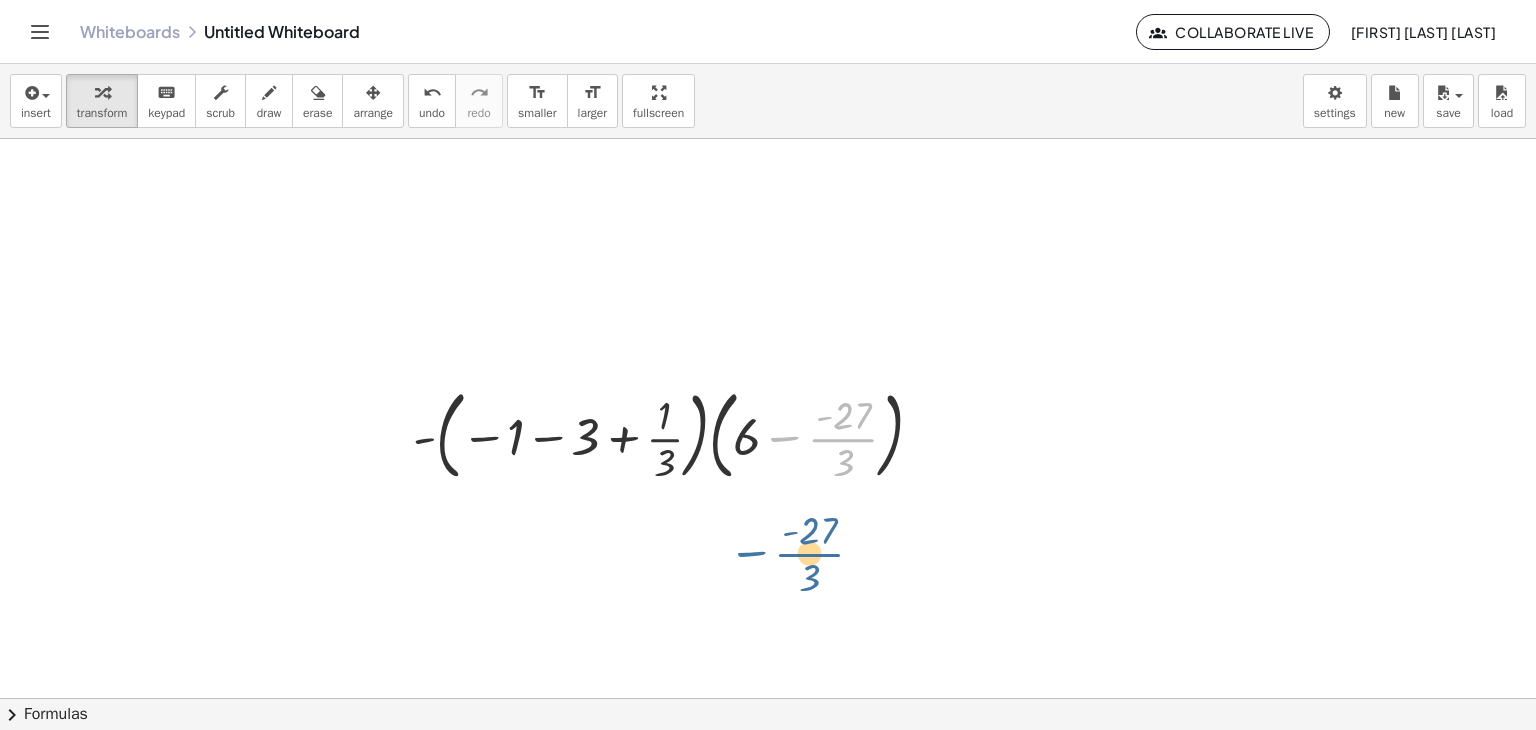 drag, startPoint x: 859, startPoint y: 442, endPoint x: 825, endPoint y: 557, distance: 119.92081 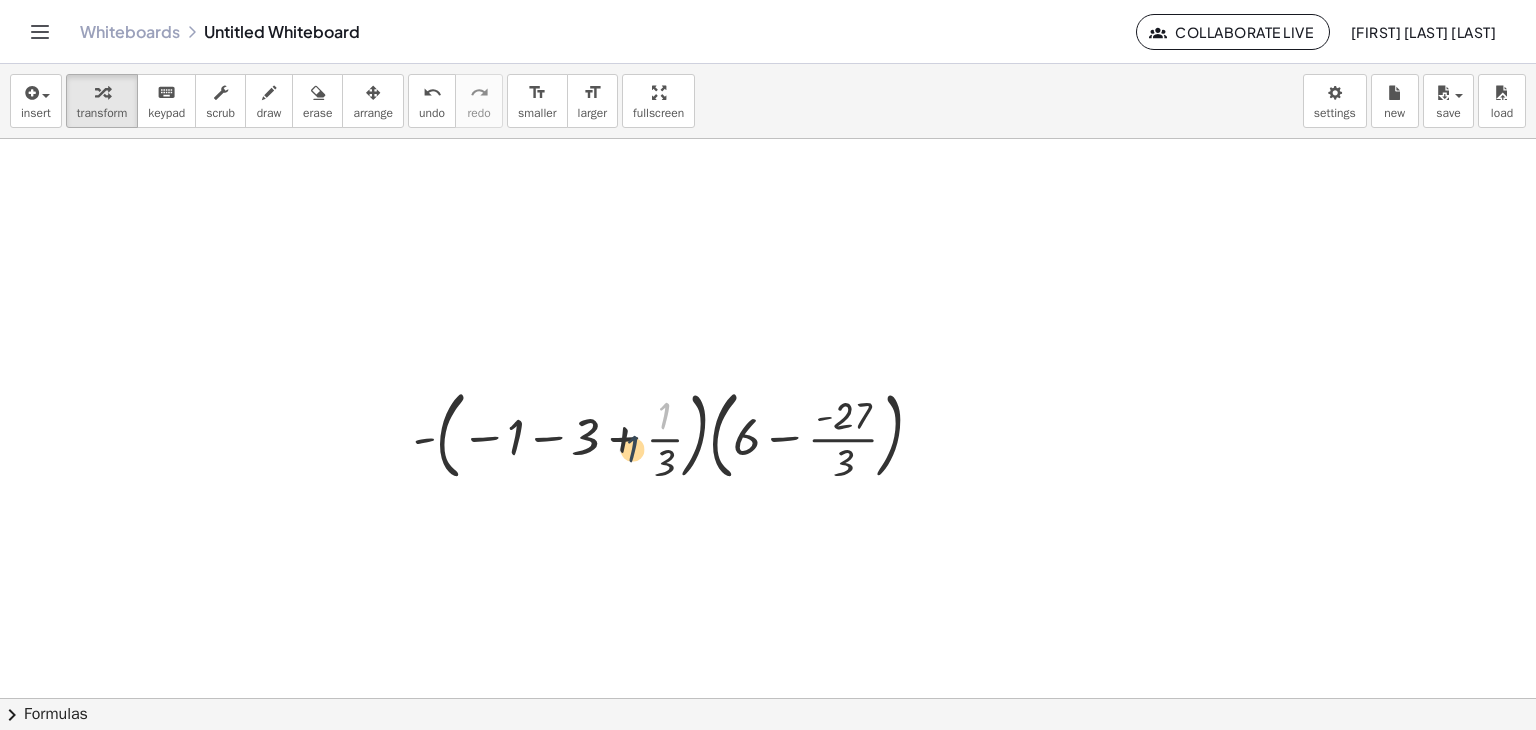 drag, startPoint x: 668, startPoint y: 420, endPoint x: 630, endPoint y: 461, distance: 55.9017 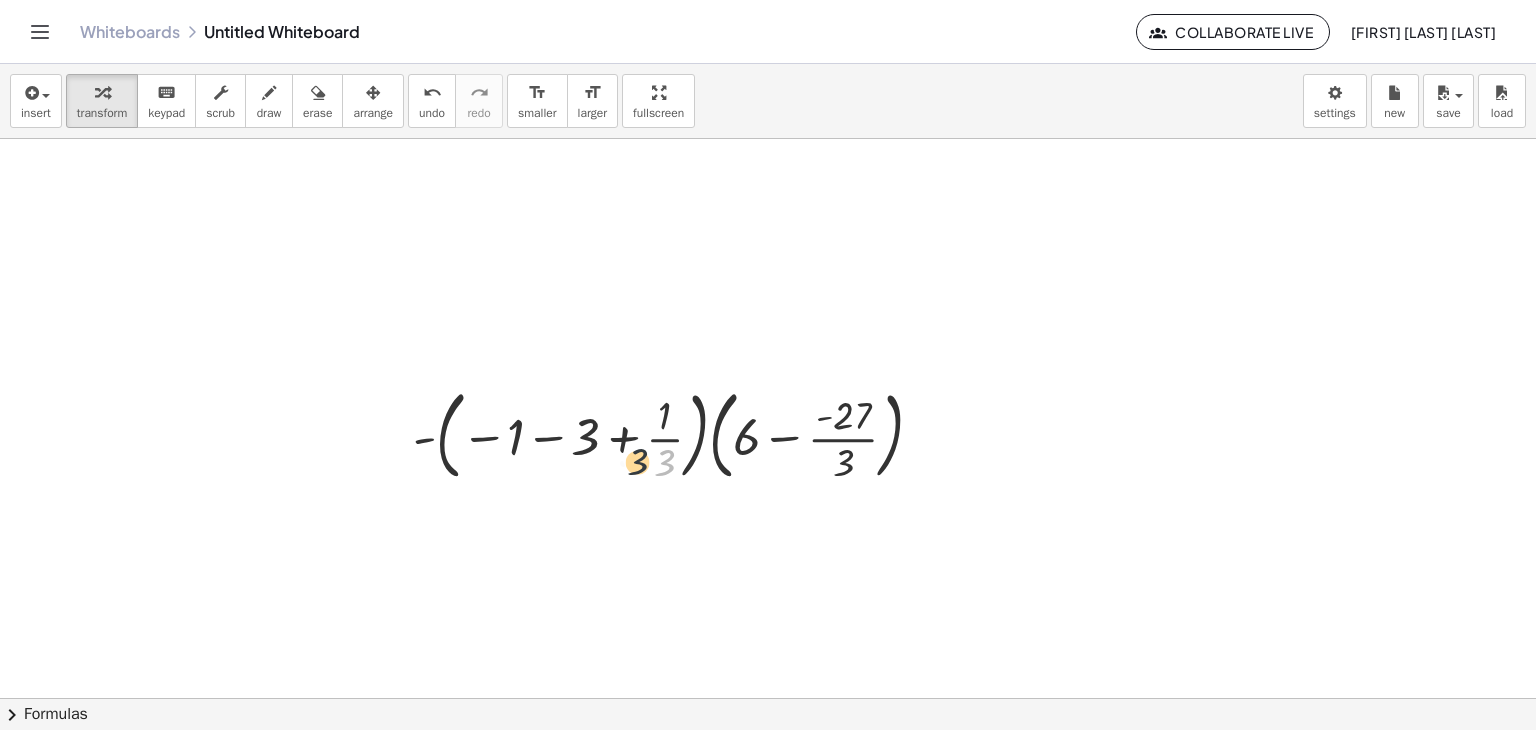 drag, startPoint x: 660, startPoint y: 461, endPoint x: 608, endPoint y: 457, distance: 52.153618 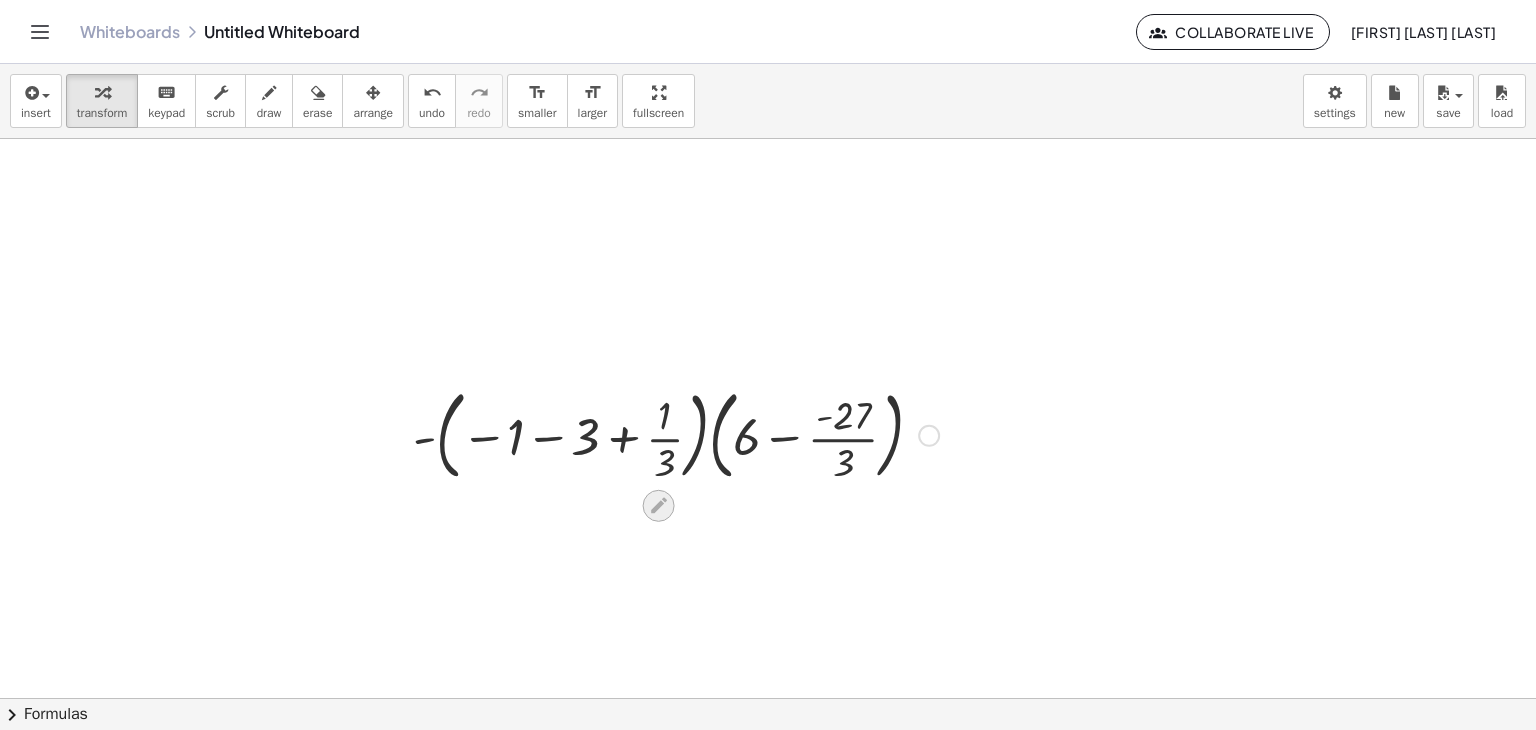 click 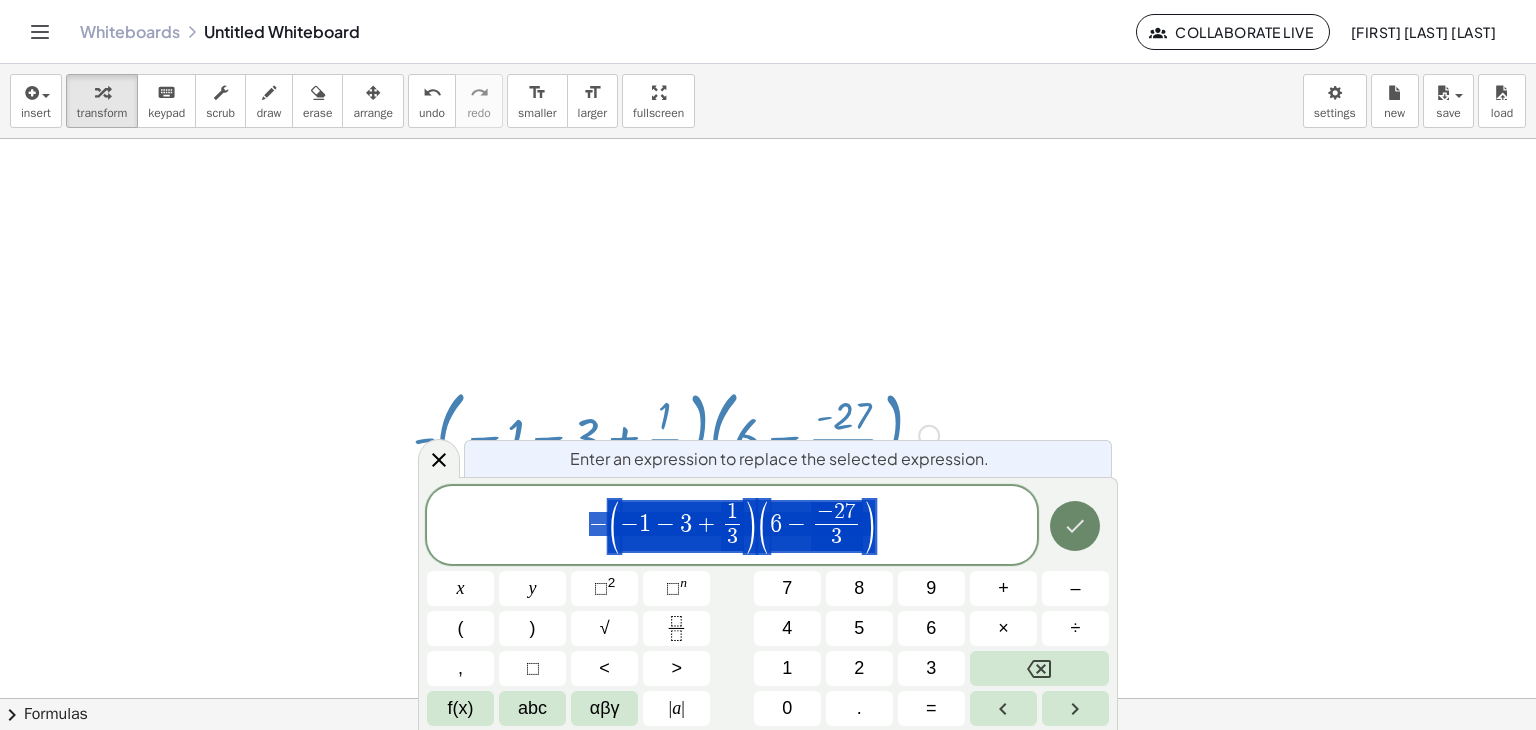click 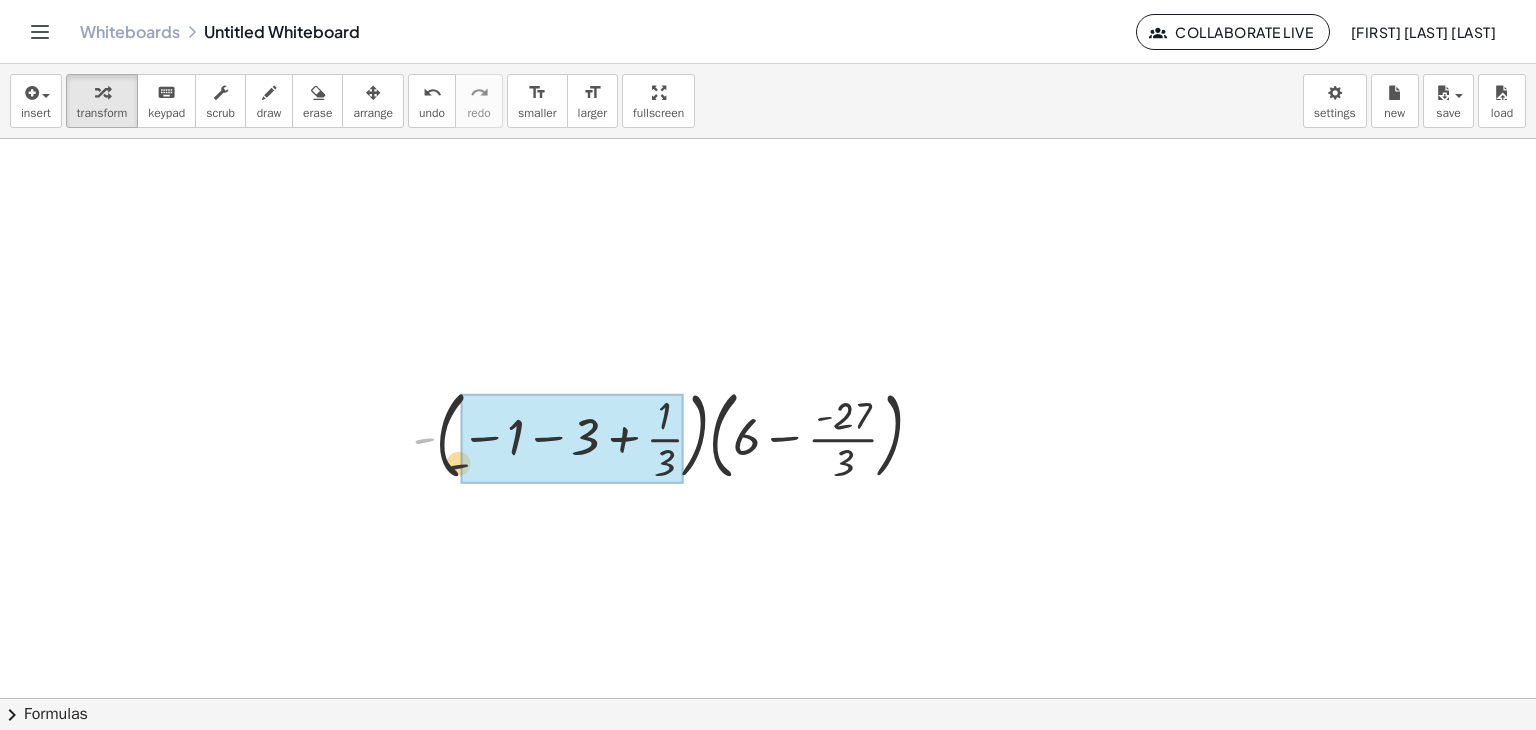 drag, startPoint x: 454, startPoint y: 481, endPoint x: 472, endPoint y: 497, distance: 24.083189 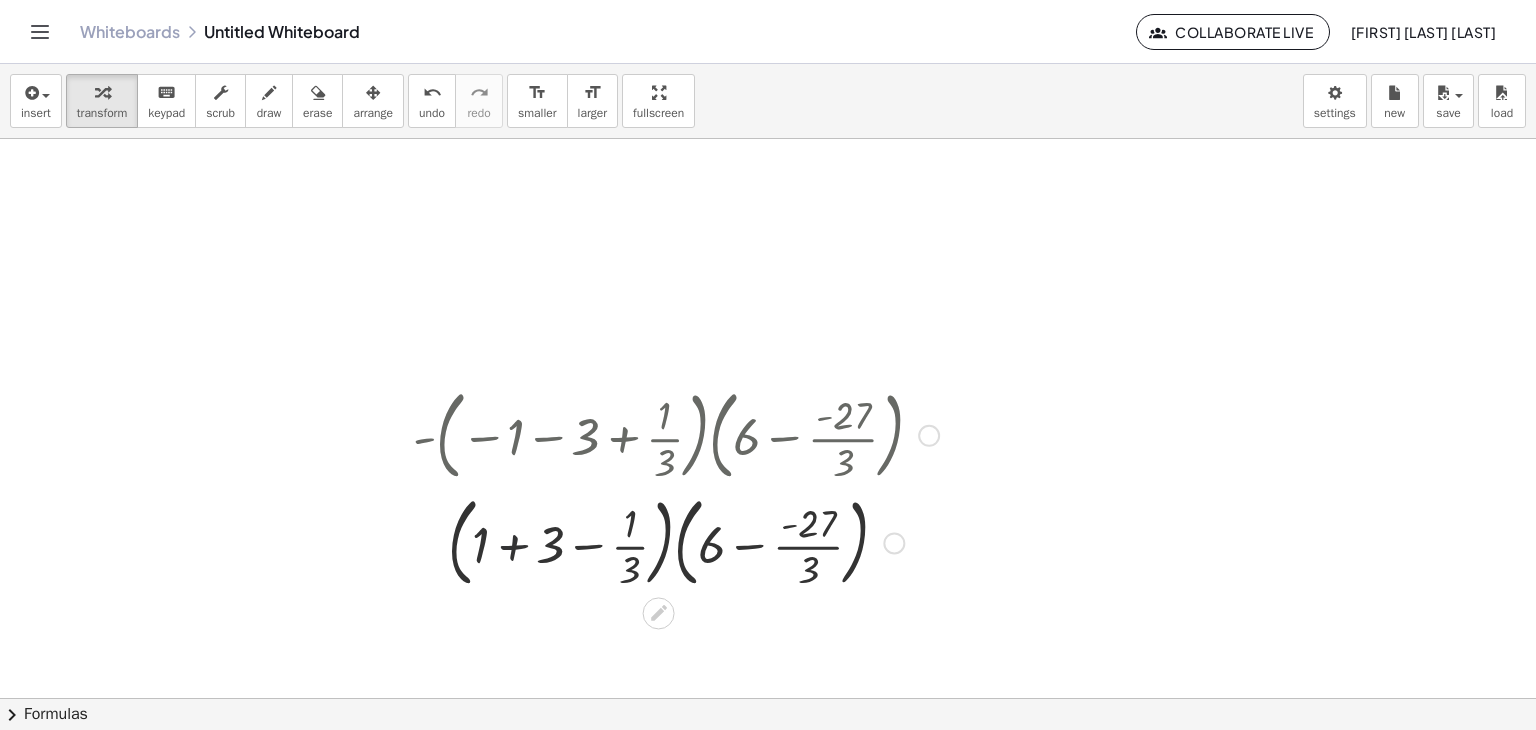 click at bounding box center (676, 542) 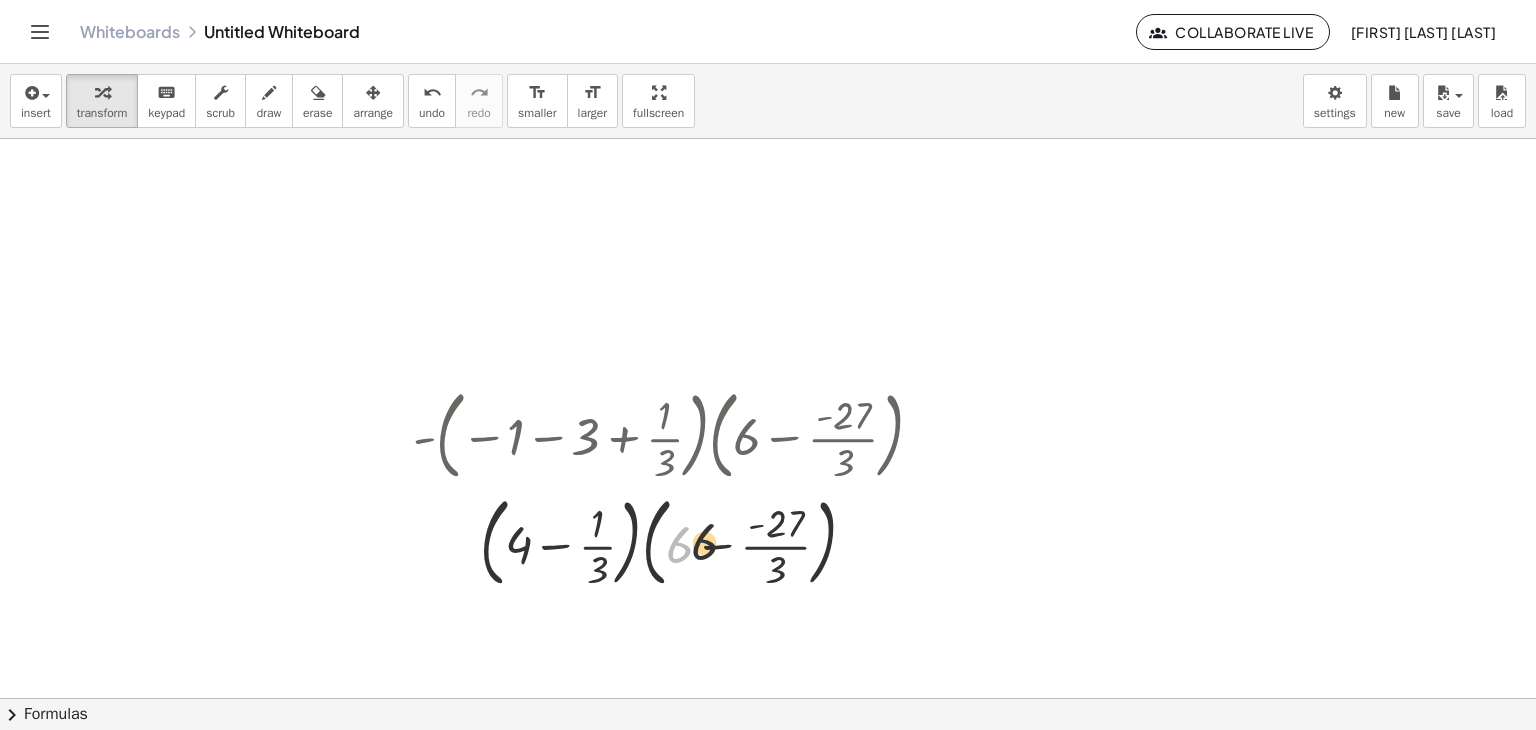 drag, startPoint x: 682, startPoint y: 571, endPoint x: 752, endPoint y: 561, distance: 70.71068 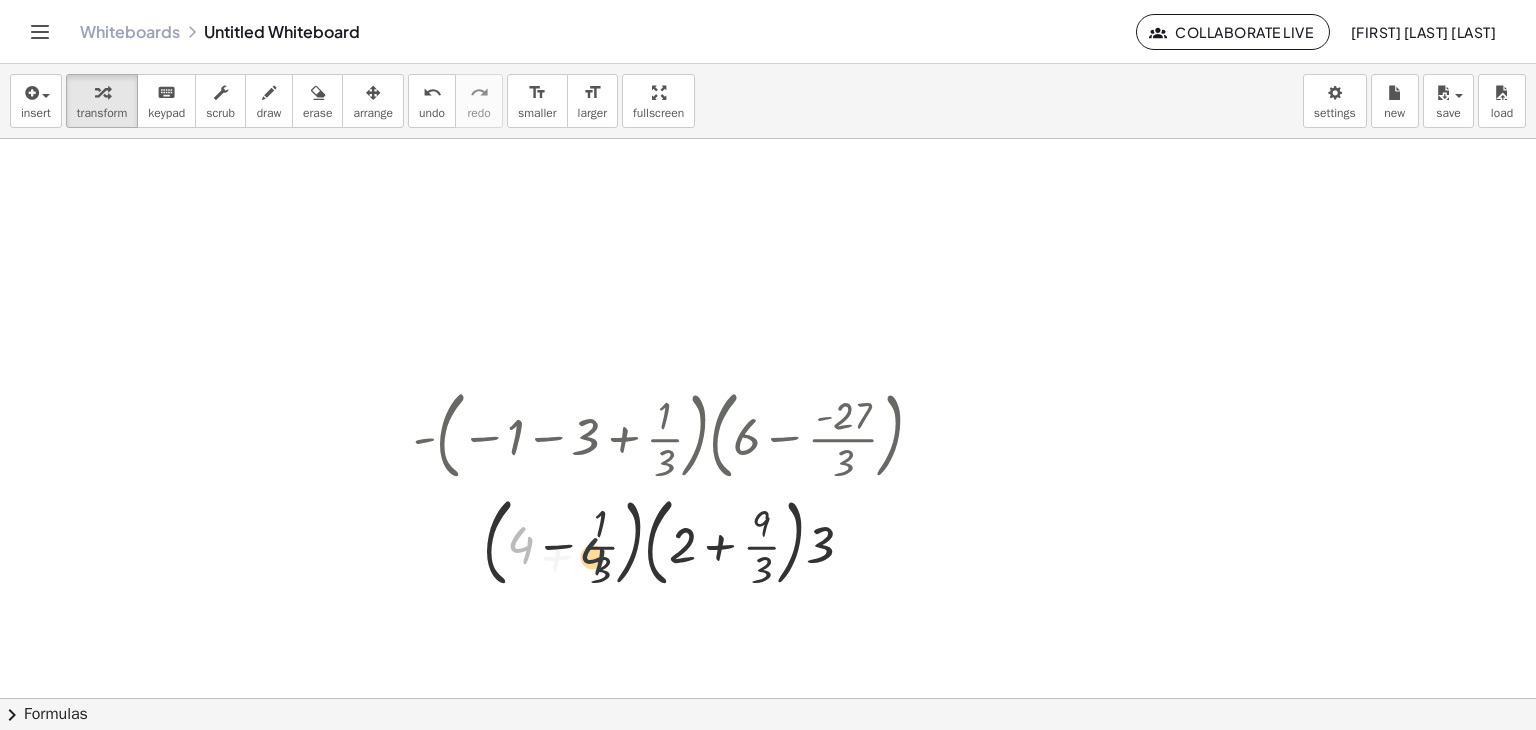 drag, startPoint x: 520, startPoint y: 550, endPoint x: 605, endPoint y: 568, distance: 86.88498 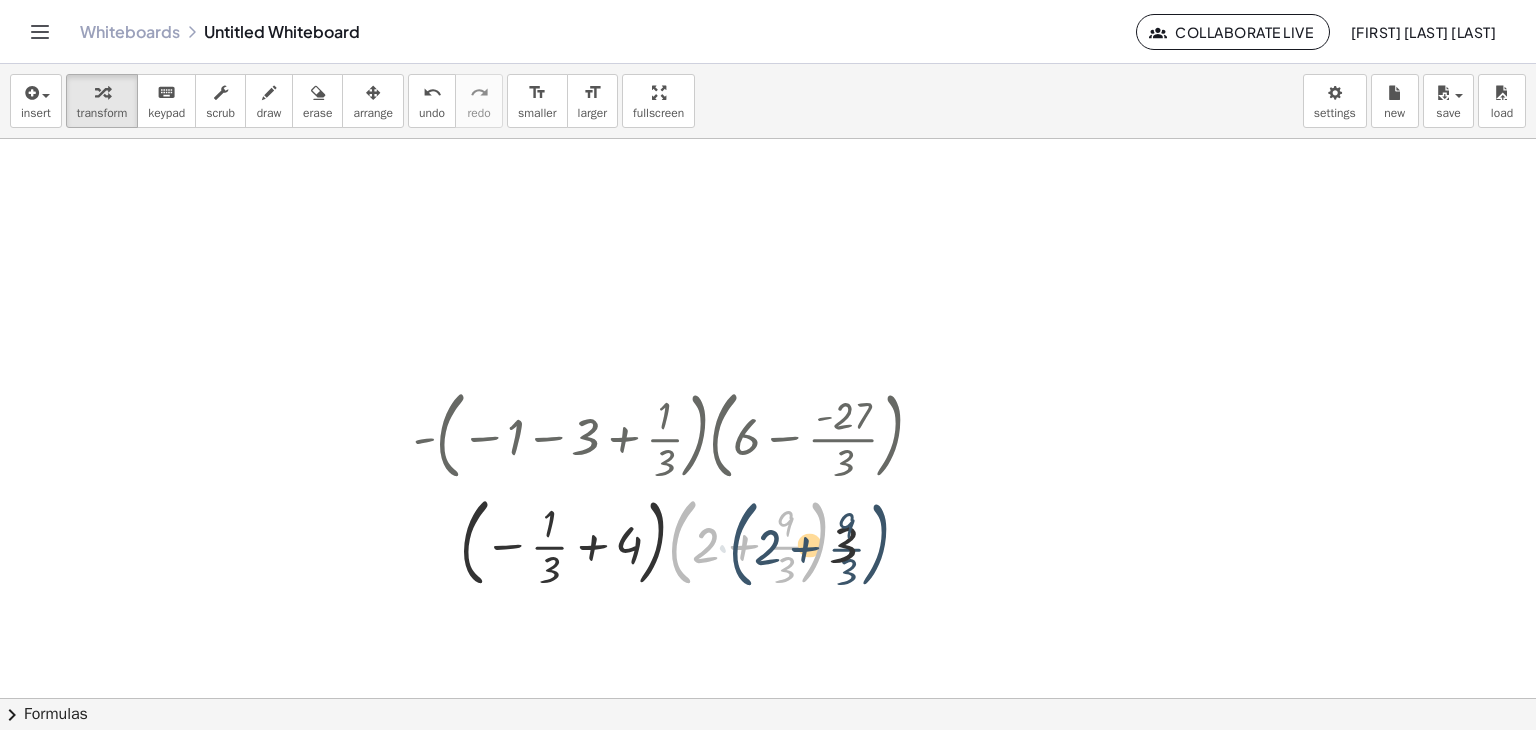 drag, startPoint x: 691, startPoint y: 563, endPoint x: 753, endPoint y: 565, distance: 62.03225 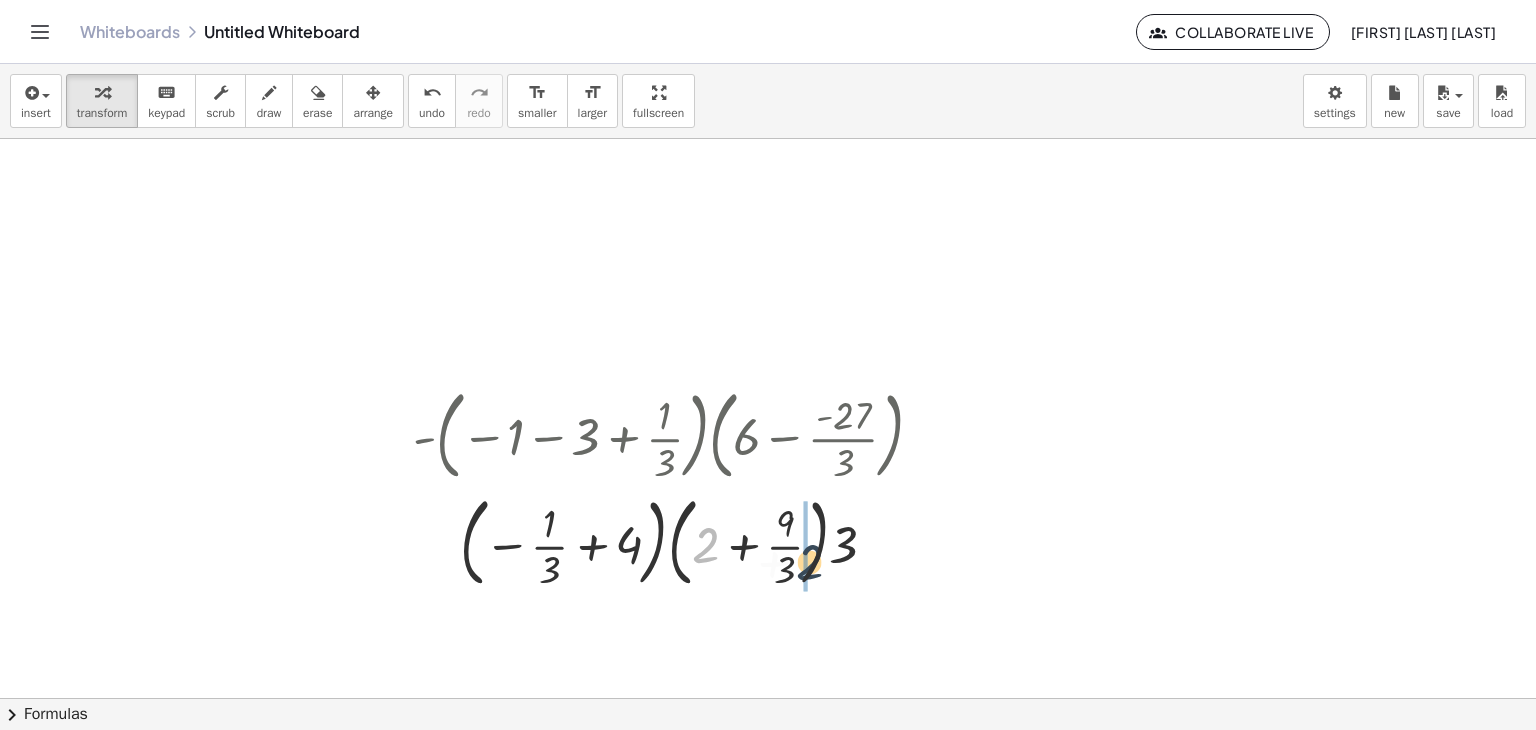 drag, startPoint x: 702, startPoint y: 549, endPoint x: 827, endPoint y: 564, distance: 125.89678 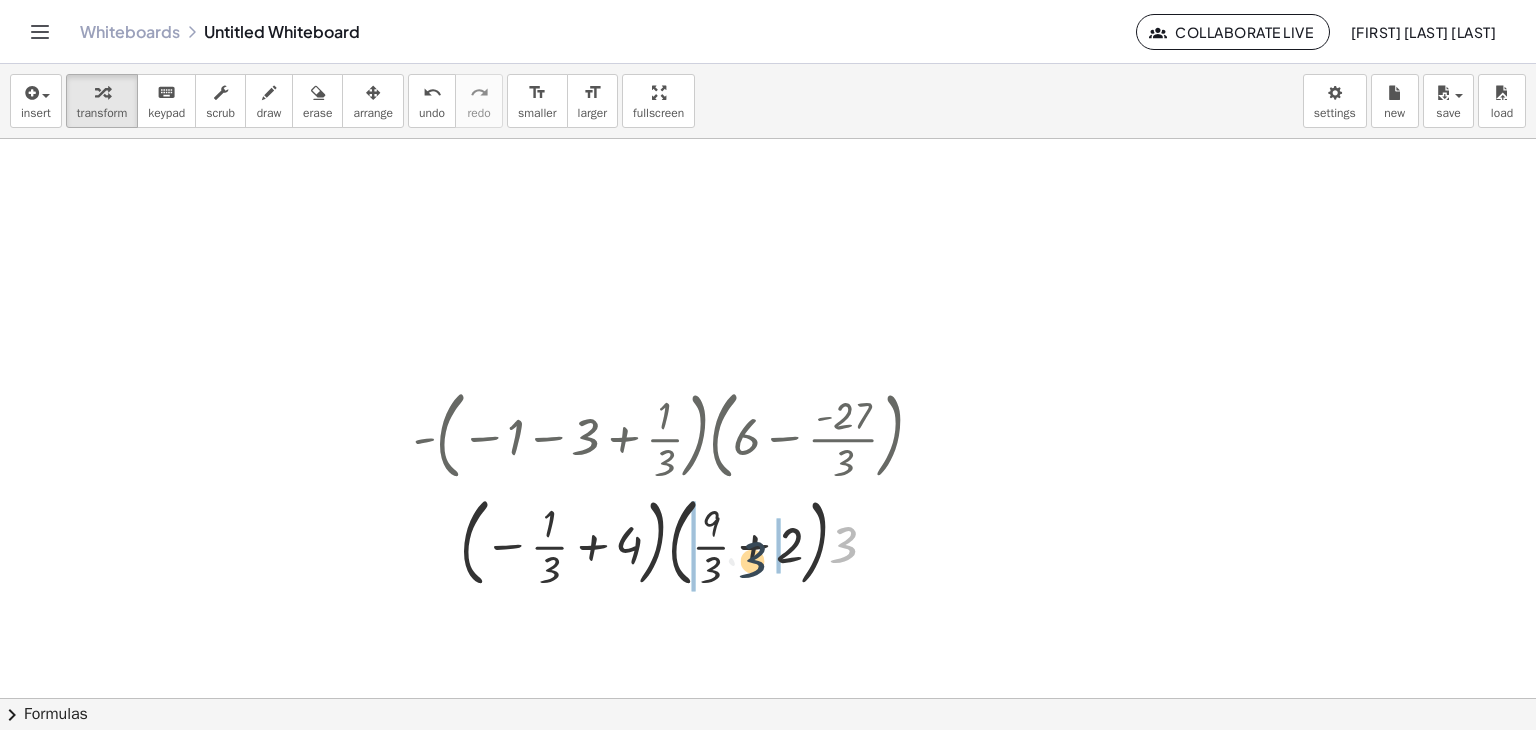 drag, startPoint x: 839, startPoint y: 557, endPoint x: 736, endPoint y: 573, distance: 104.23531 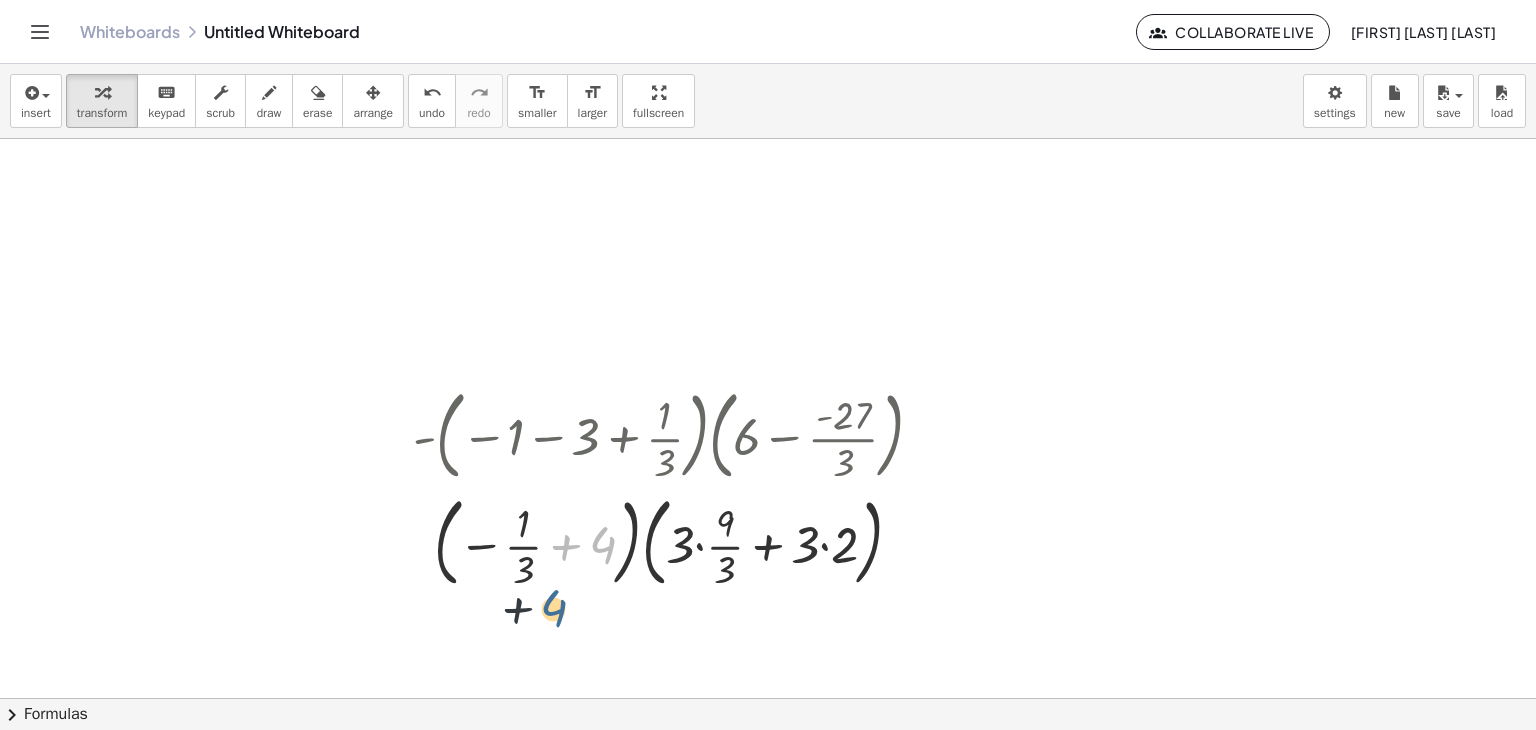 drag, startPoint x: 603, startPoint y: 560, endPoint x: 551, endPoint y: 628, distance: 85.60374 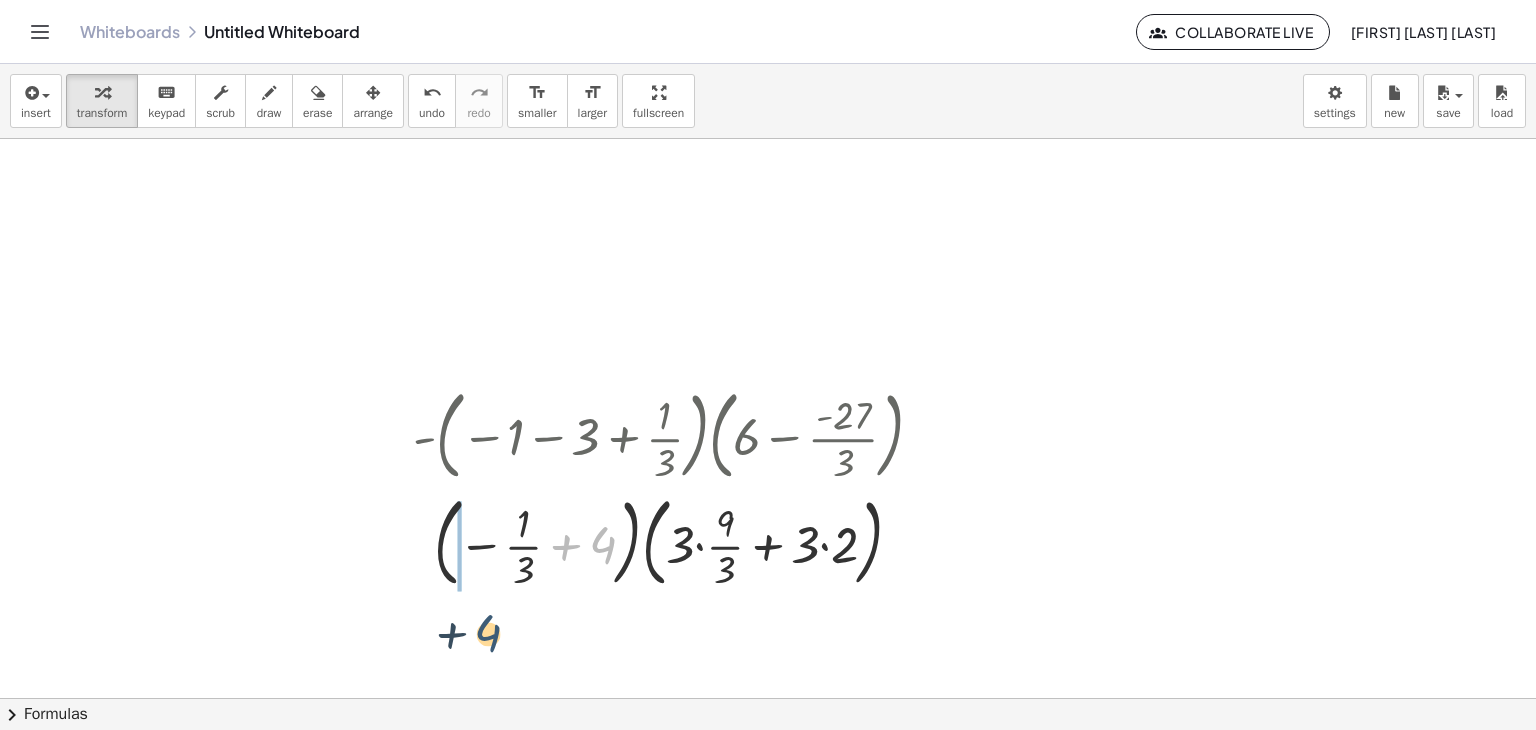 drag, startPoint x: 612, startPoint y: 532, endPoint x: 492, endPoint y: 625, distance: 151.81897 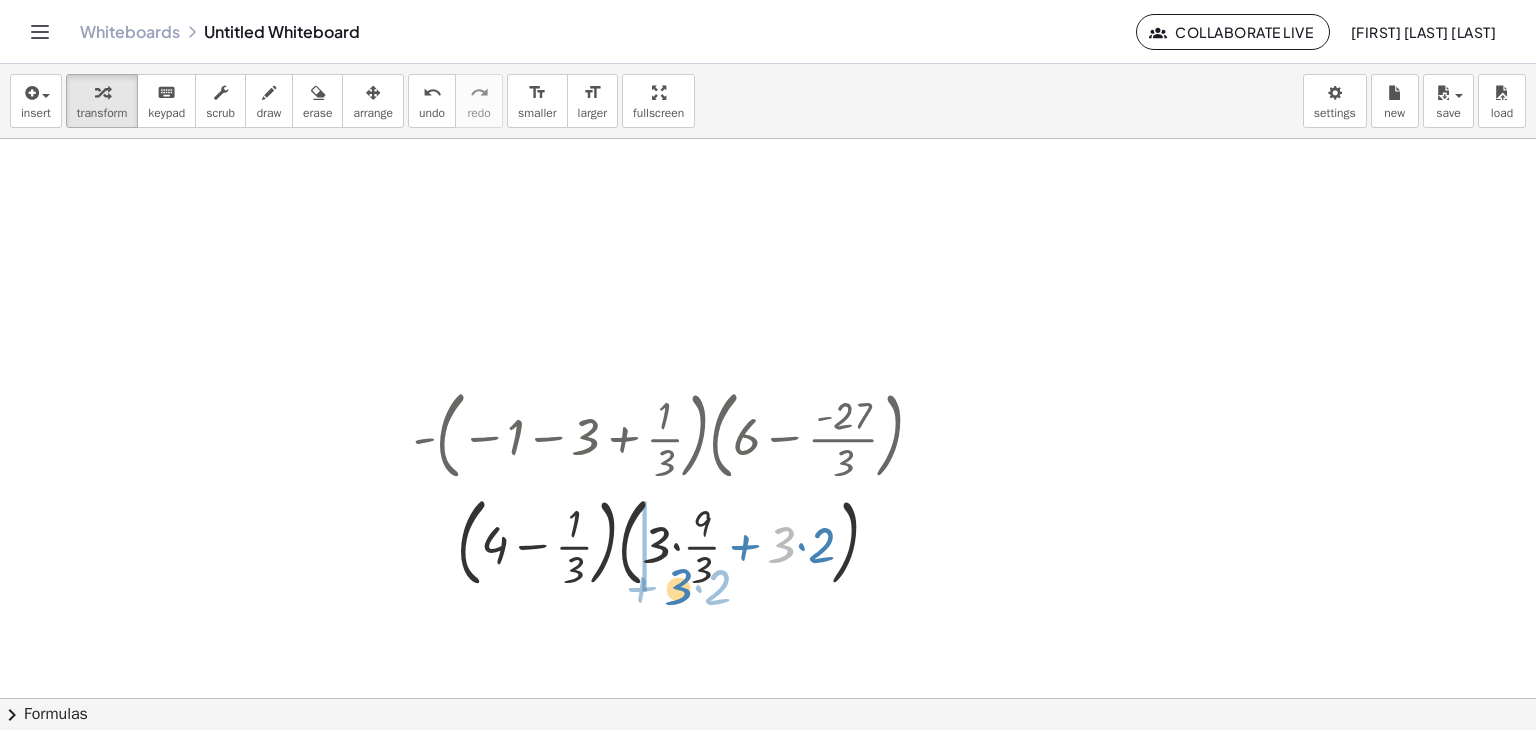 drag, startPoint x: 795, startPoint y: 553, endPoint x: 680, endPoint y: 581, distance: 118.35962 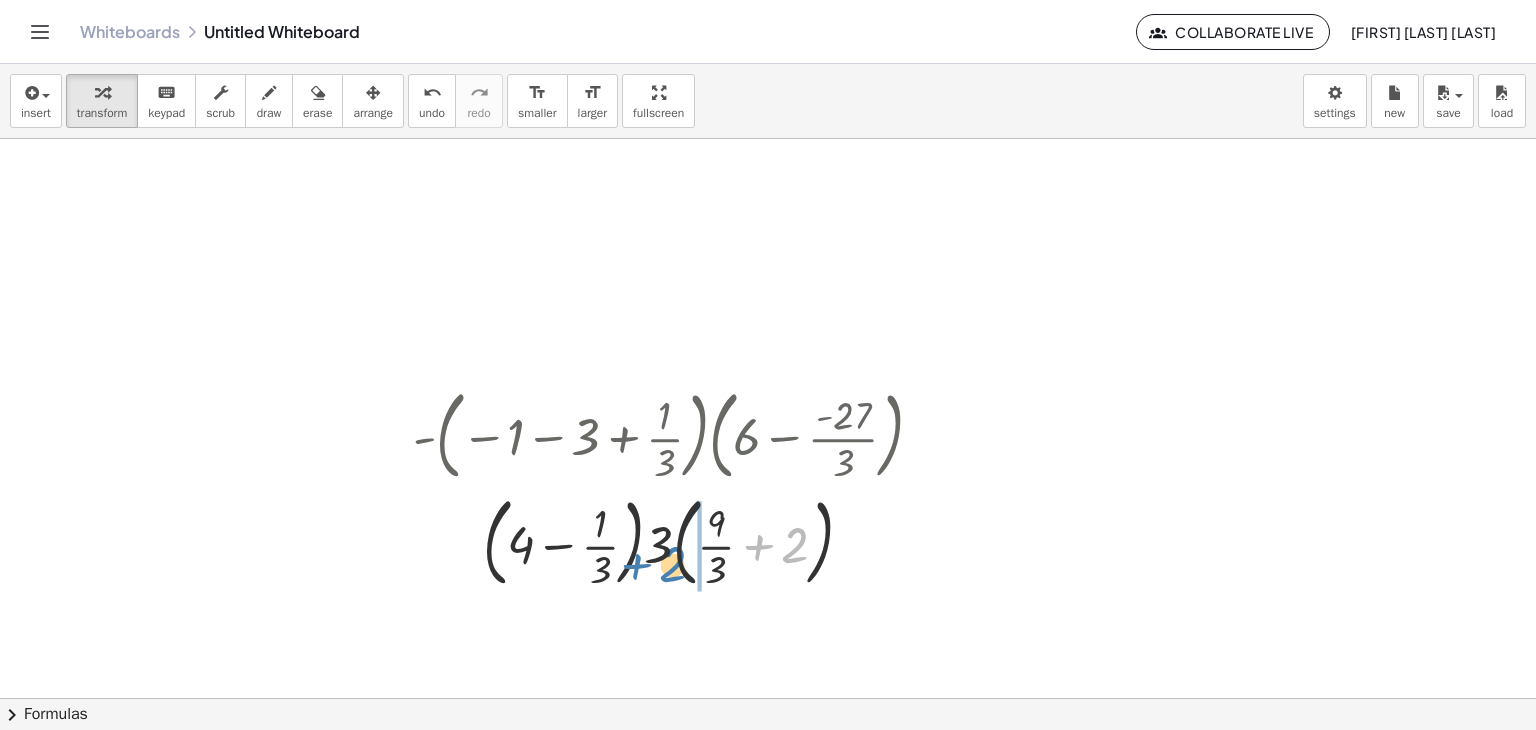 drag, startPoint x: 800, startPoint y: 558, endPoint x: 677, endPoint y: 576, distance: 124.3101 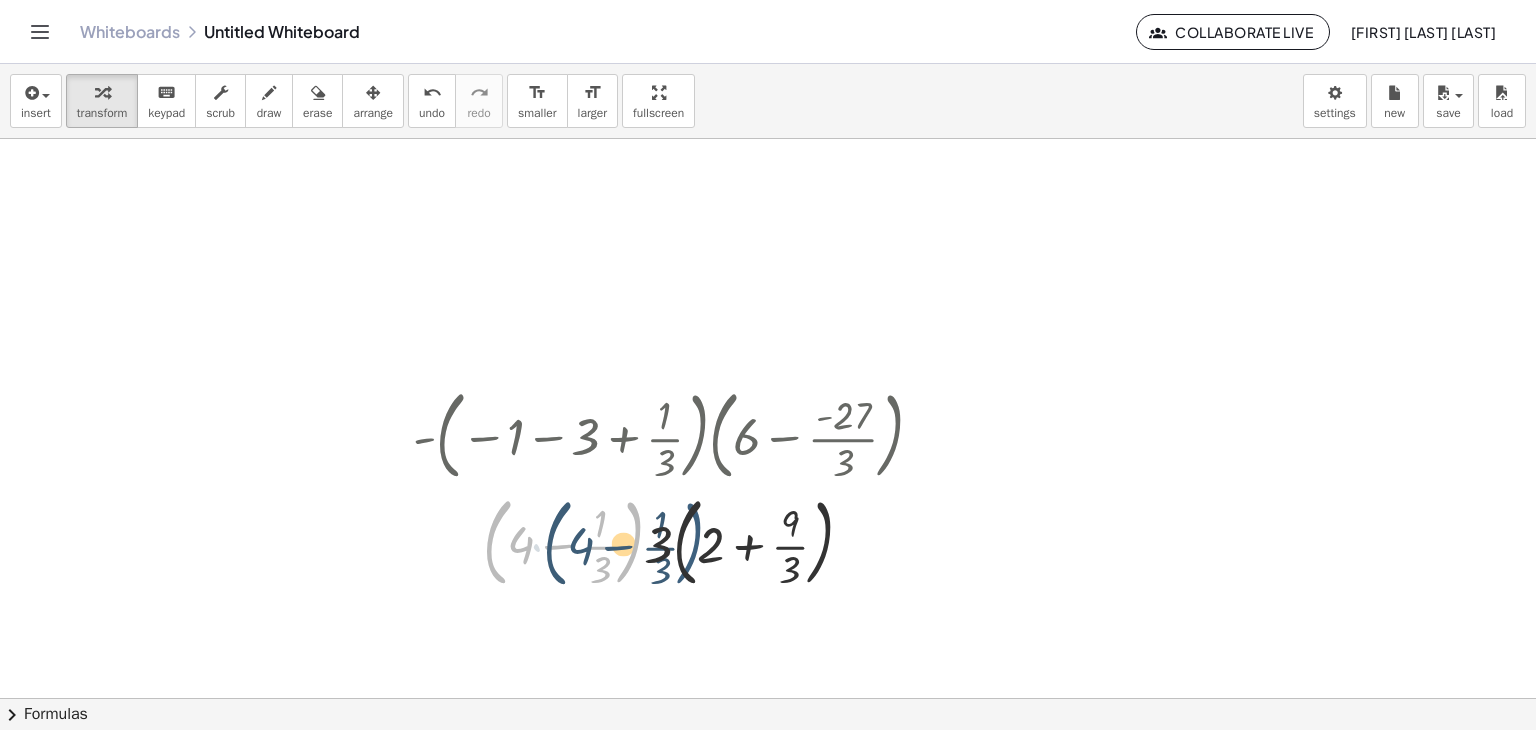 drag, startPoint x: 640, startPoint y: 561, endPoint x: 702, endPoint y: 562, distance: 62.008064 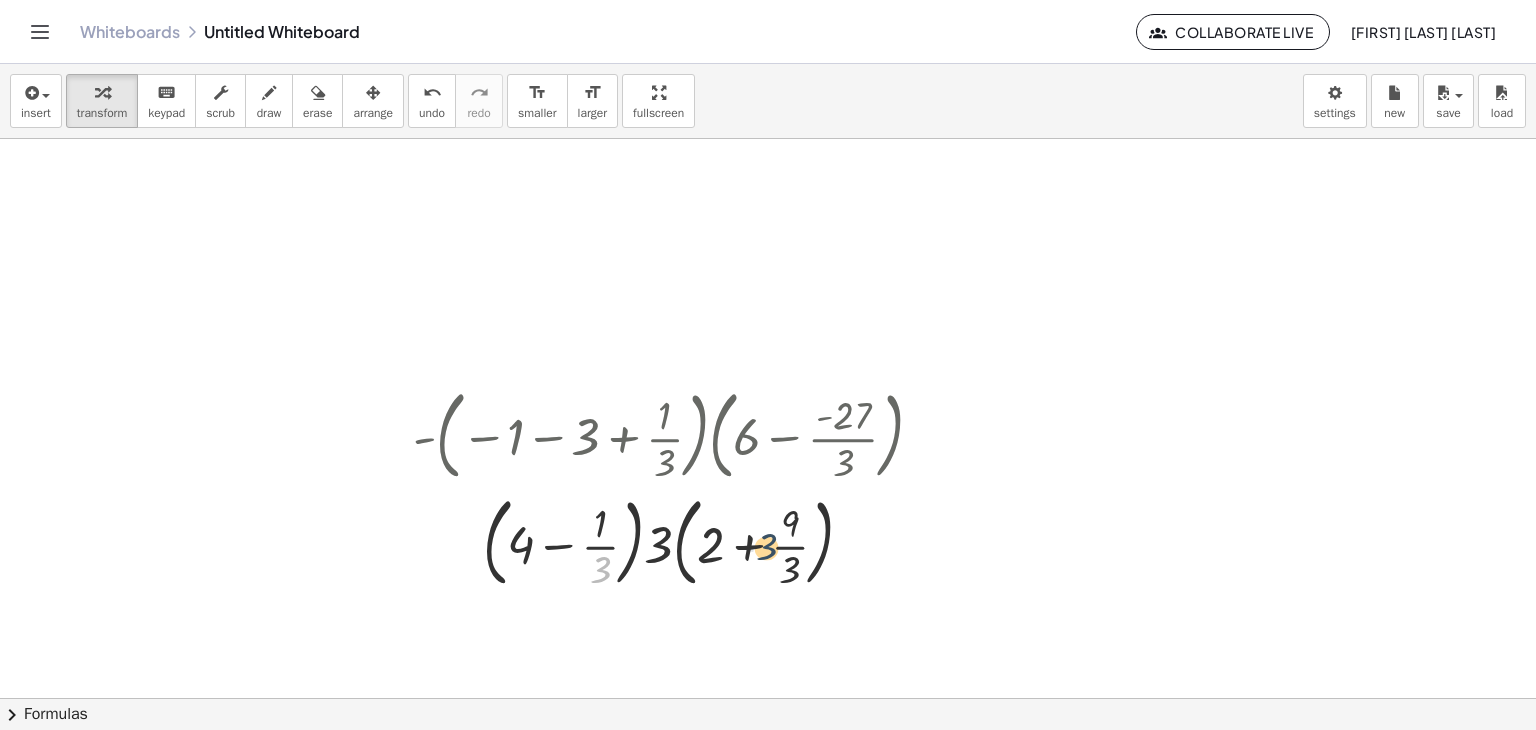 drag, startPoint x: 597, startPoint y: 563, endPoint x: 765, endPoint y: 537, distance: 170 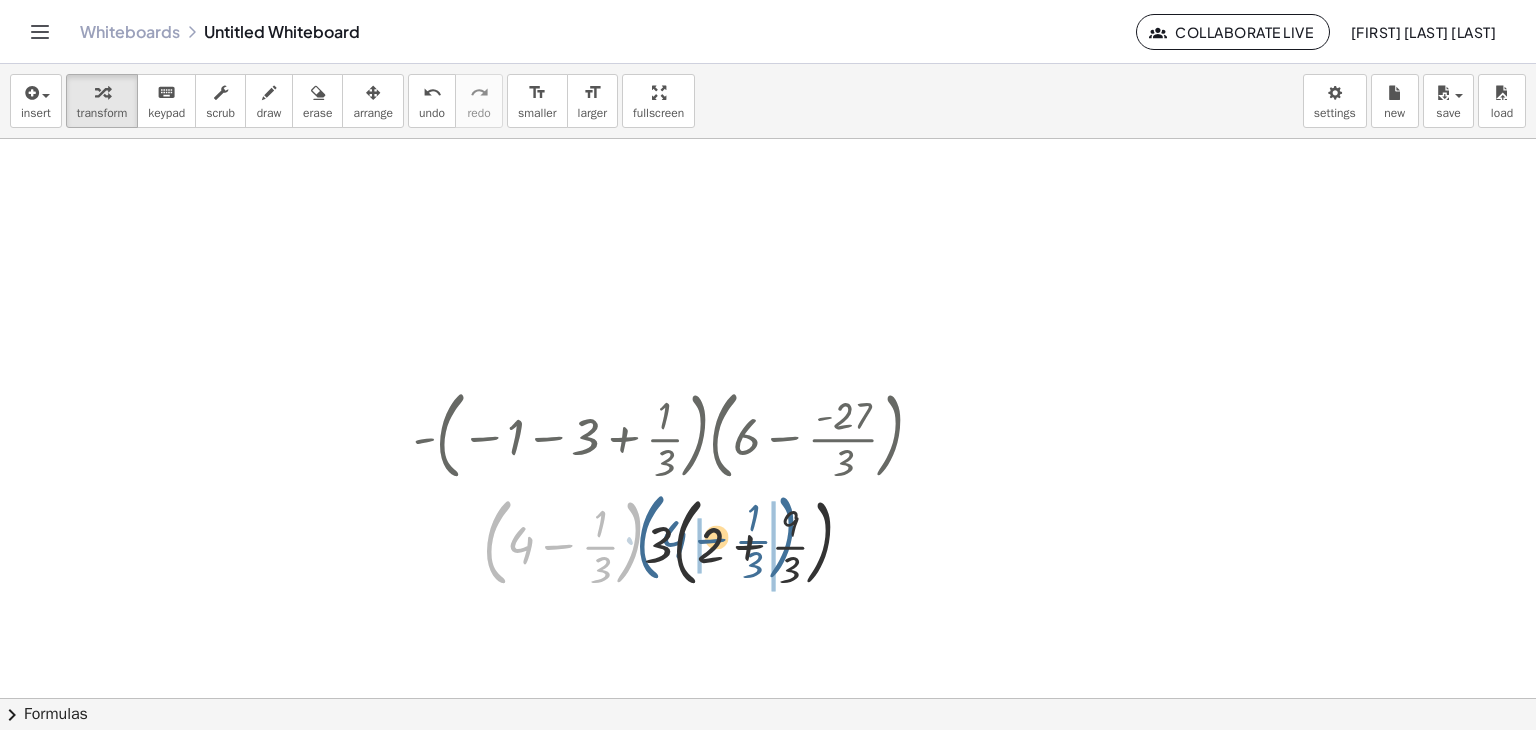 drag, startPoint x: 628, startPoint y: 545, endPoint x: 784, endPoint y: 536, distance: 156.2594 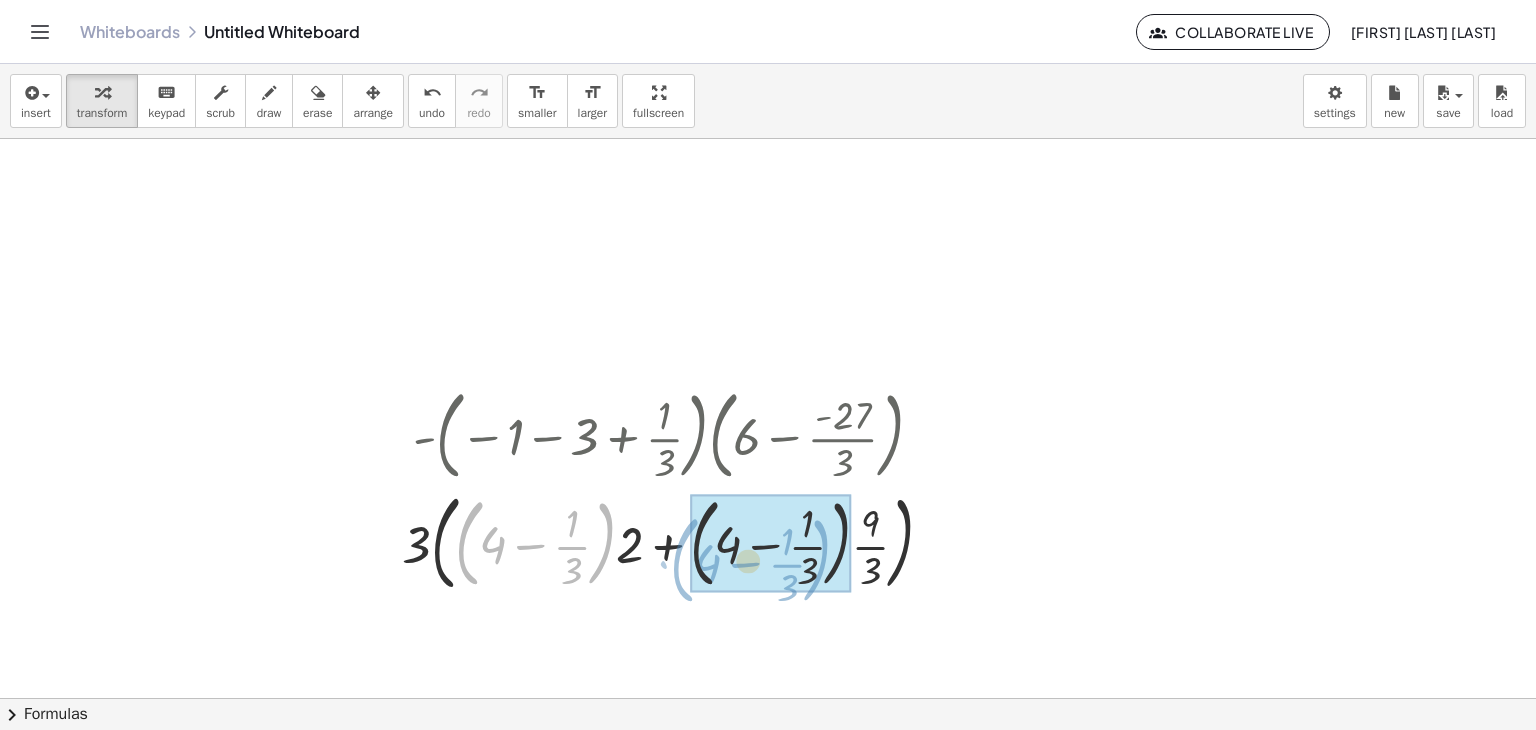 drag, startPoint x: 608, startPoint y: 545, endPoint x: 855, endPoint y: 566, distance: 247.8911 